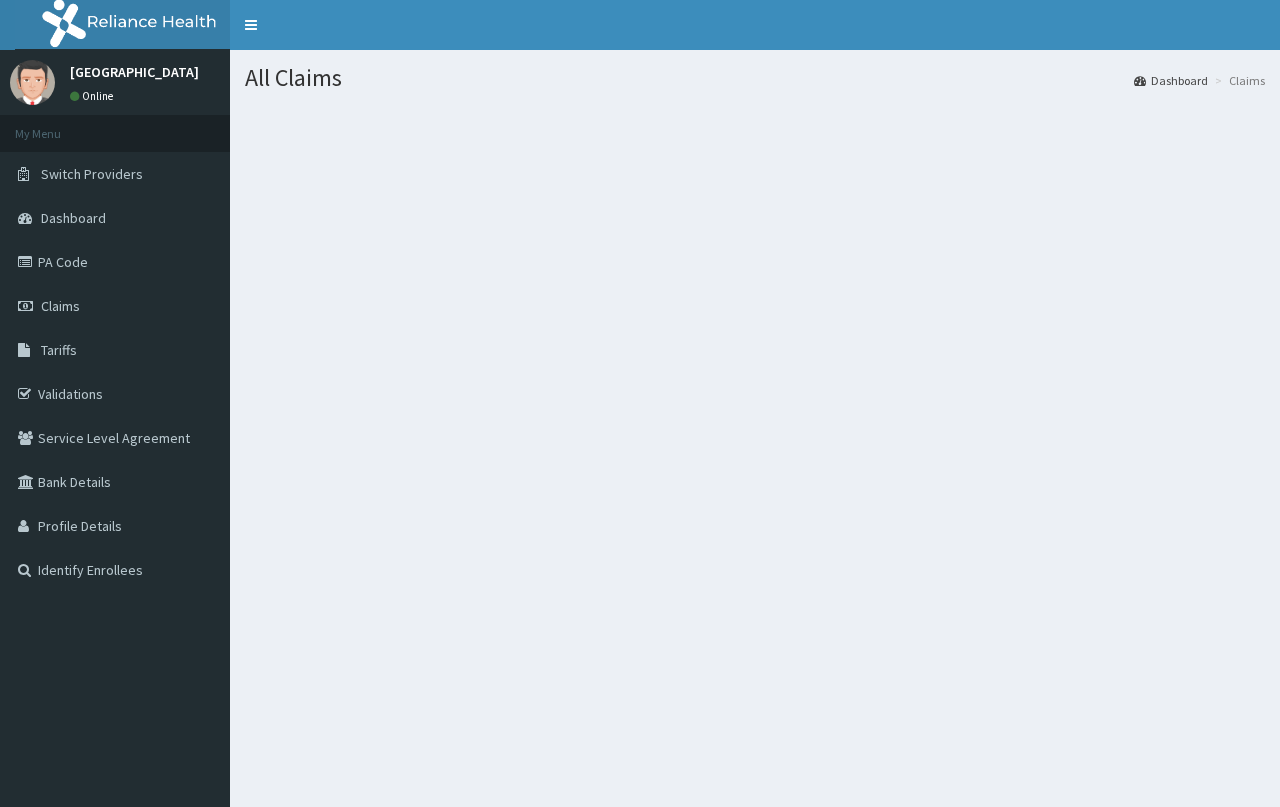 scroll, scrollTop: 0, scrollLeft: 0, axis: both 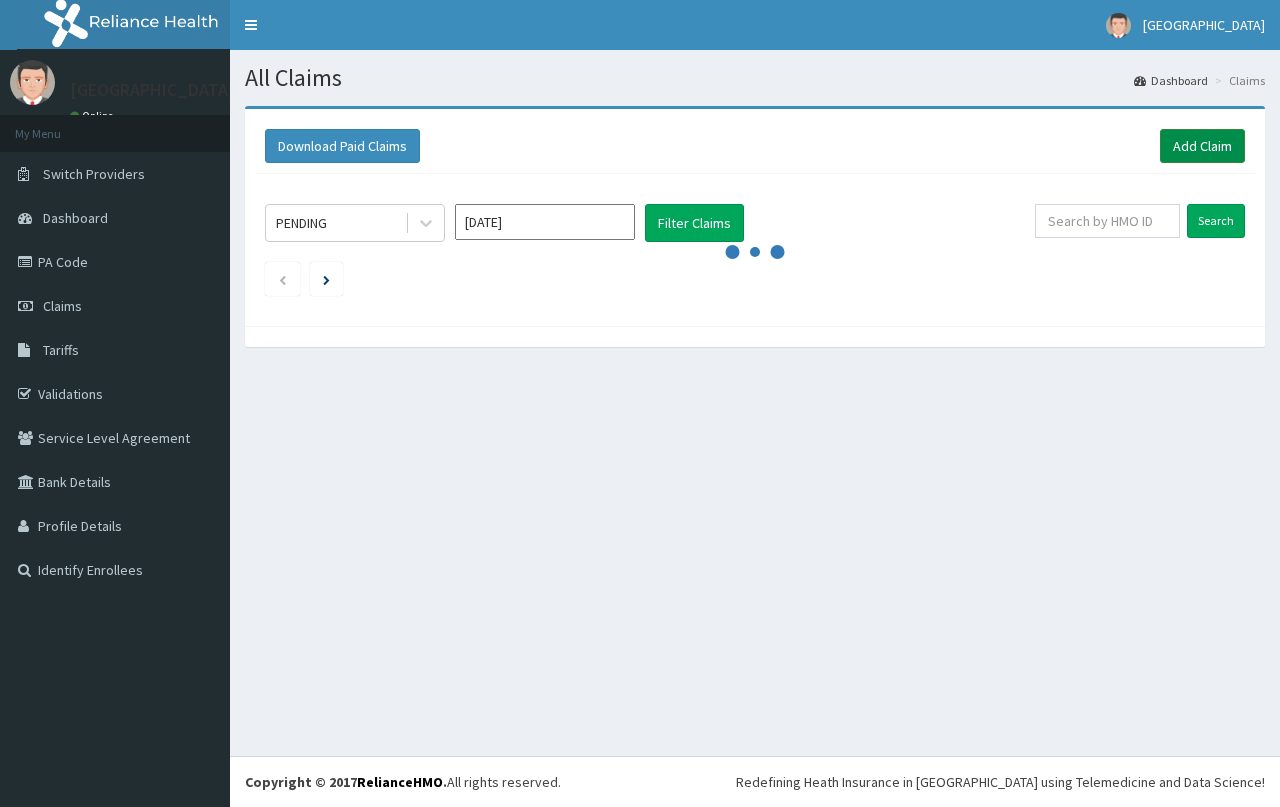click on "Add Claim" at bounding box center (1202, 146) 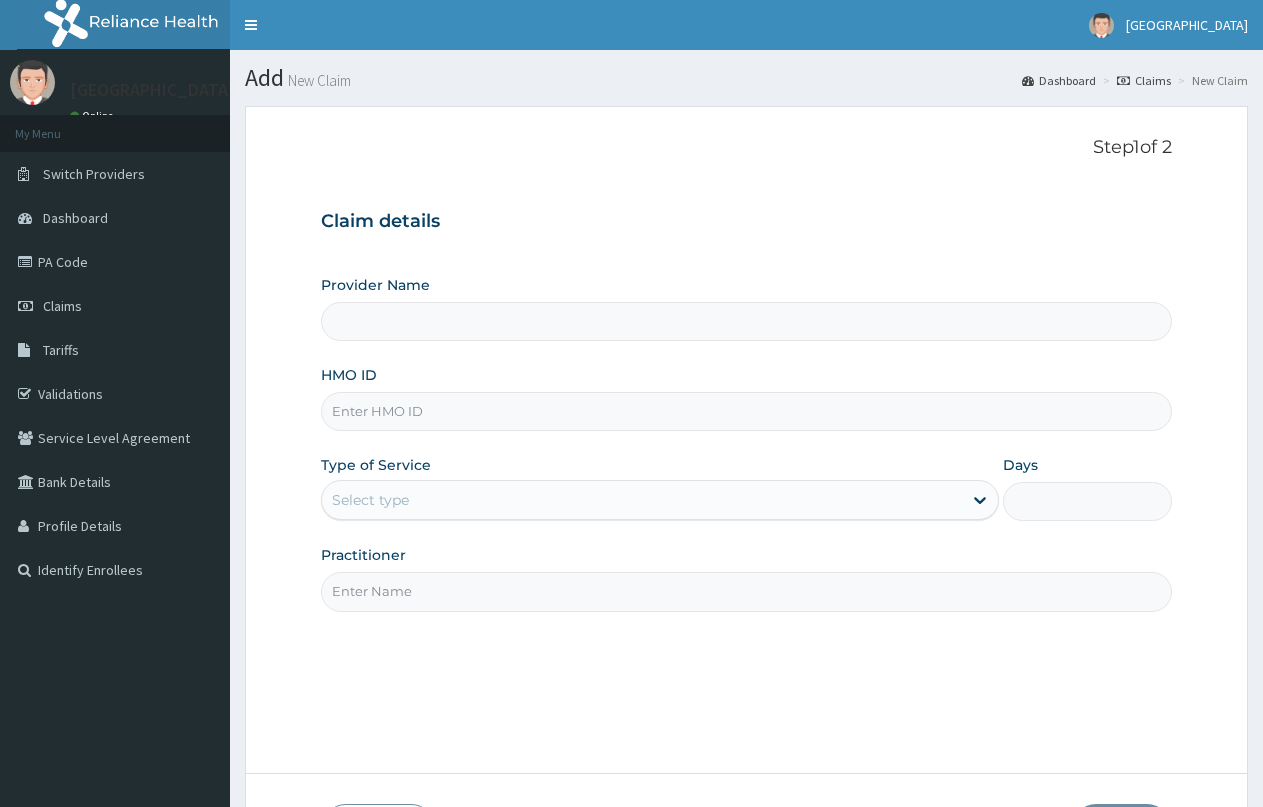 scroll, scrollTop: 0, scrollLeft: 0, axis: both 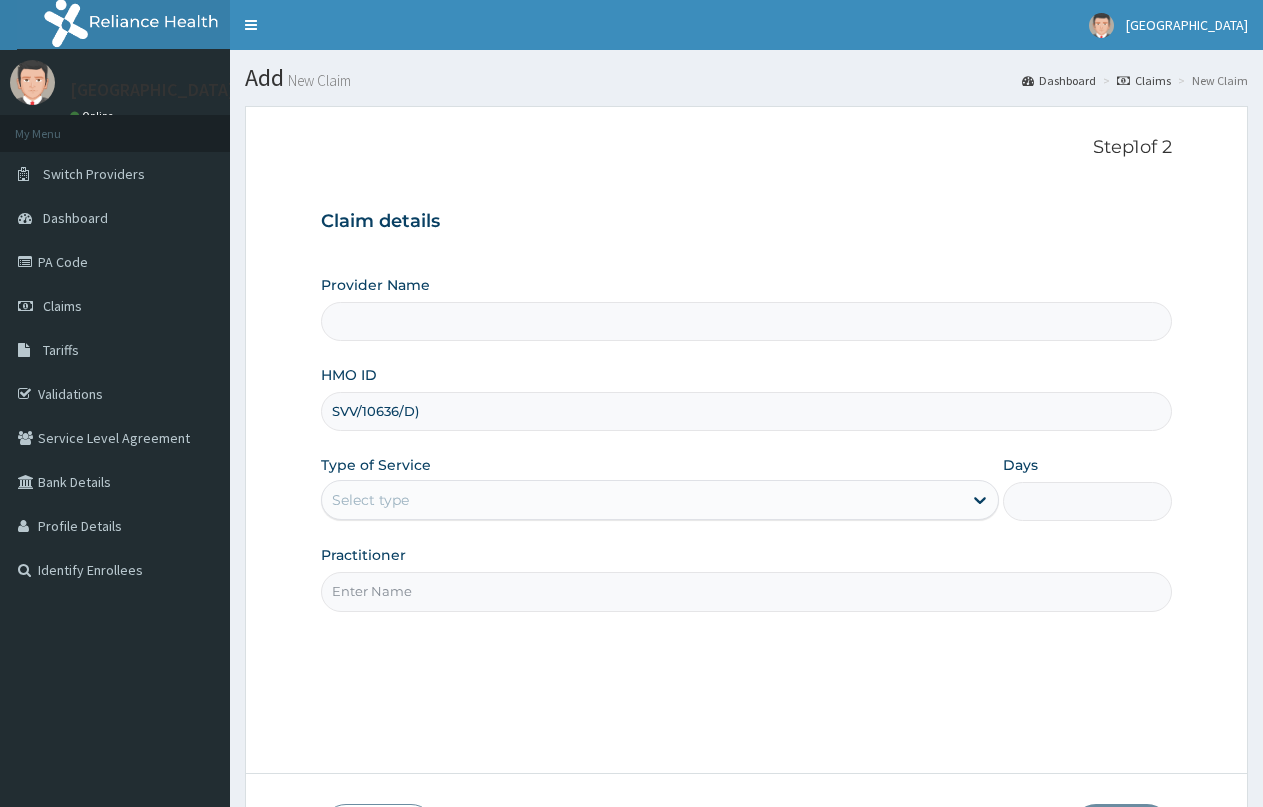 type on "SVV/10636/D)" 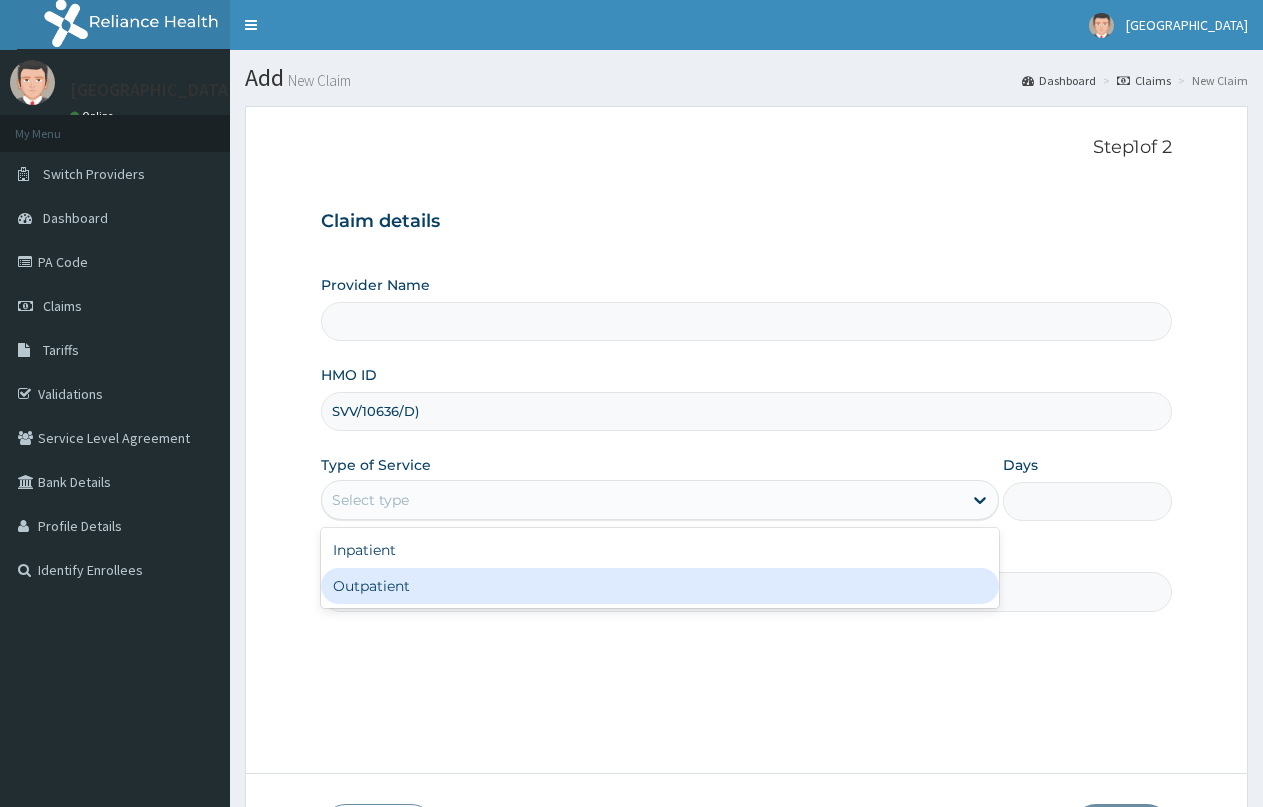 click on "Outpatient" at bounding box center (659, 586) 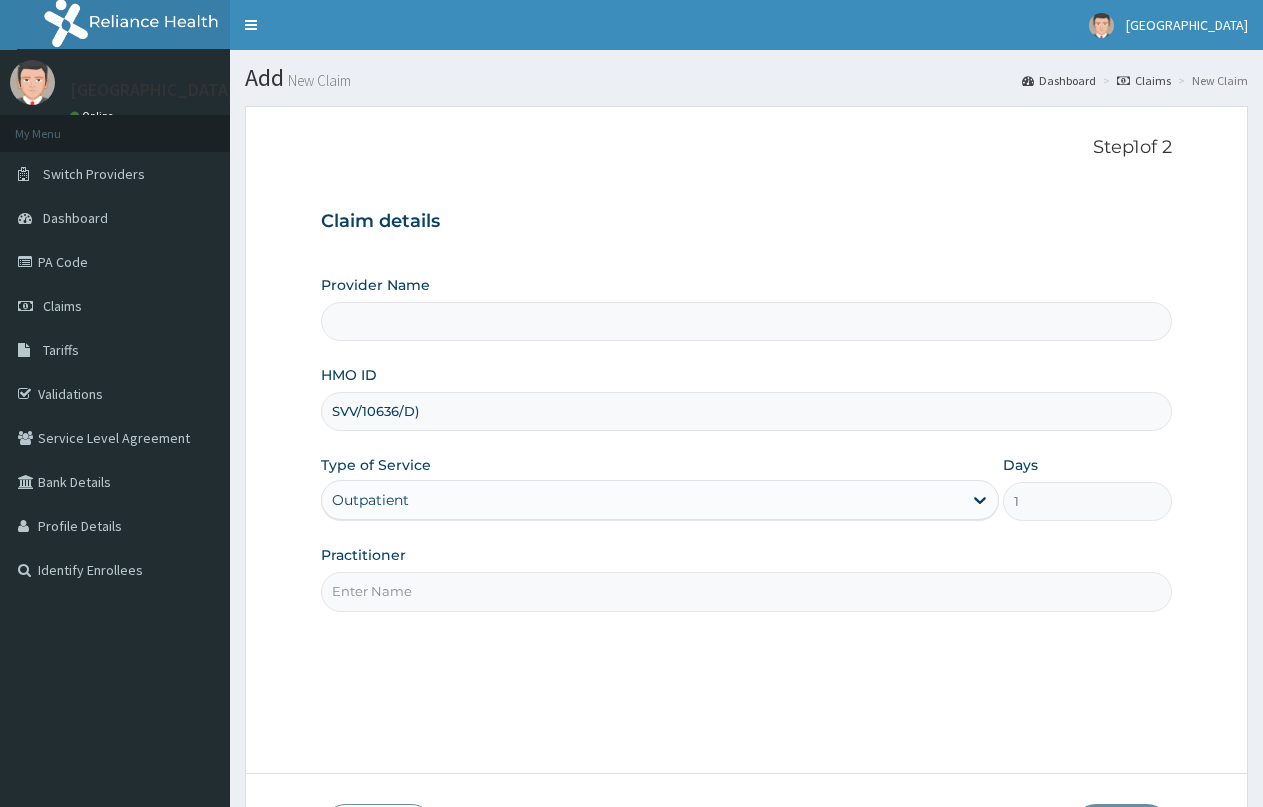 type on "[GEOGRAPHIC_DATA]" 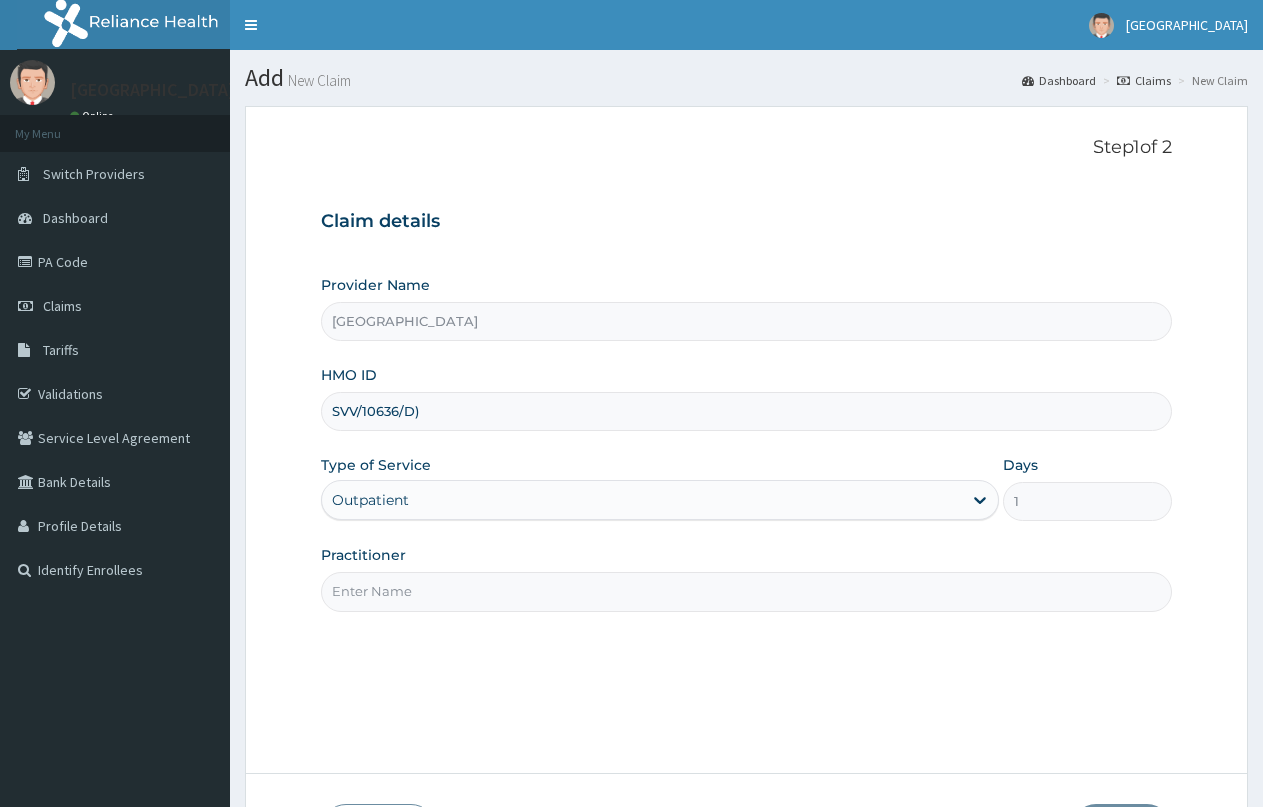 click on "Practitioner" at bounding box center [746, 591] 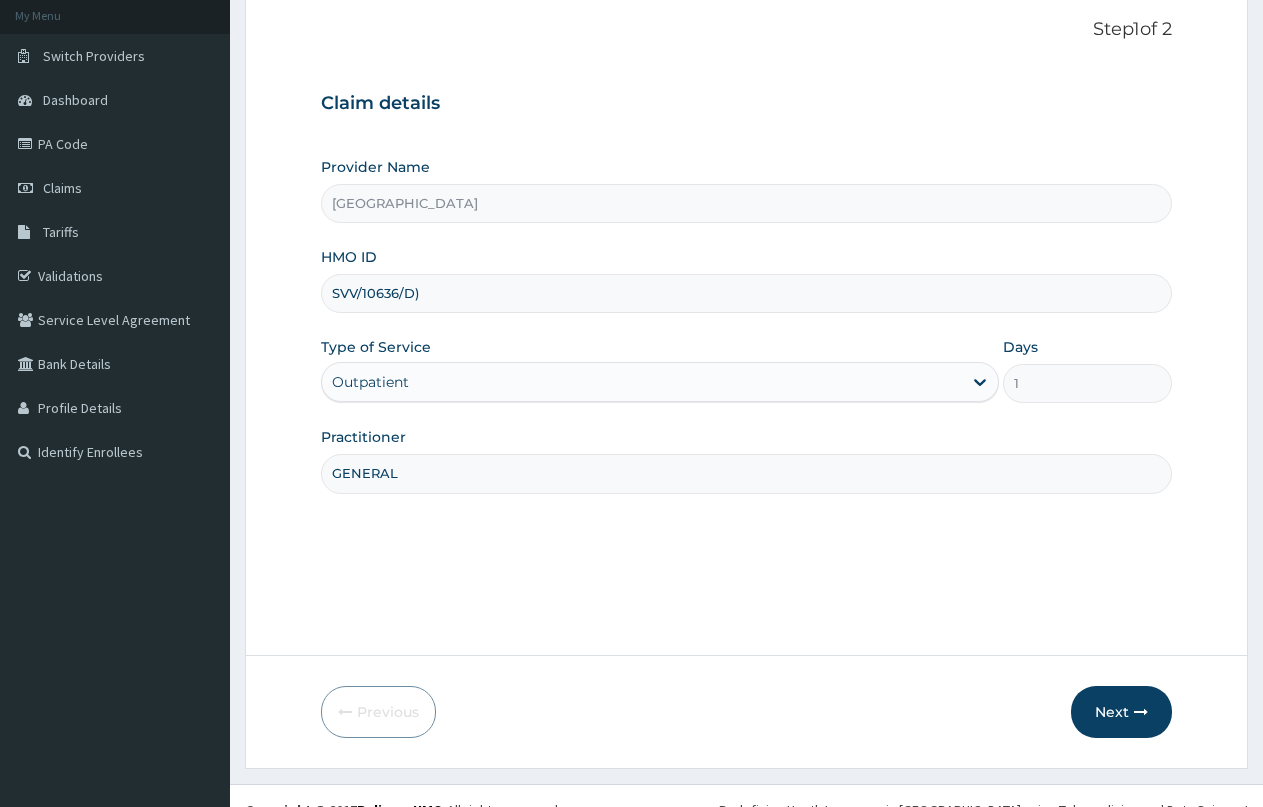 scroll, scrollTop: 146, scrollLeft: 0, axis: vertical 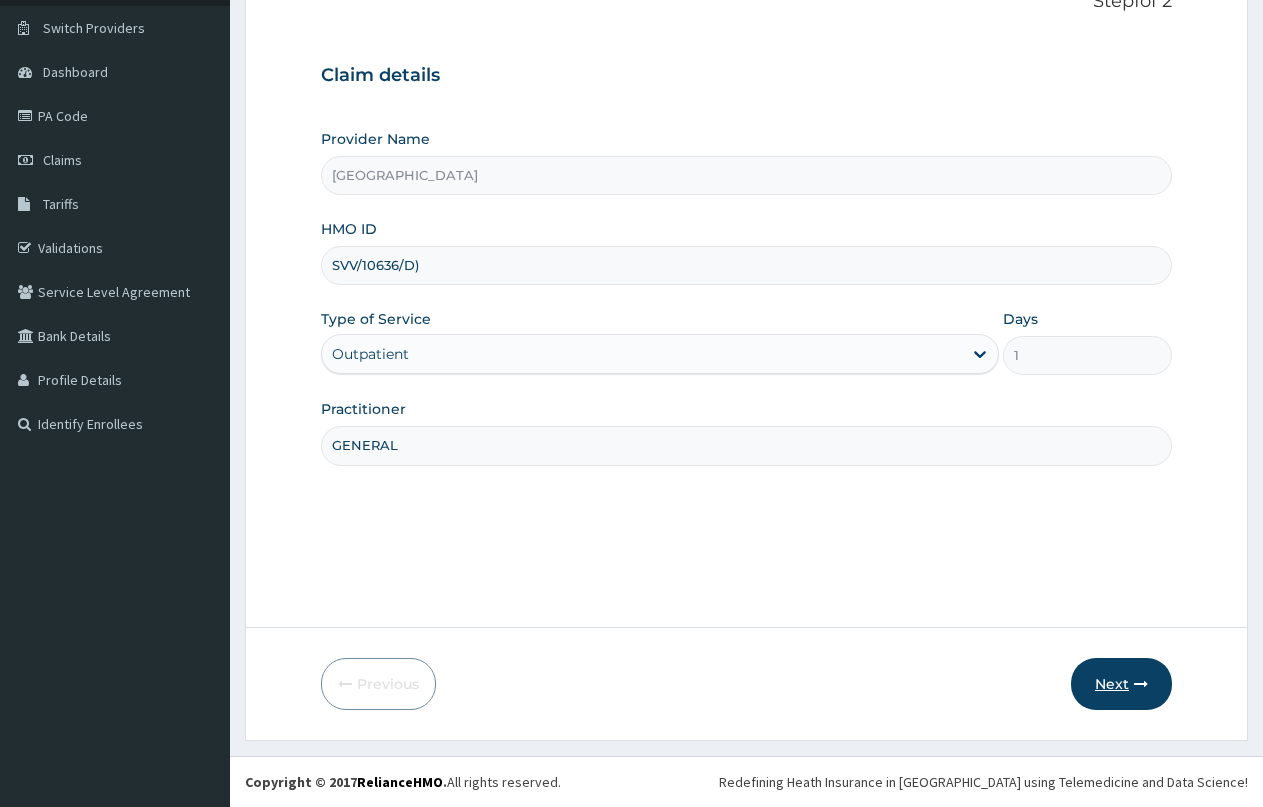 type on "GENERAL" 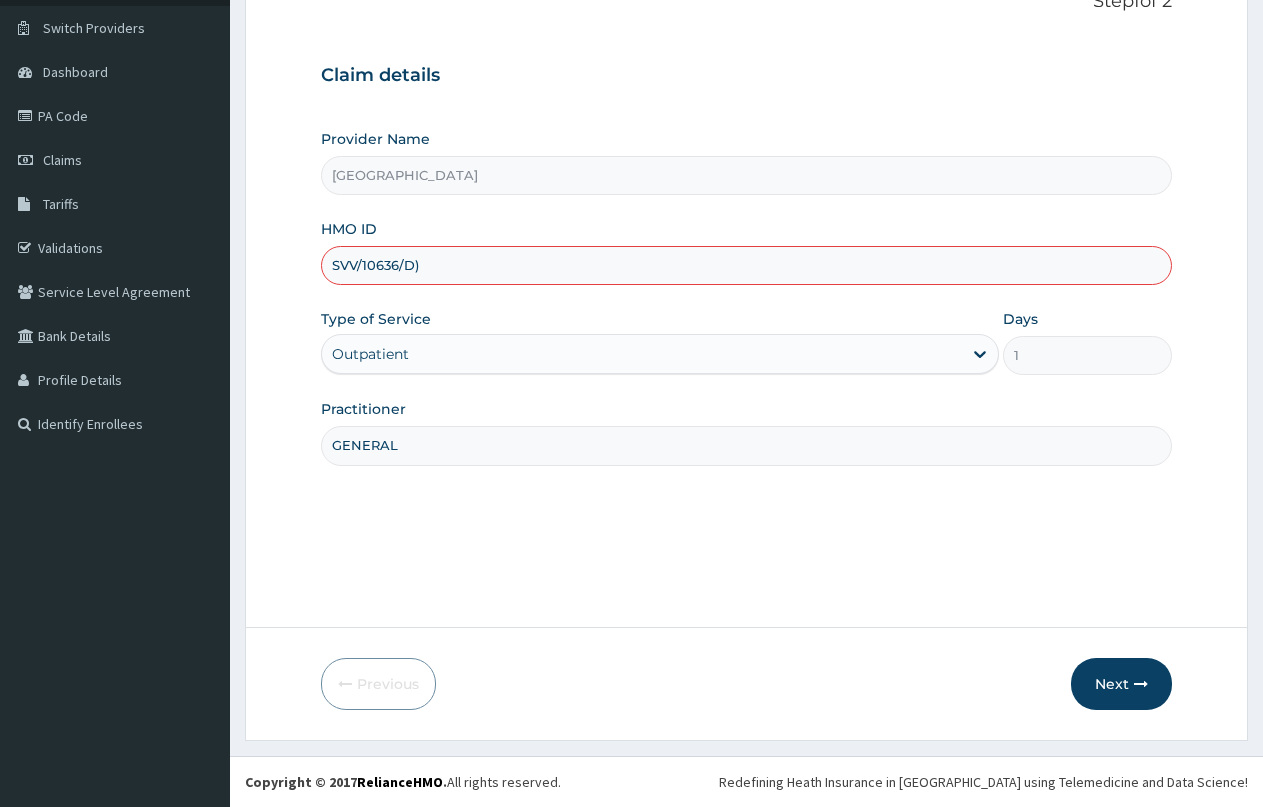click on "SVV/10636/D)" at bounding box center (746, 265) 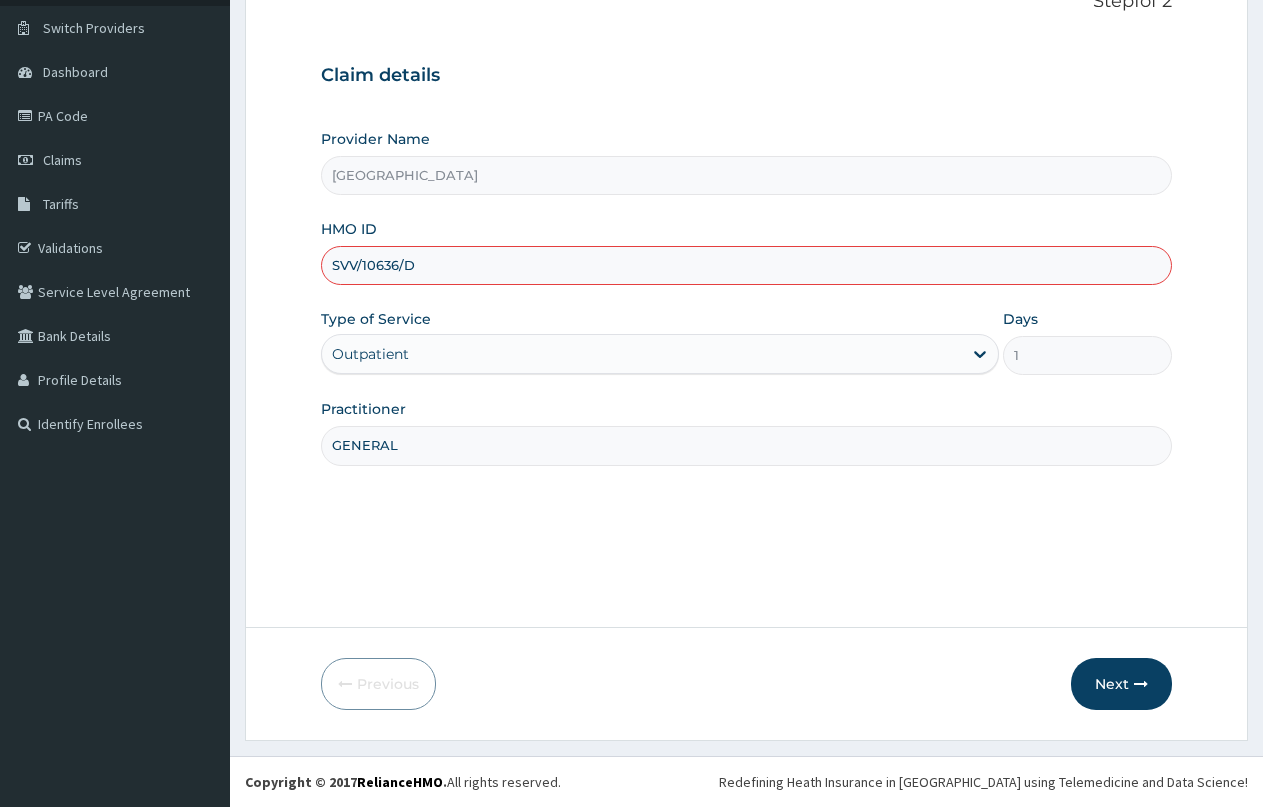 type on "SVV/10636/D" 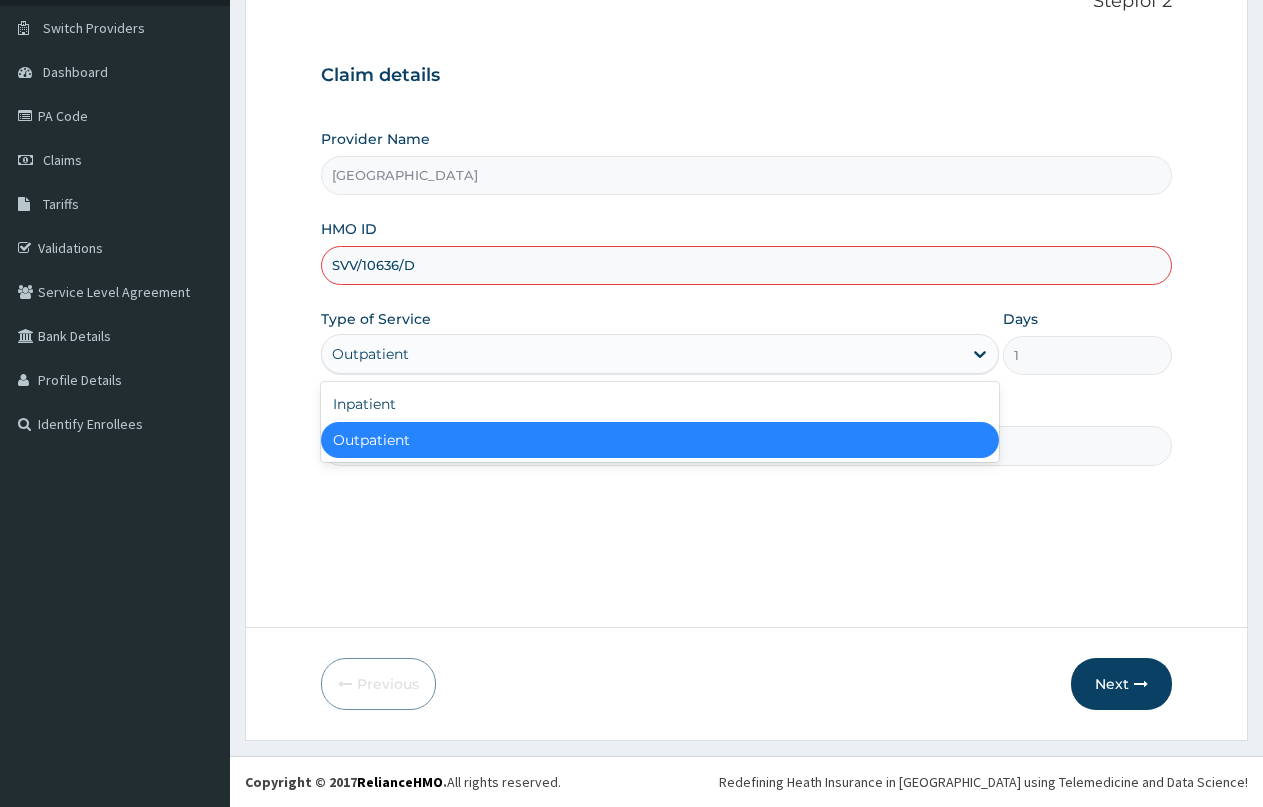 click on "Outpatient" at bounding box center (659, 440) 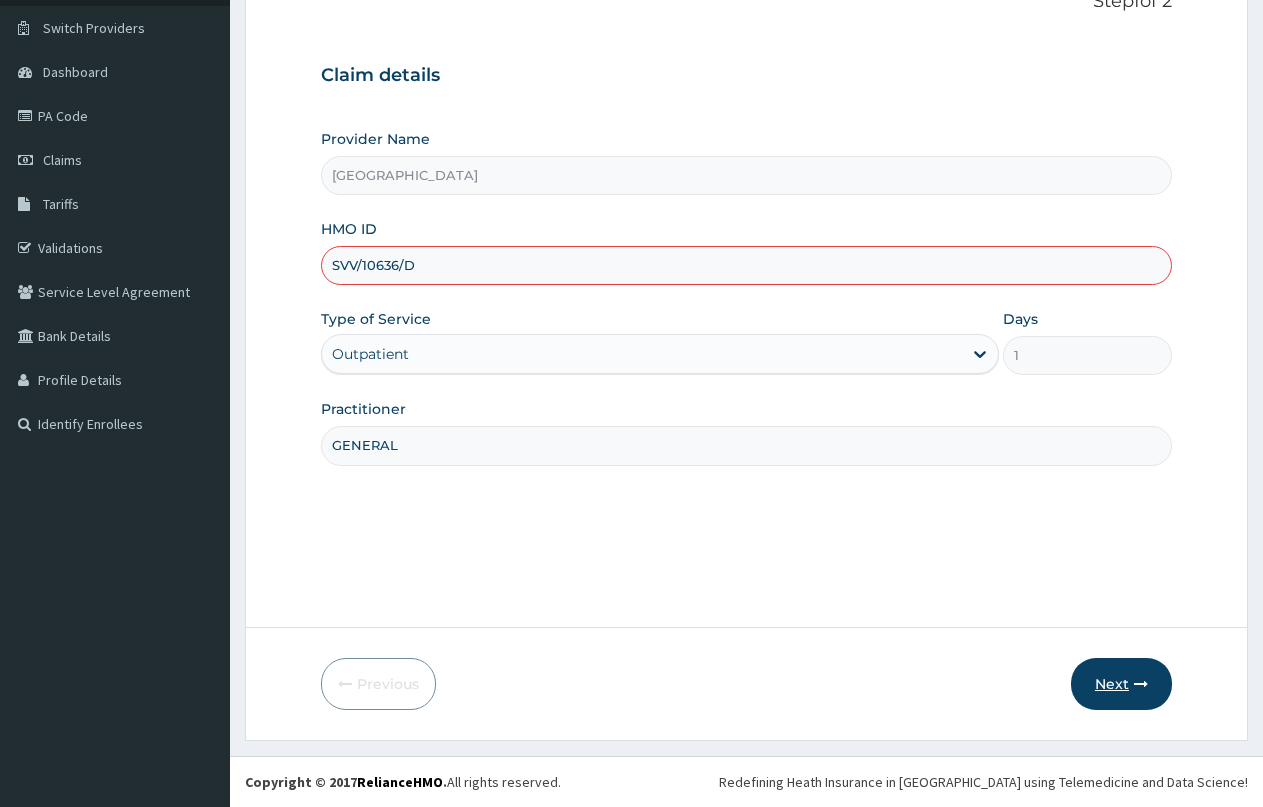 click on "Next" at bounding box center [1121, 684] 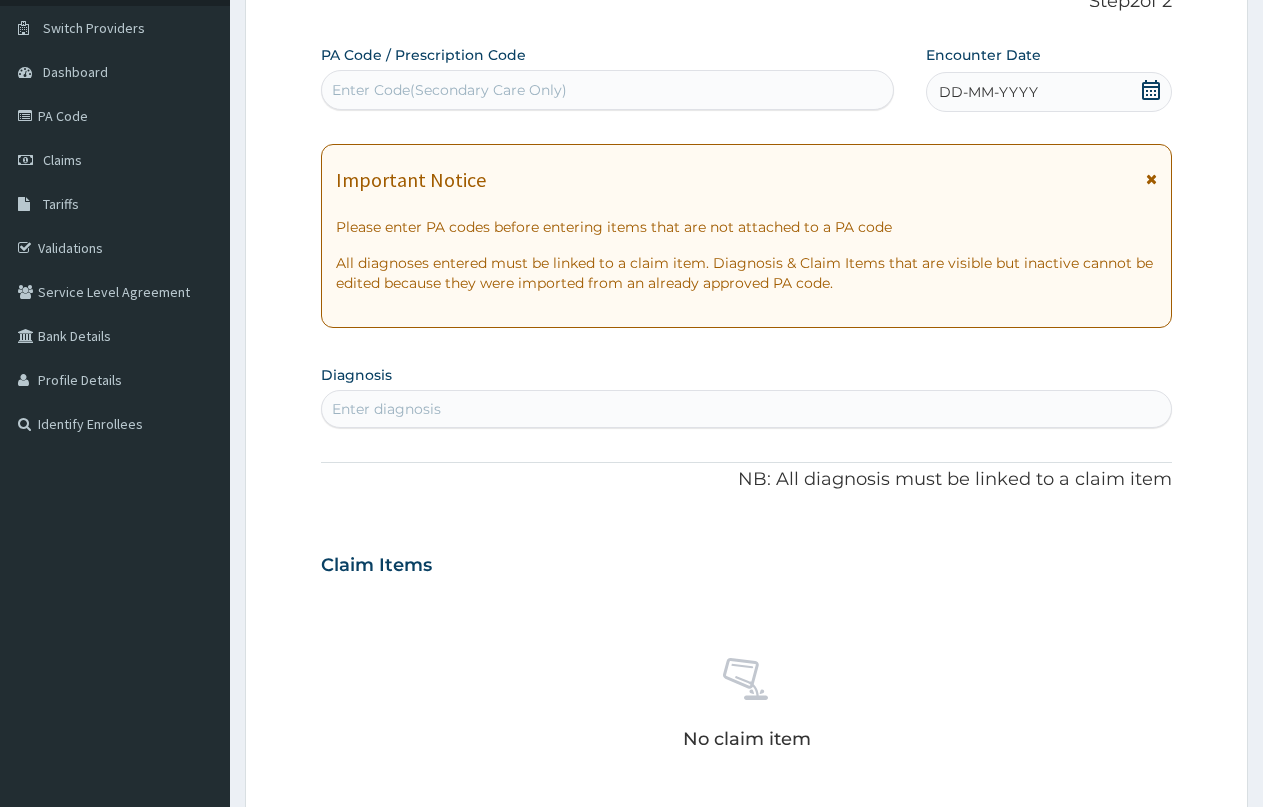click on "Diagnosis Enter diagnosis" at bounding box center [746, 394] 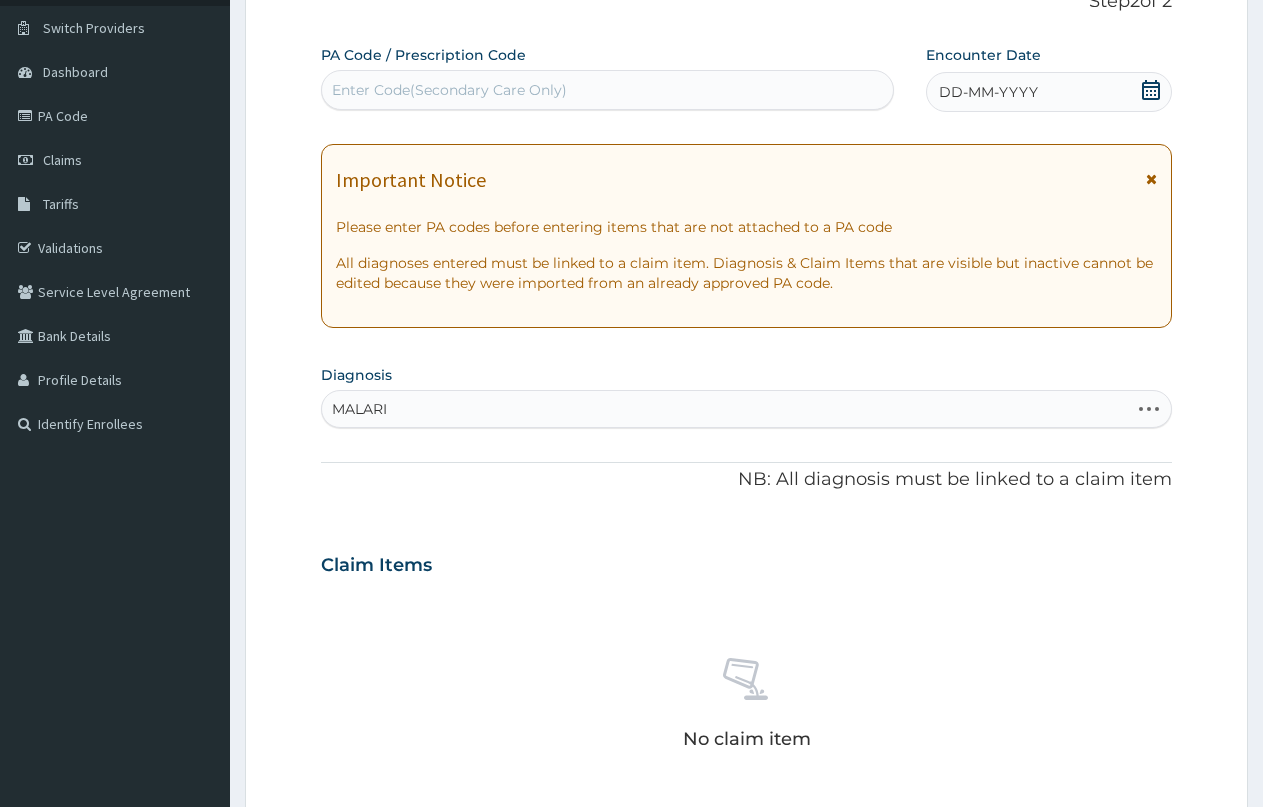 type on "[MEDICAL_DATA]" 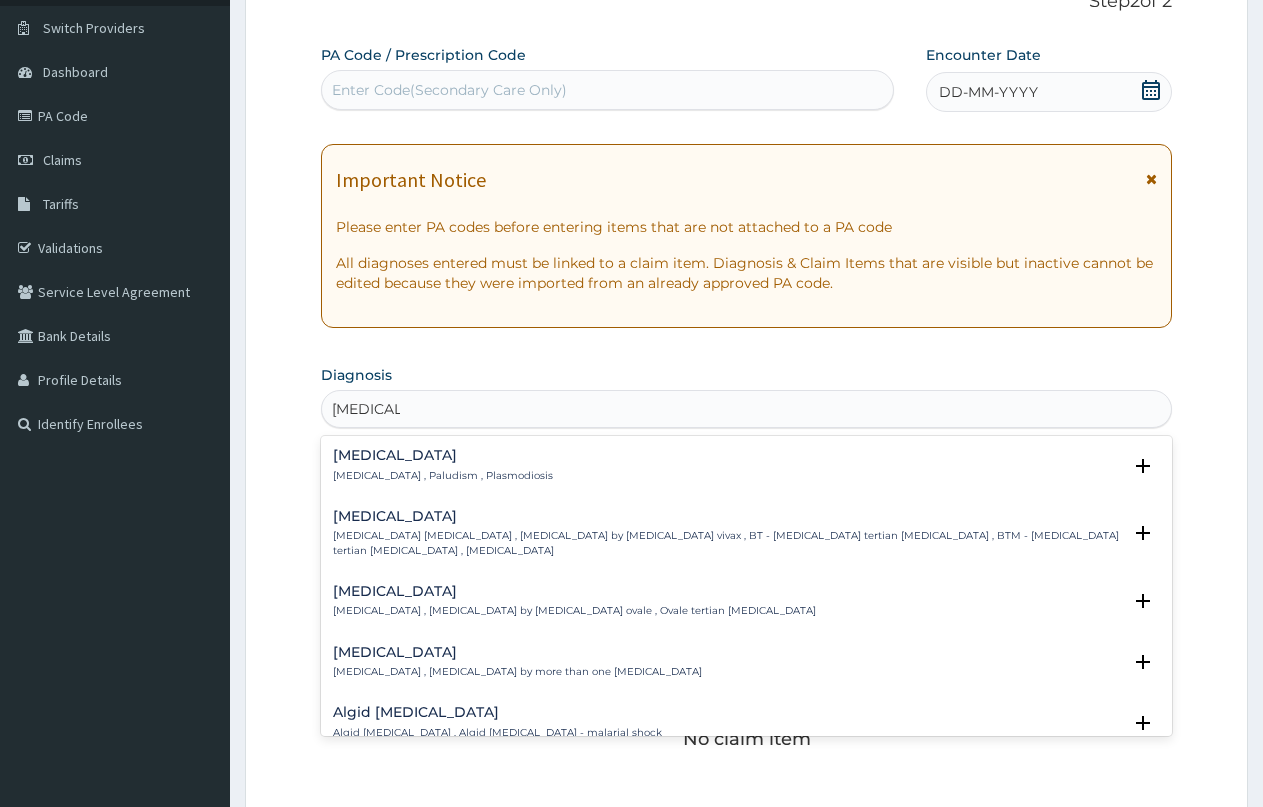 click on "[MEDICAL_DATA] , Paludism , Plasmodiosis" at bounding box center (443, 476) 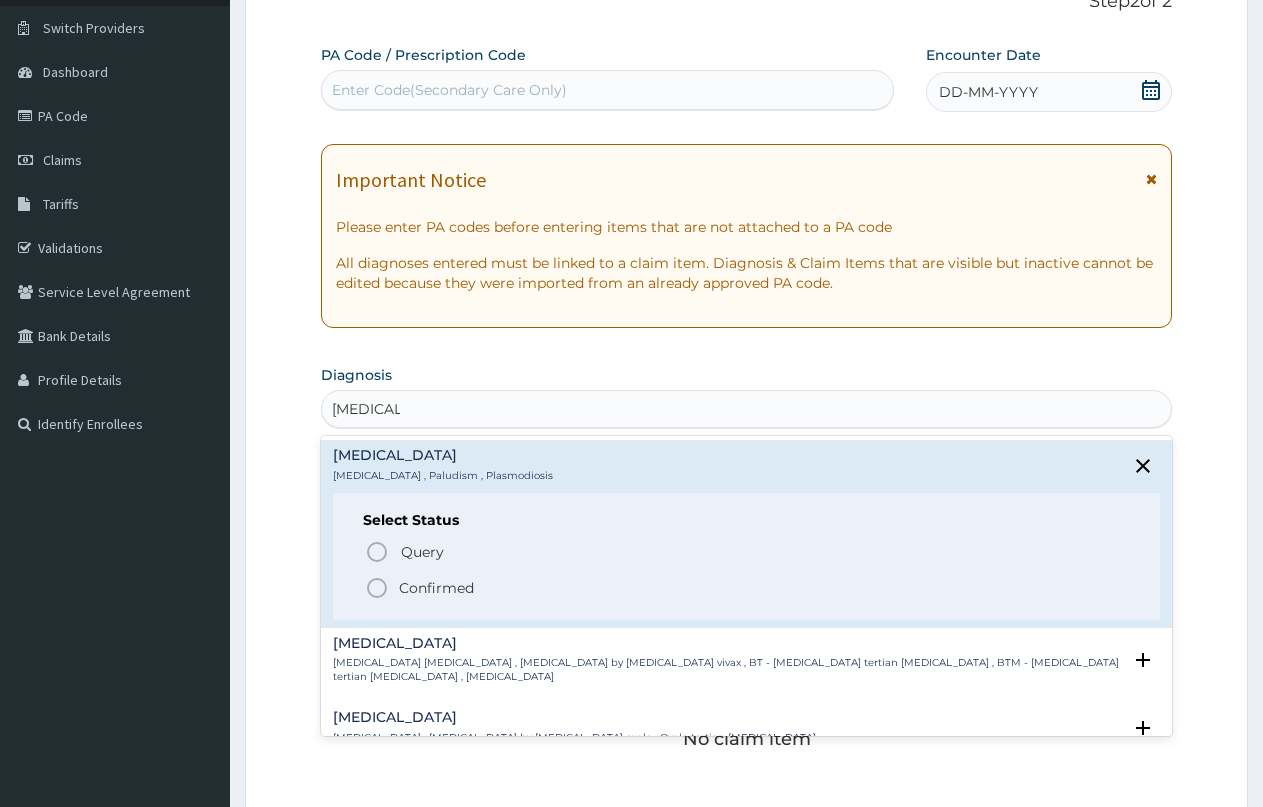 click on "Confirmed" at bounding box center (436, 588) 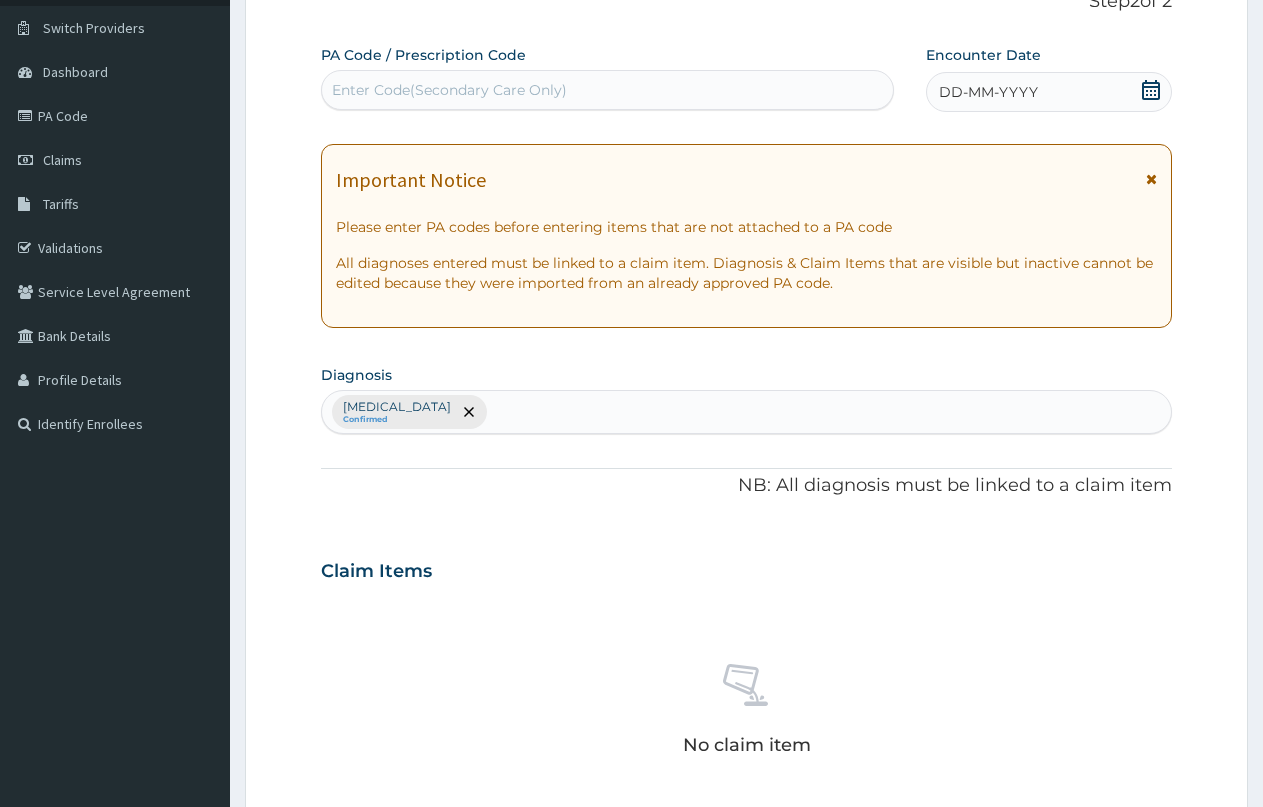 click on "Claim Items" at bounding box center (746, 567) 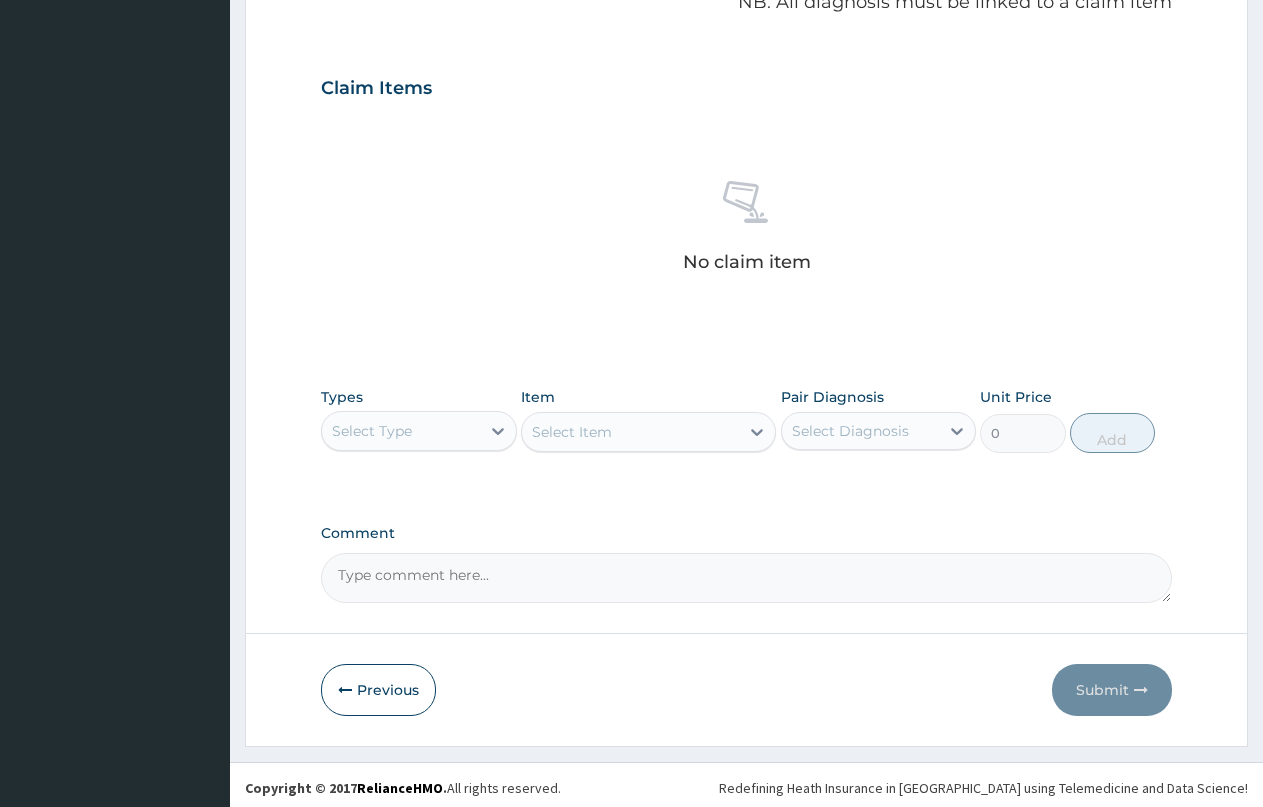 scroll, scrollTop: 635, scrollLeft: 0, axis: vertical 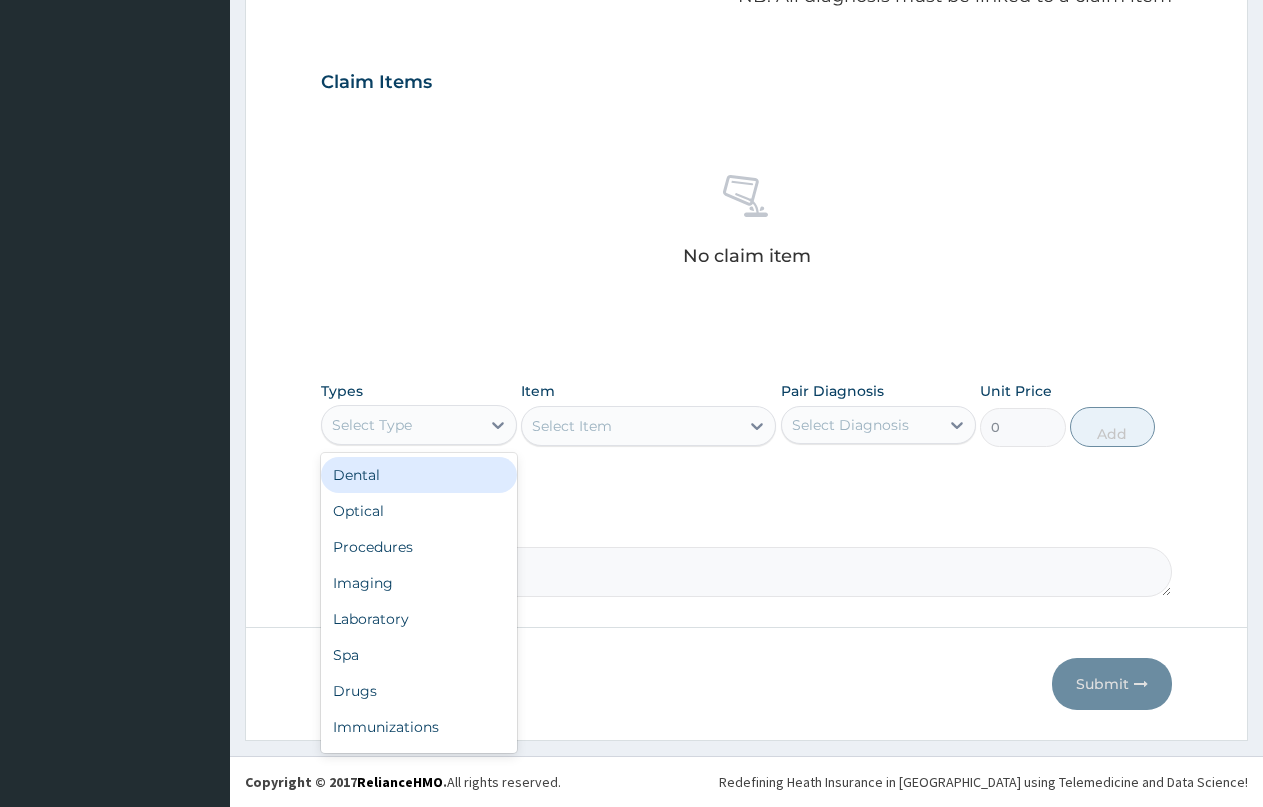 click on "Select Type" at bounding box center (401, 425) 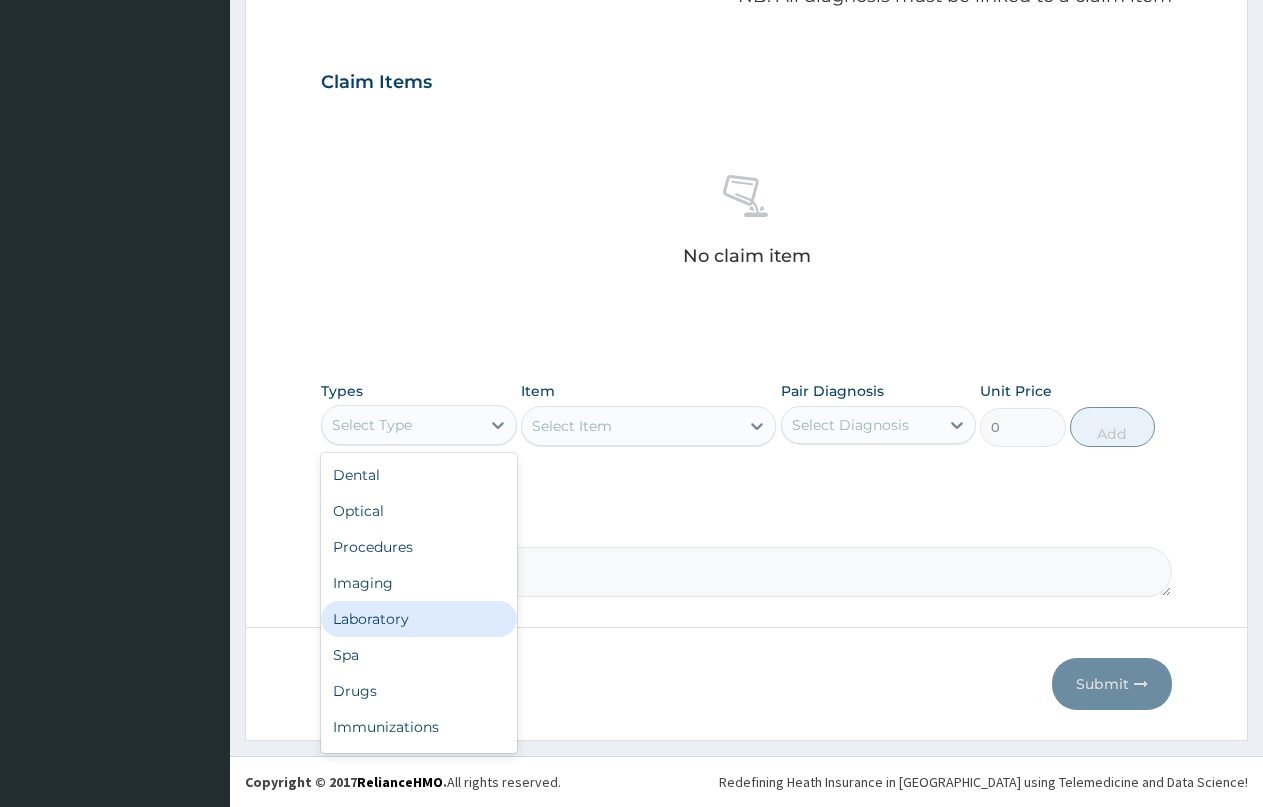 click on "Laboratory" at bounding box center (419, 619) 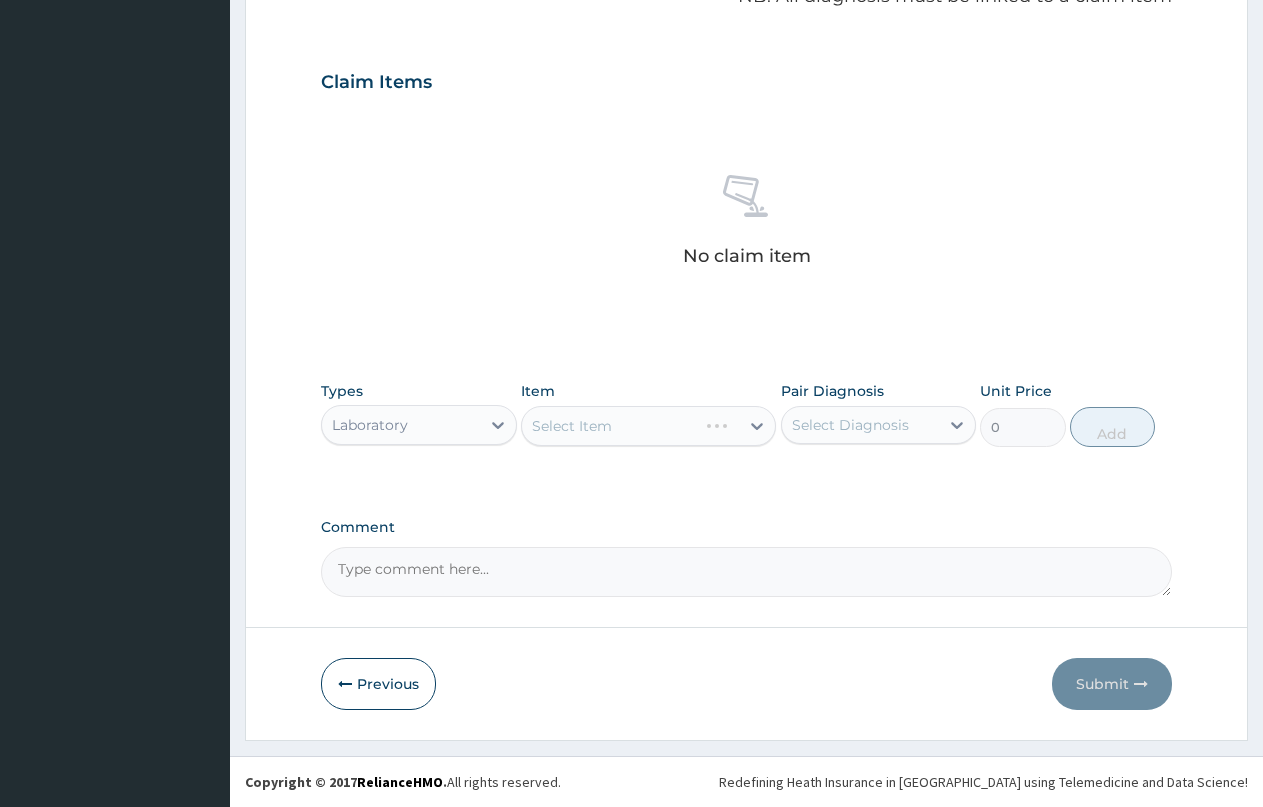 click on "Select Item" at bounding box center [648, 426] 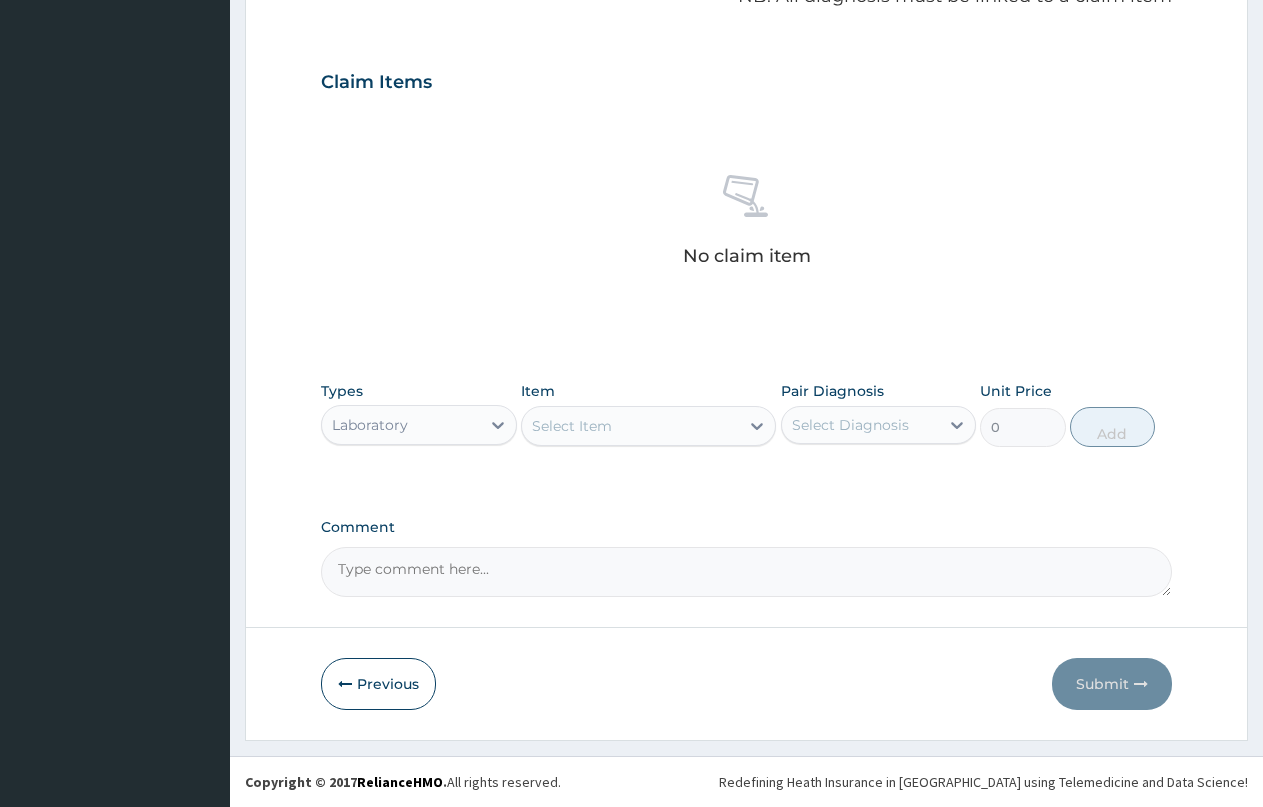 click on "Select Item" at bounding box center (630, 426) 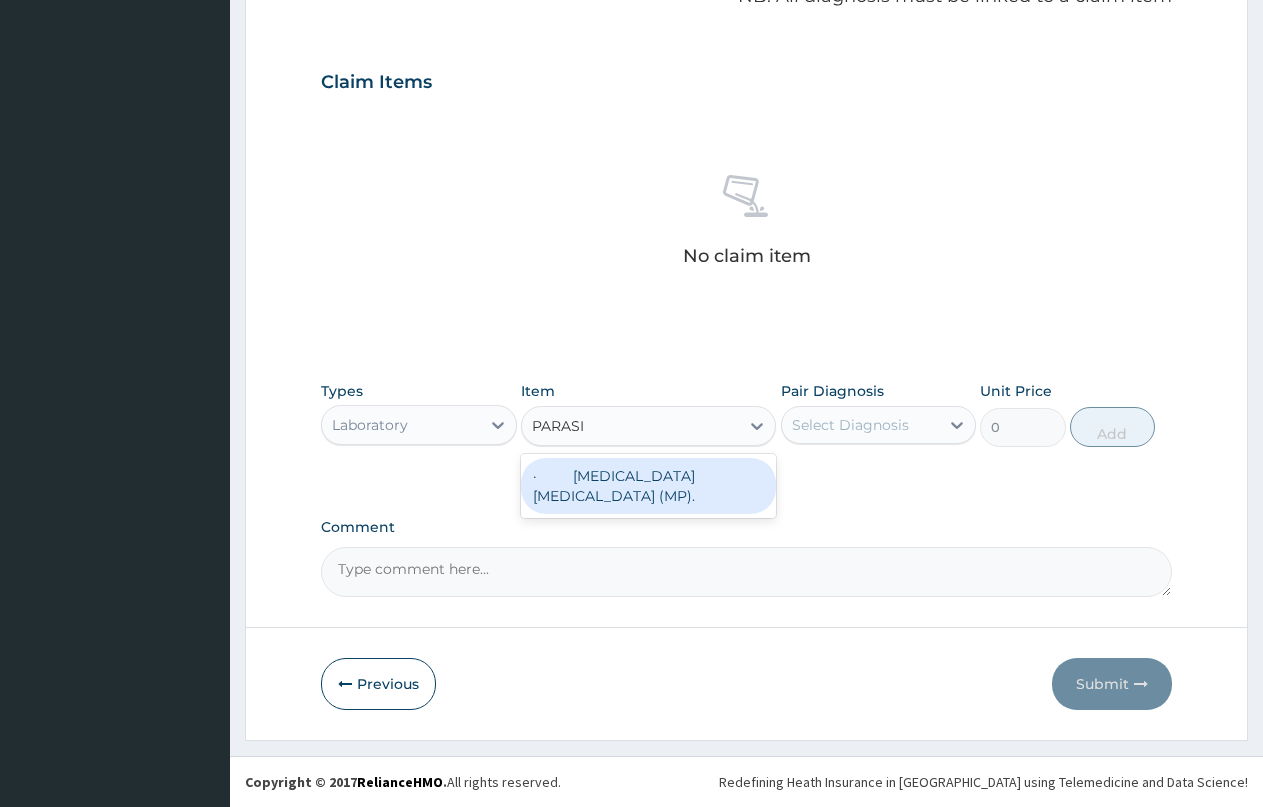 type on "PARASIT" 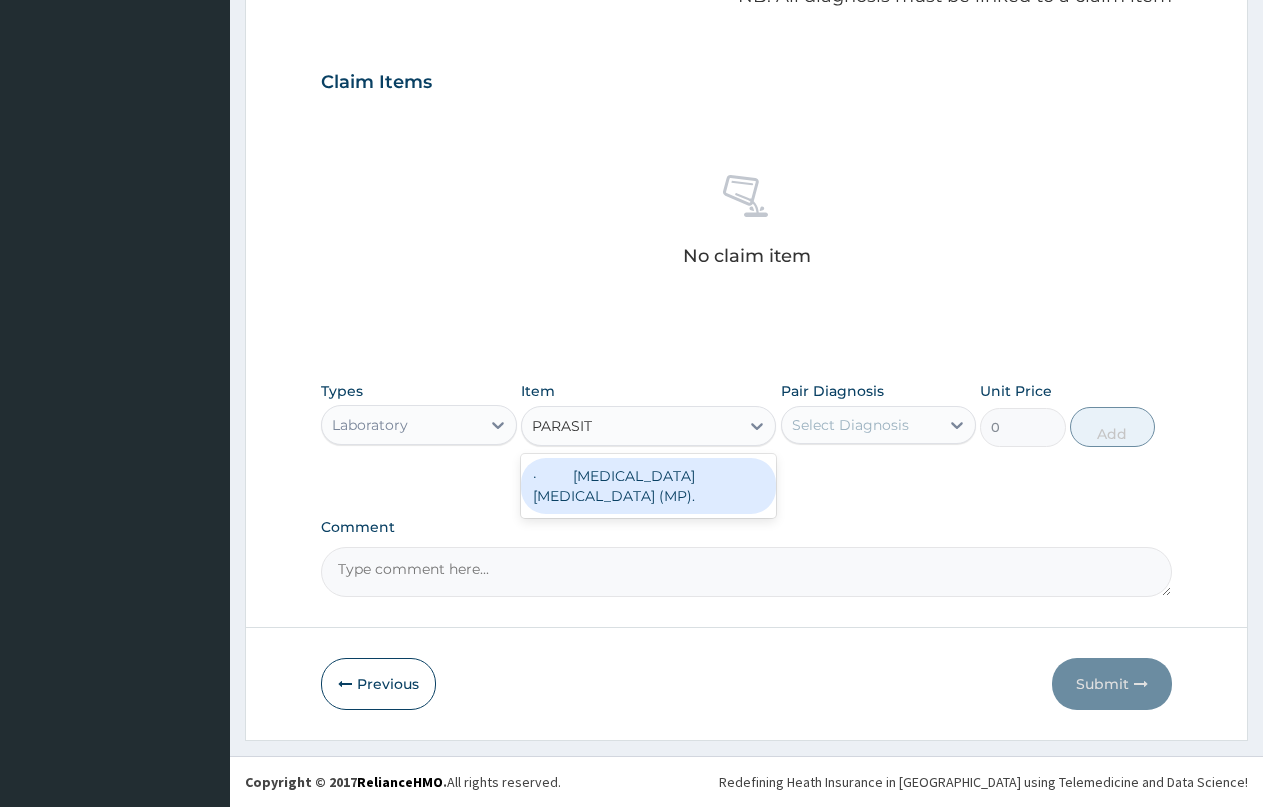 click on "·         [MEDICAL_DATA] [MEDICAL_DATA] (MP)." at bounding box center (648, 486) 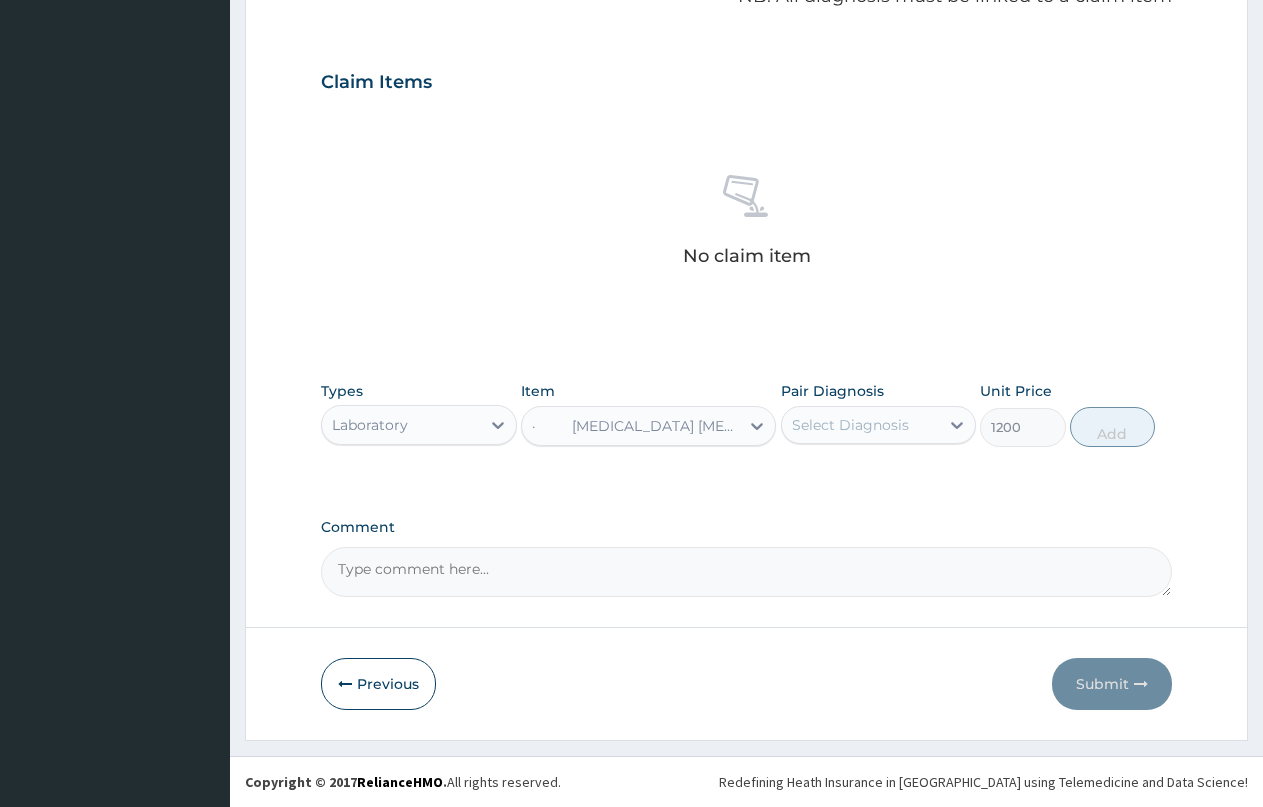 click on "Select Diagnosis" at bounding box center (850, 425) 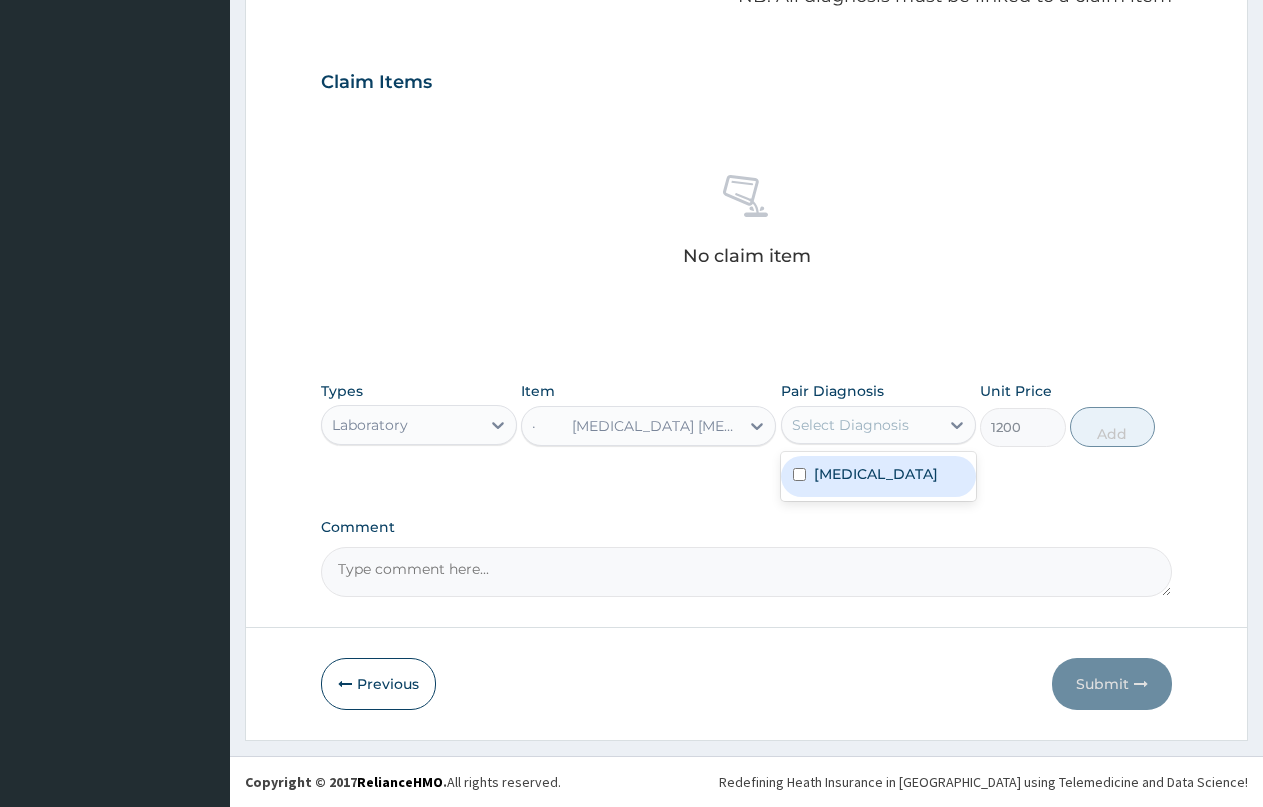 click on "[MEDICAL_DATA]" at bounding box center (879, 476) 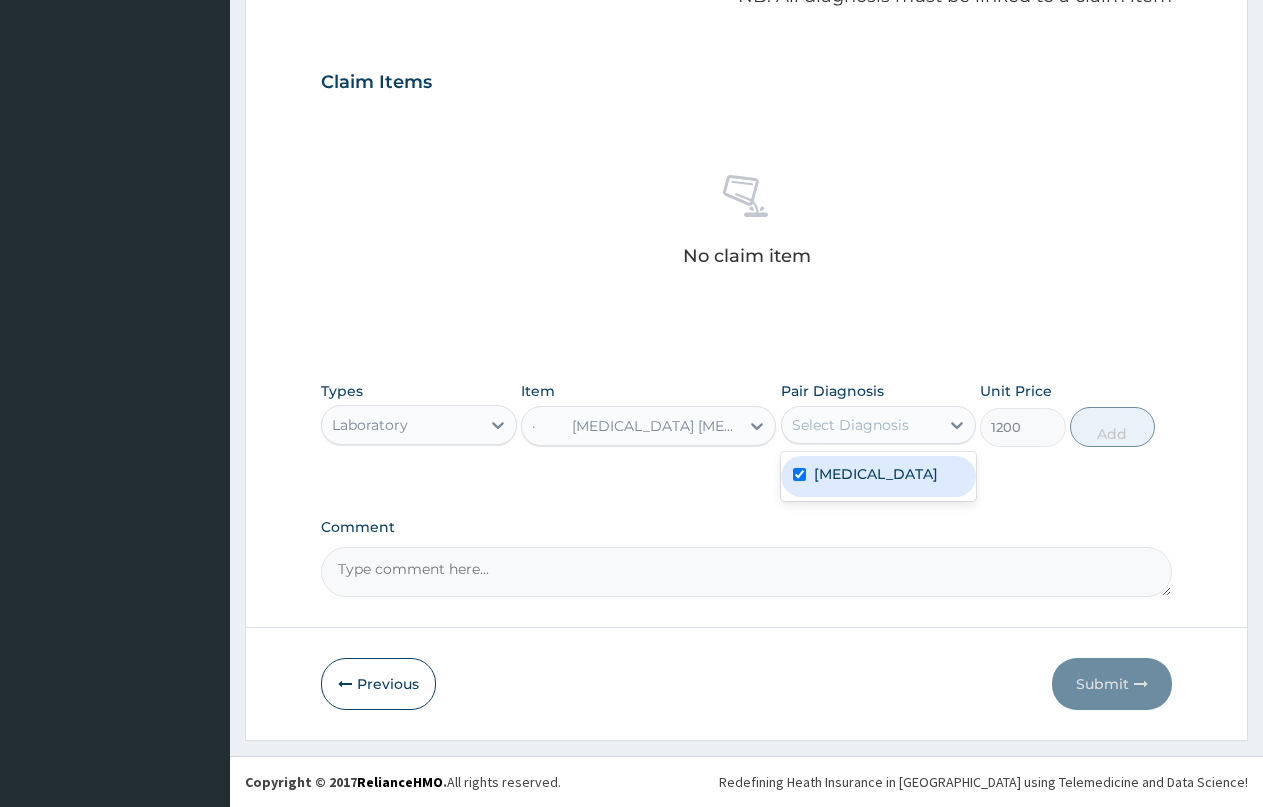 checkbox on "true" 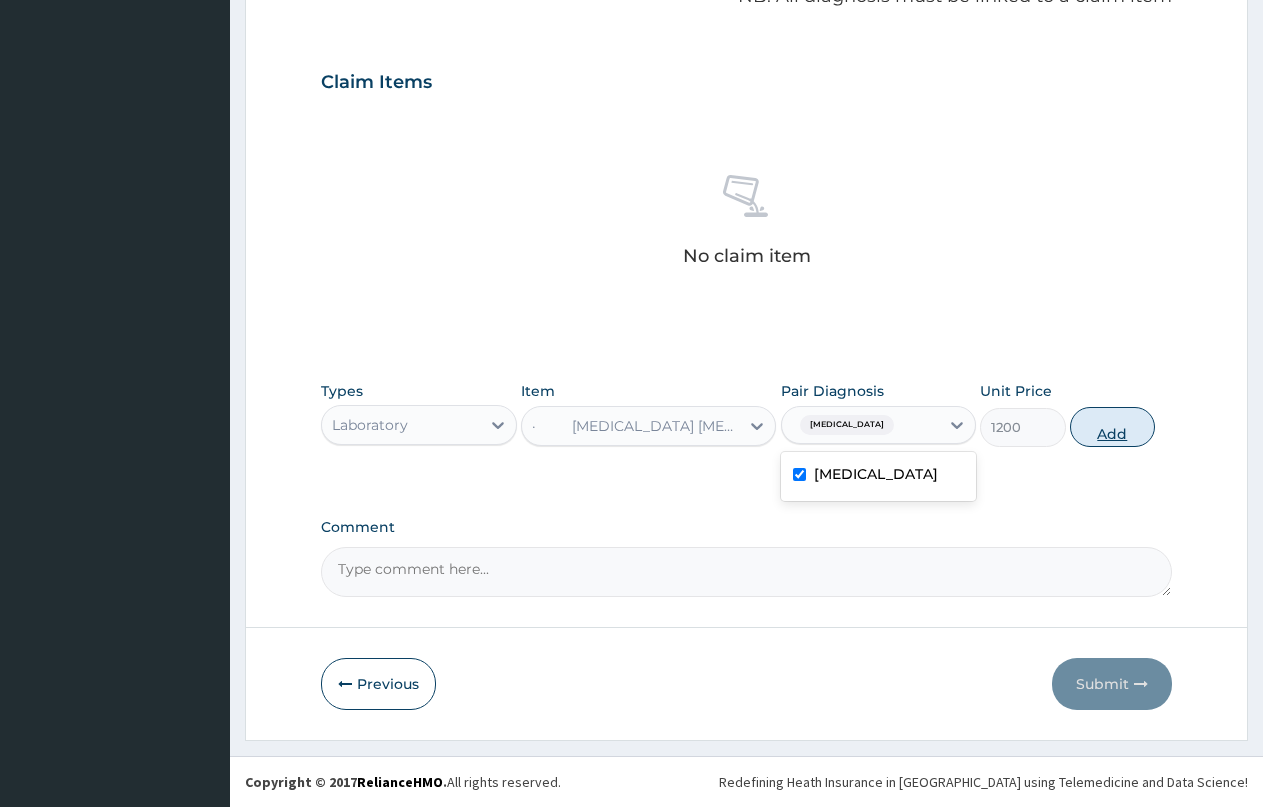 click on "Add" at bounding box center (1112, 427) 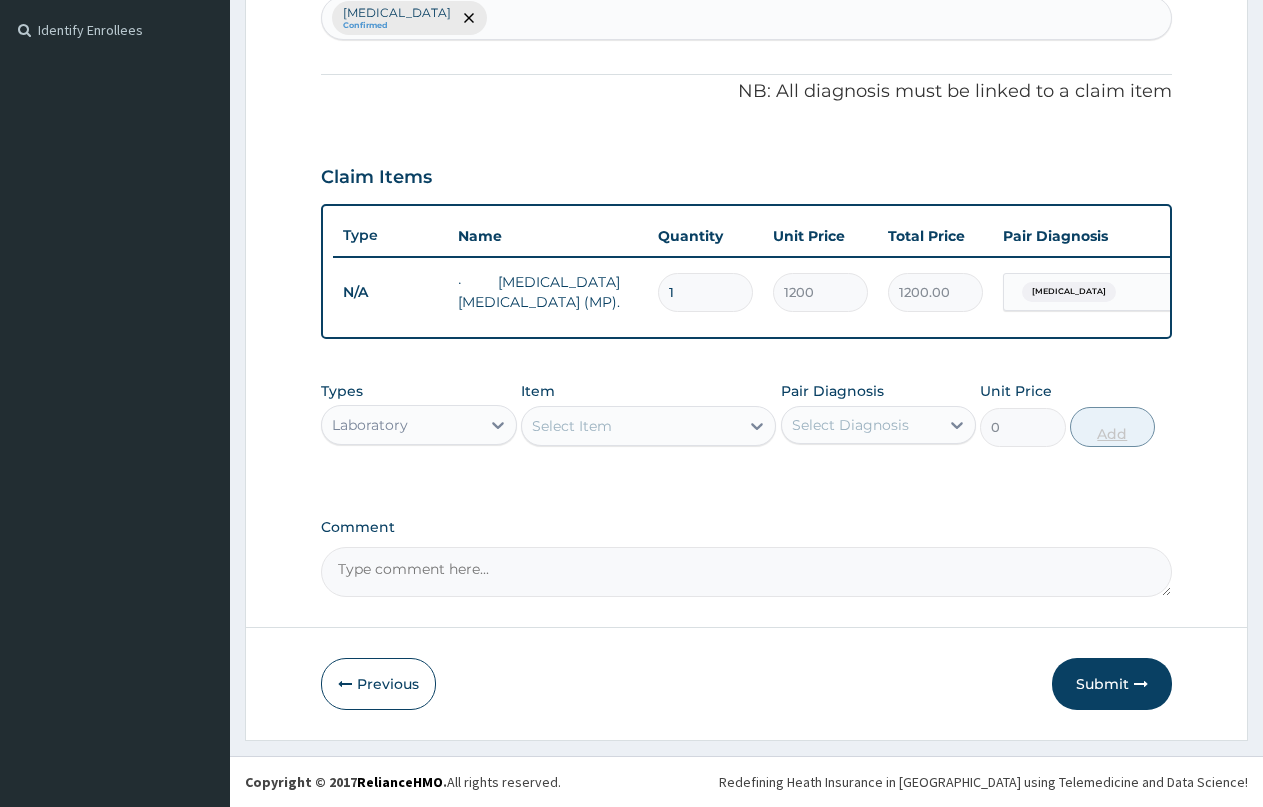 scroll, scrollTop: 557, scrollLeft: 0, axis: vertical 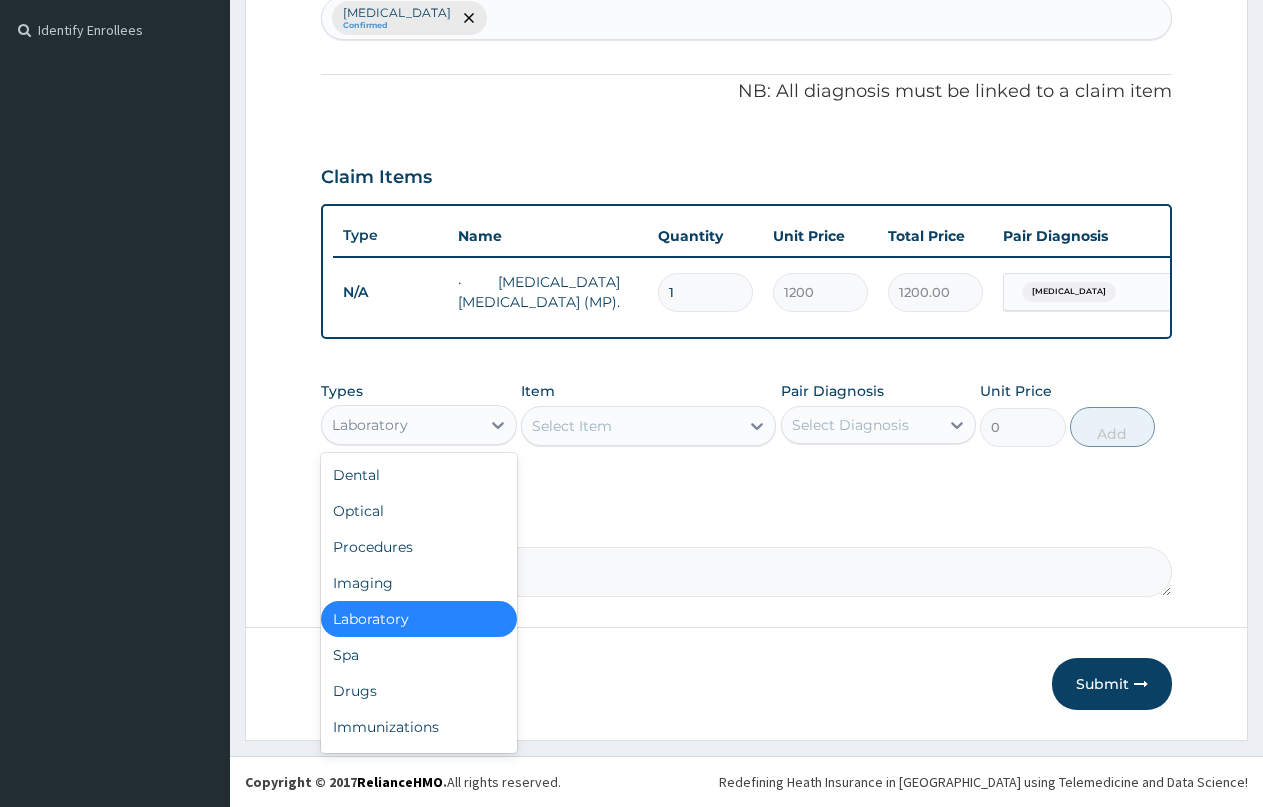 click on "Laboratory" at bounding box center (401, 425) 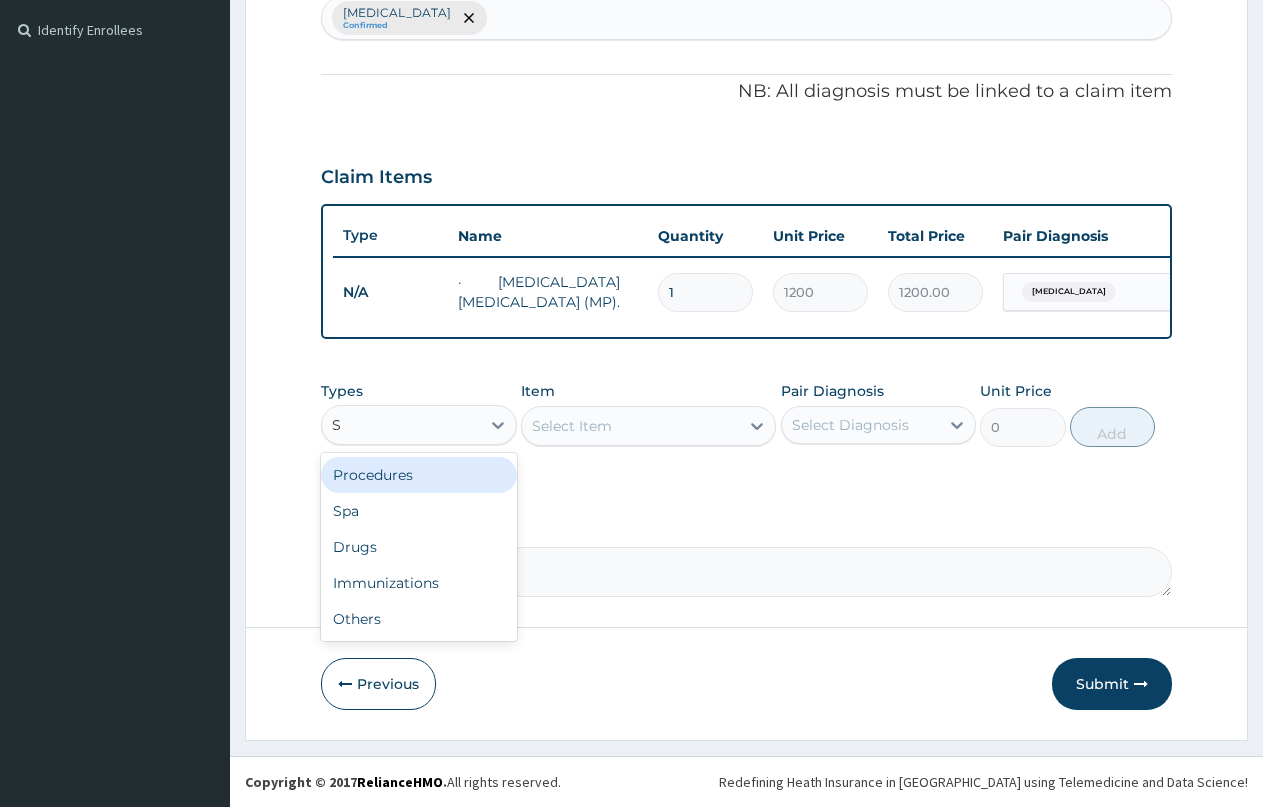 scroll, scrollTop: 251, scrollLeft: 0, axis: vertical 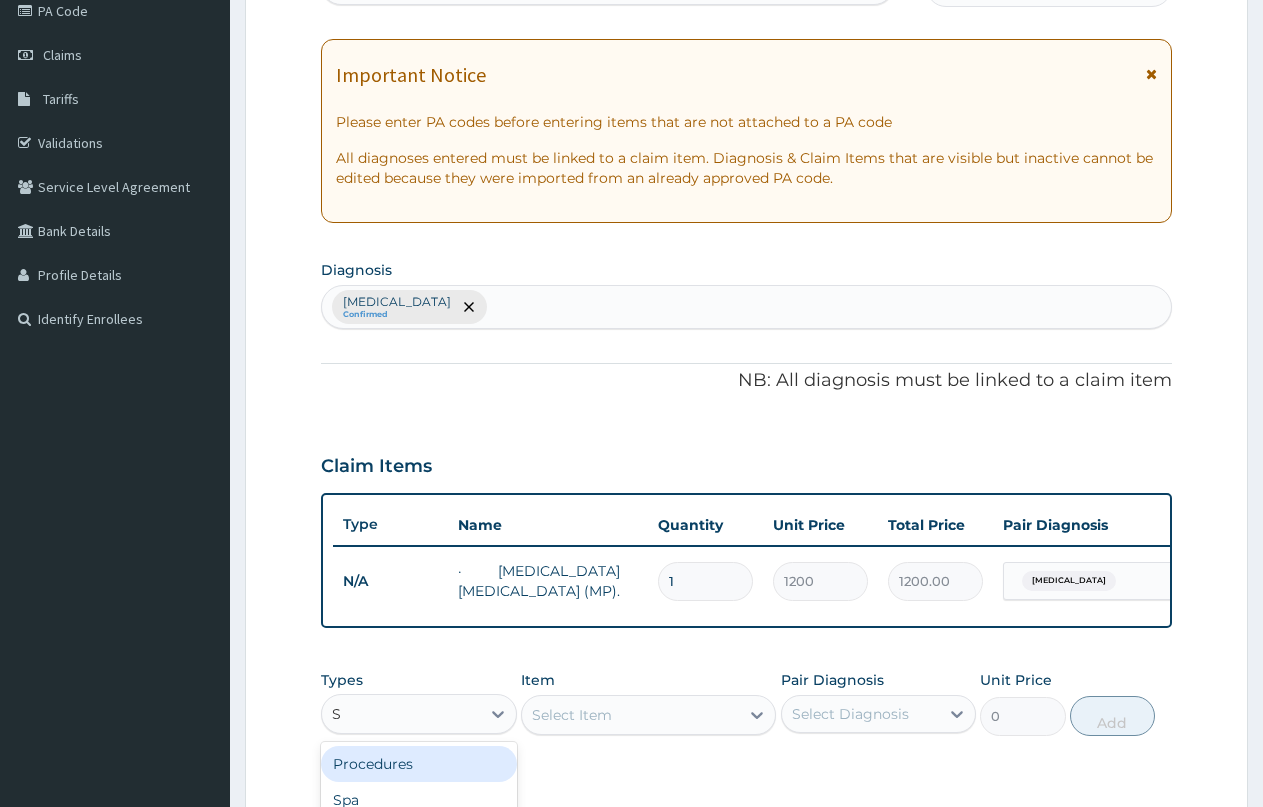type on "S" 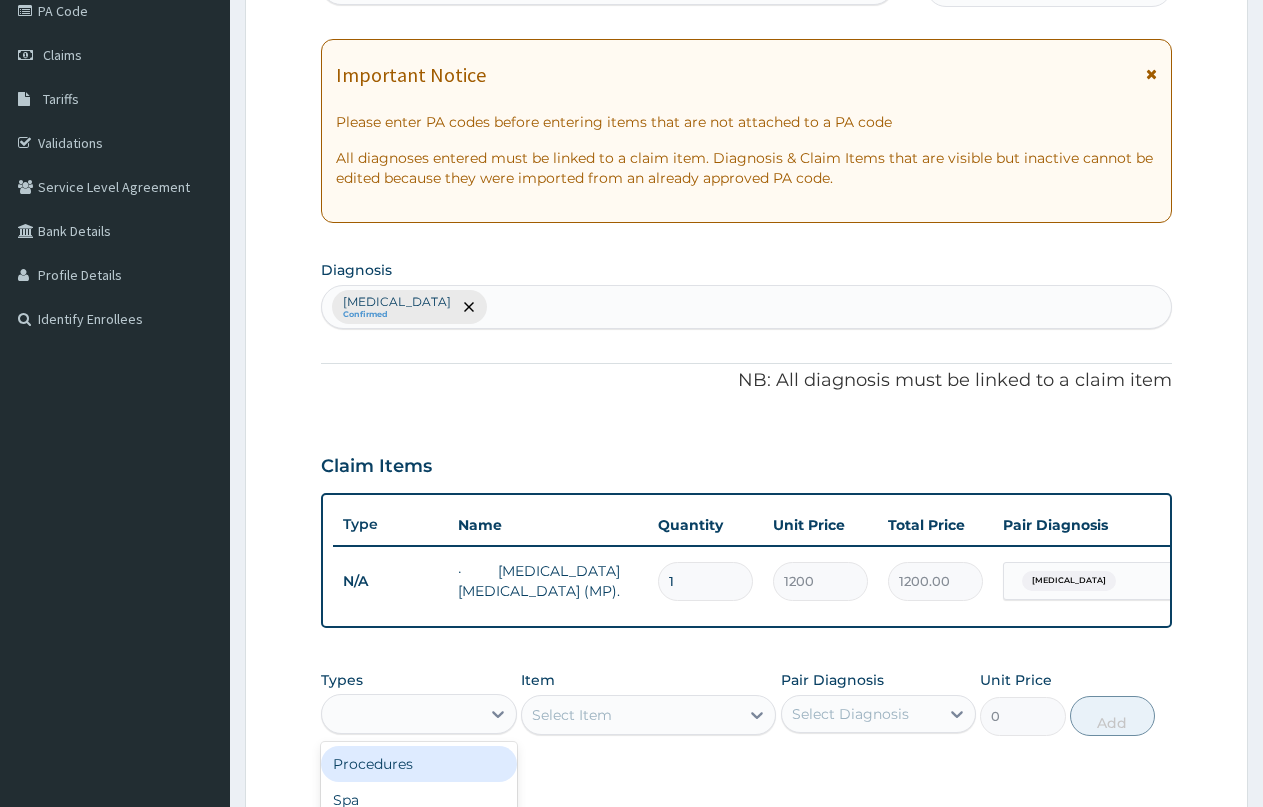 click on "[MEDICAL_DATA] Confirmed" at bounding box center (746, 307) 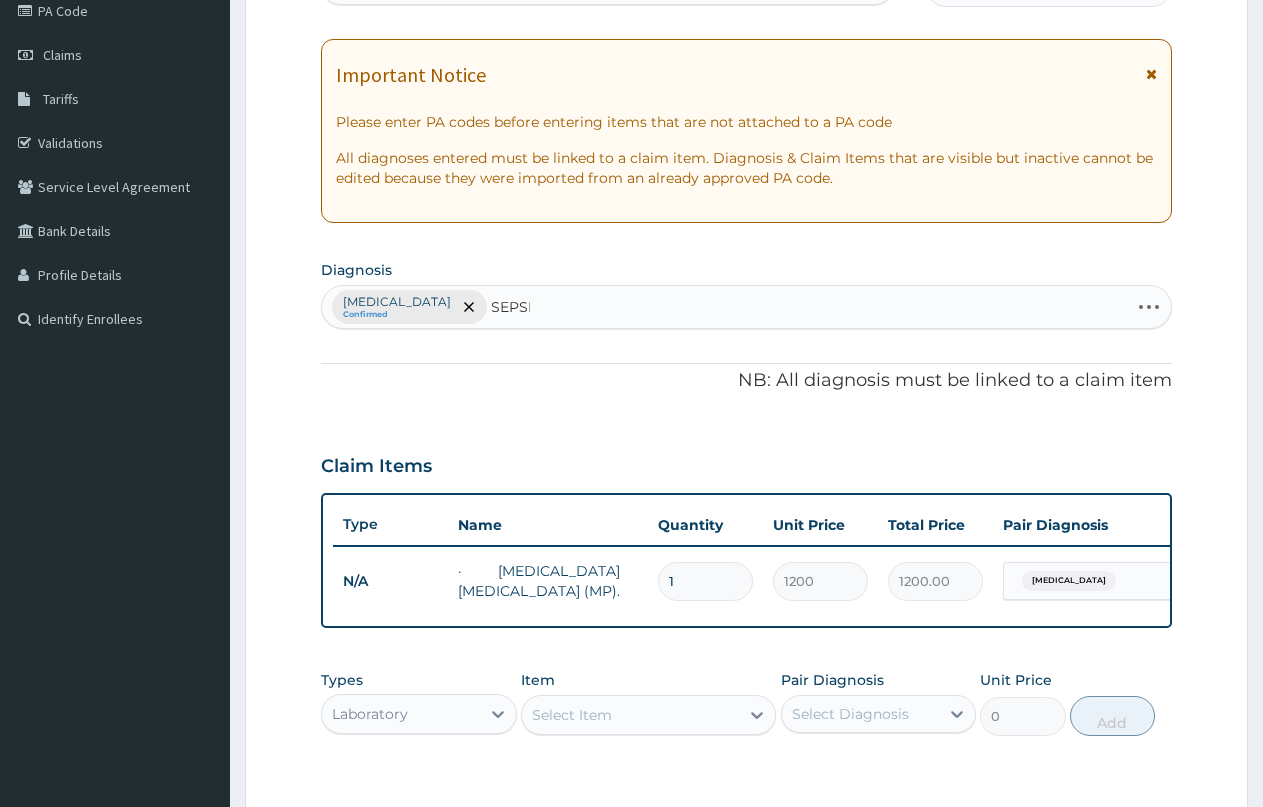 type on "[MEDICAL_DATA]" 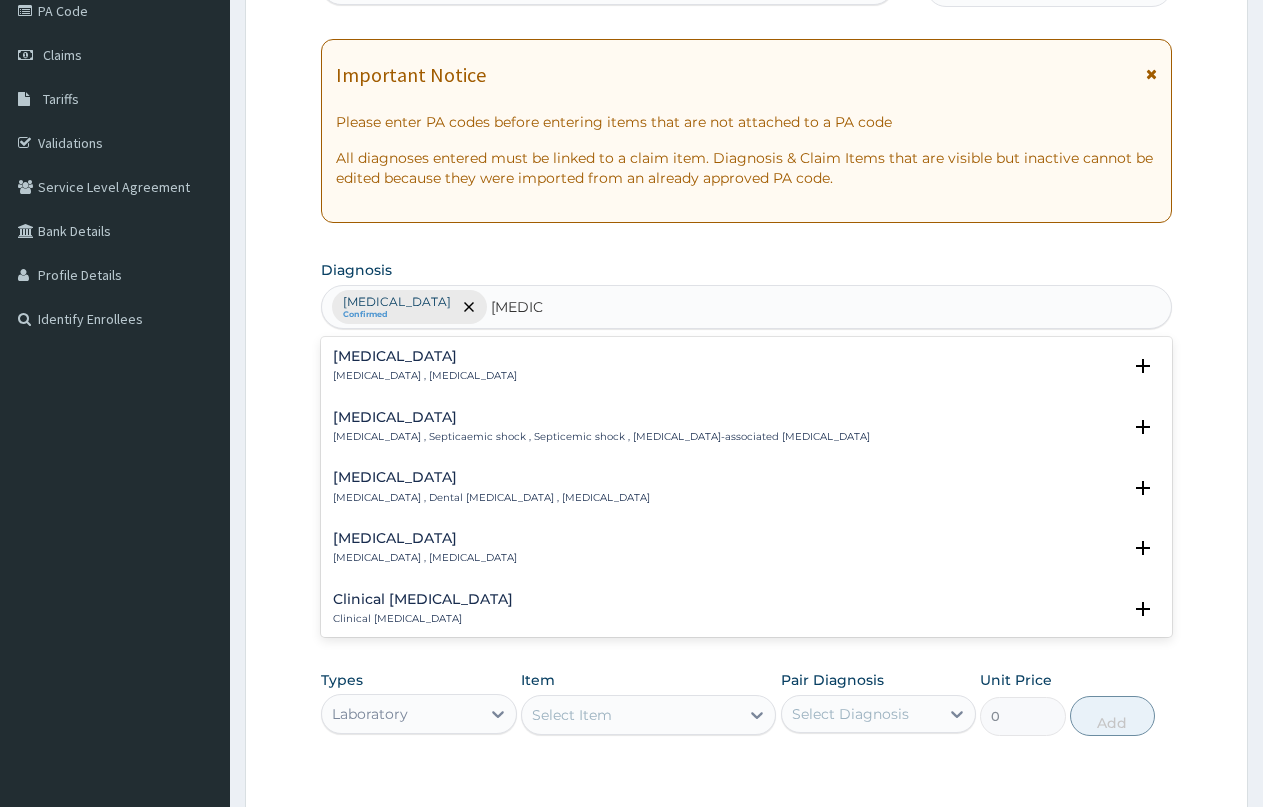 click on "[MEDICAL_DATA] , [MEDICAL_DATA]" at bounding box center (425, 376) 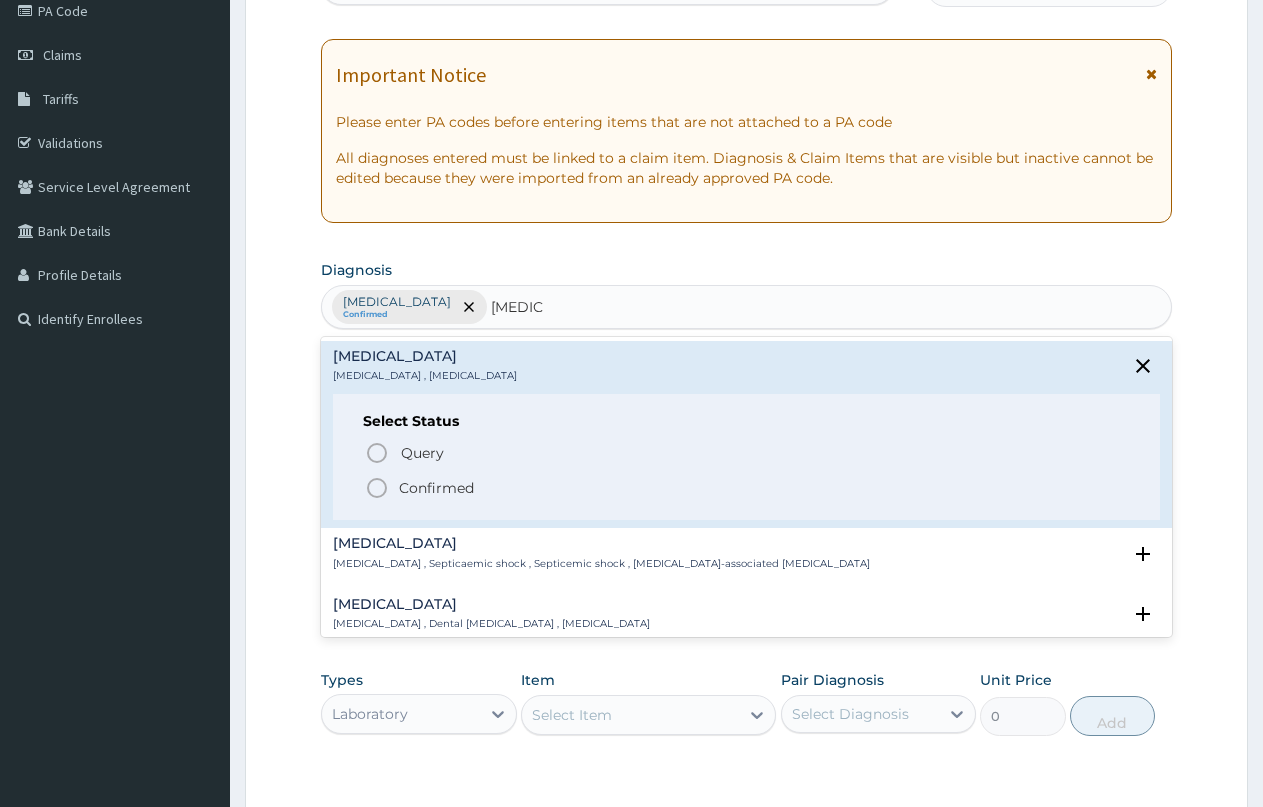 click on "Confirmed" at bounding box center (436, 488) 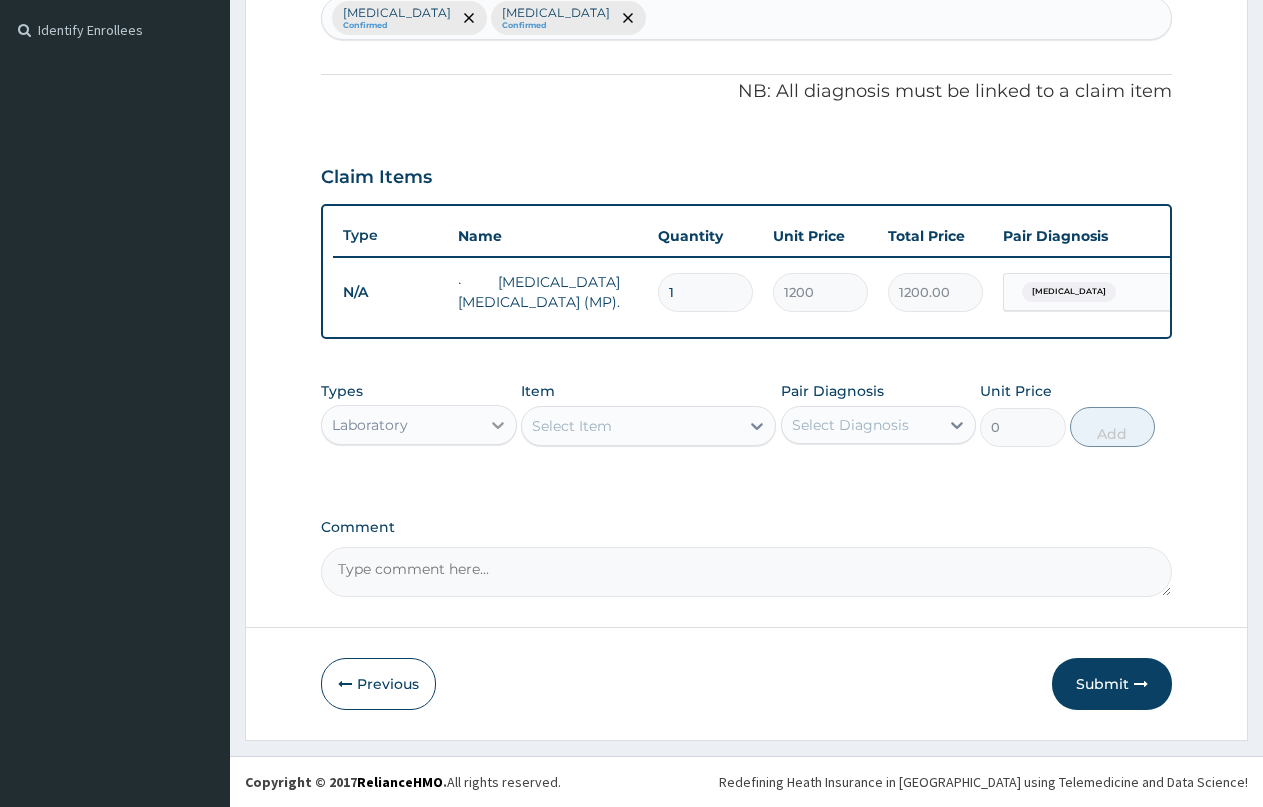scroll, scrollTop: 557, scrollLeft: 0, axis: vertical 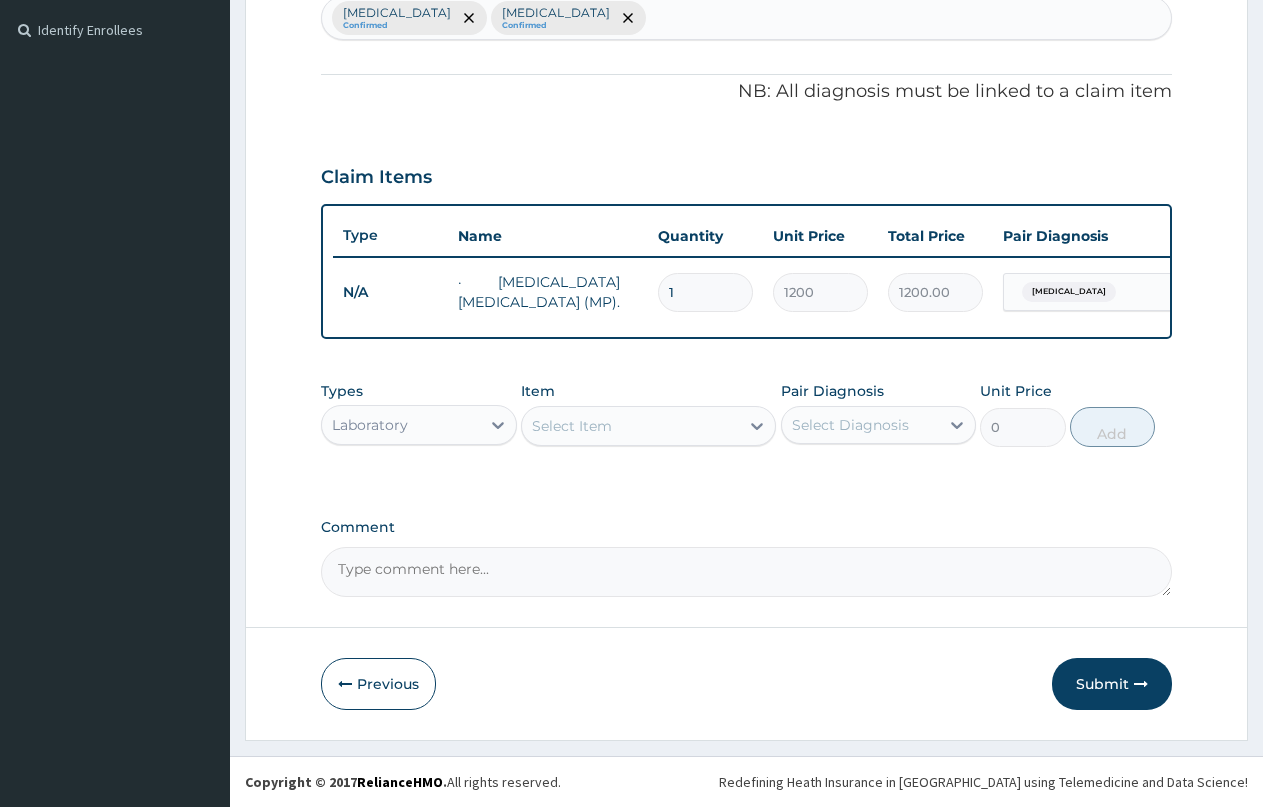 click on "Laboratory" at bounding box center (401, 425) 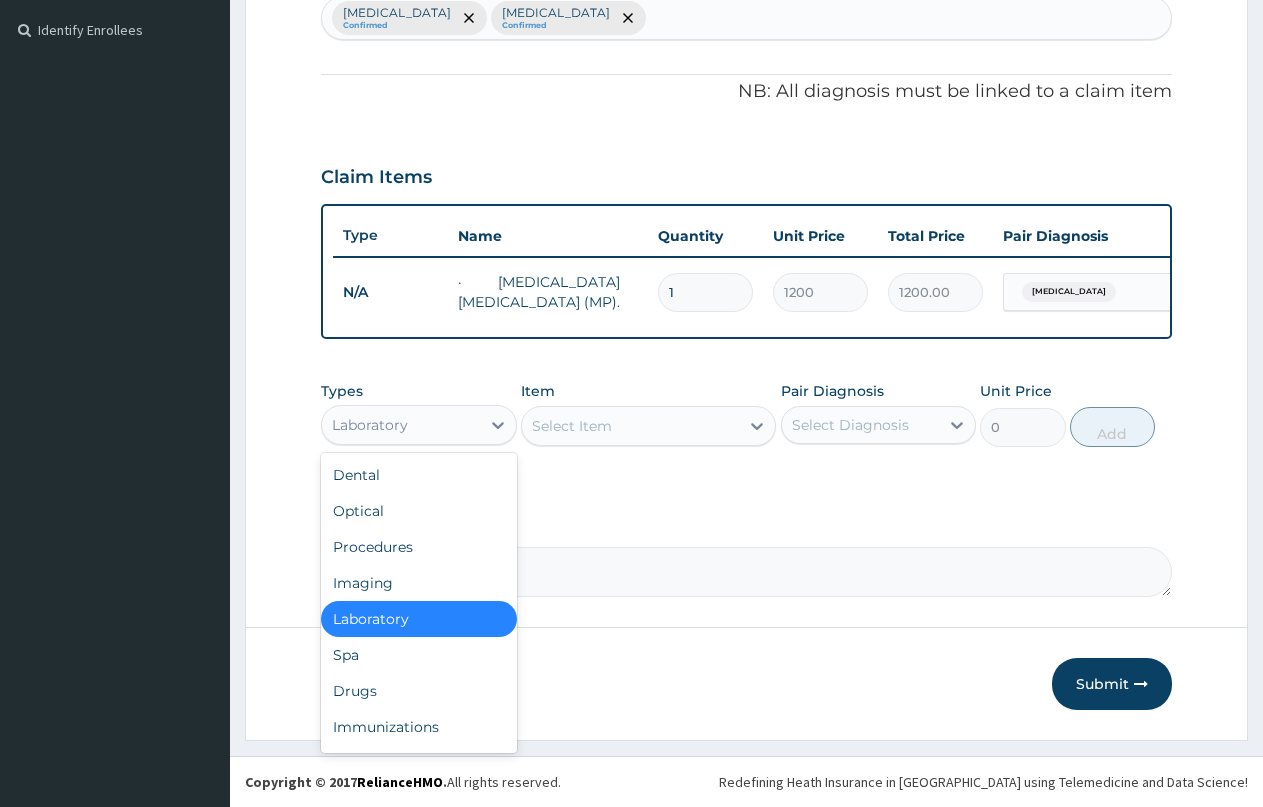 click on "Laboratory" at bounding box center [419, 619] 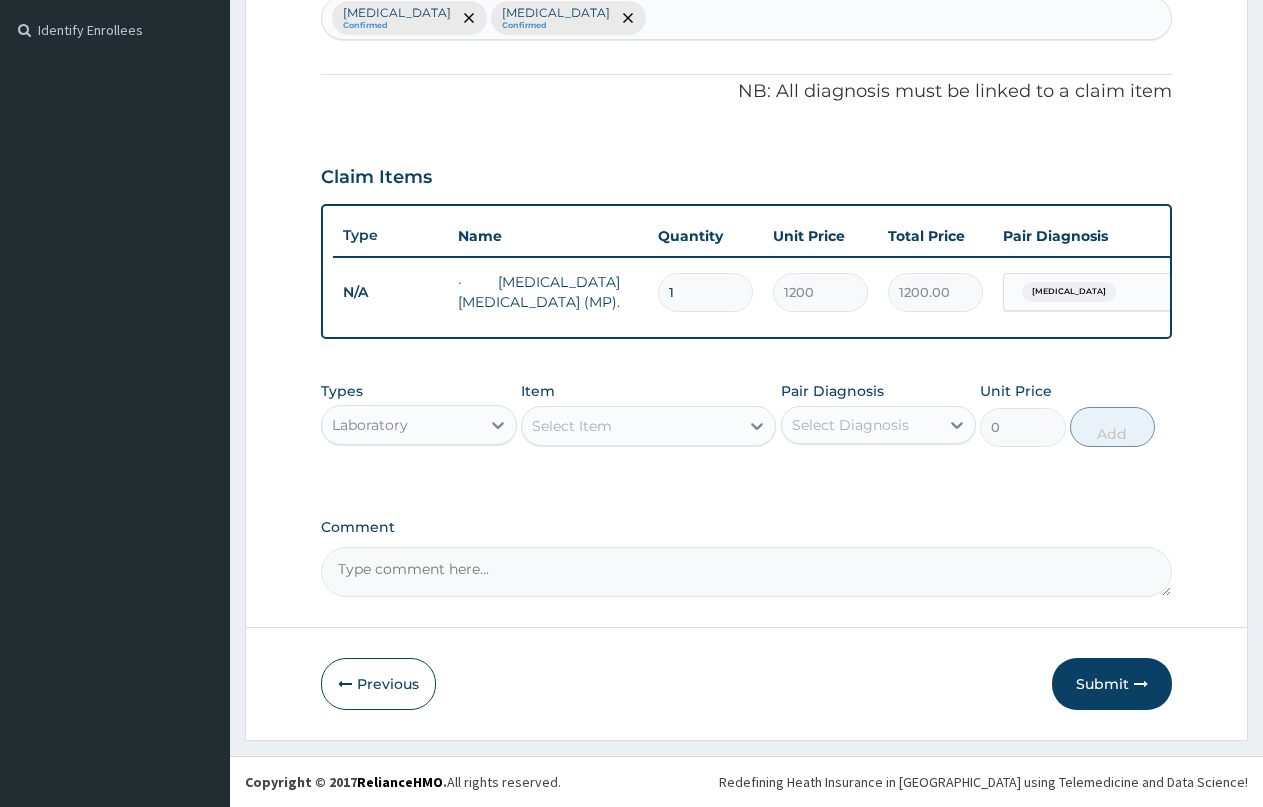 click on "Select Item" at bounding box center [630, 426] 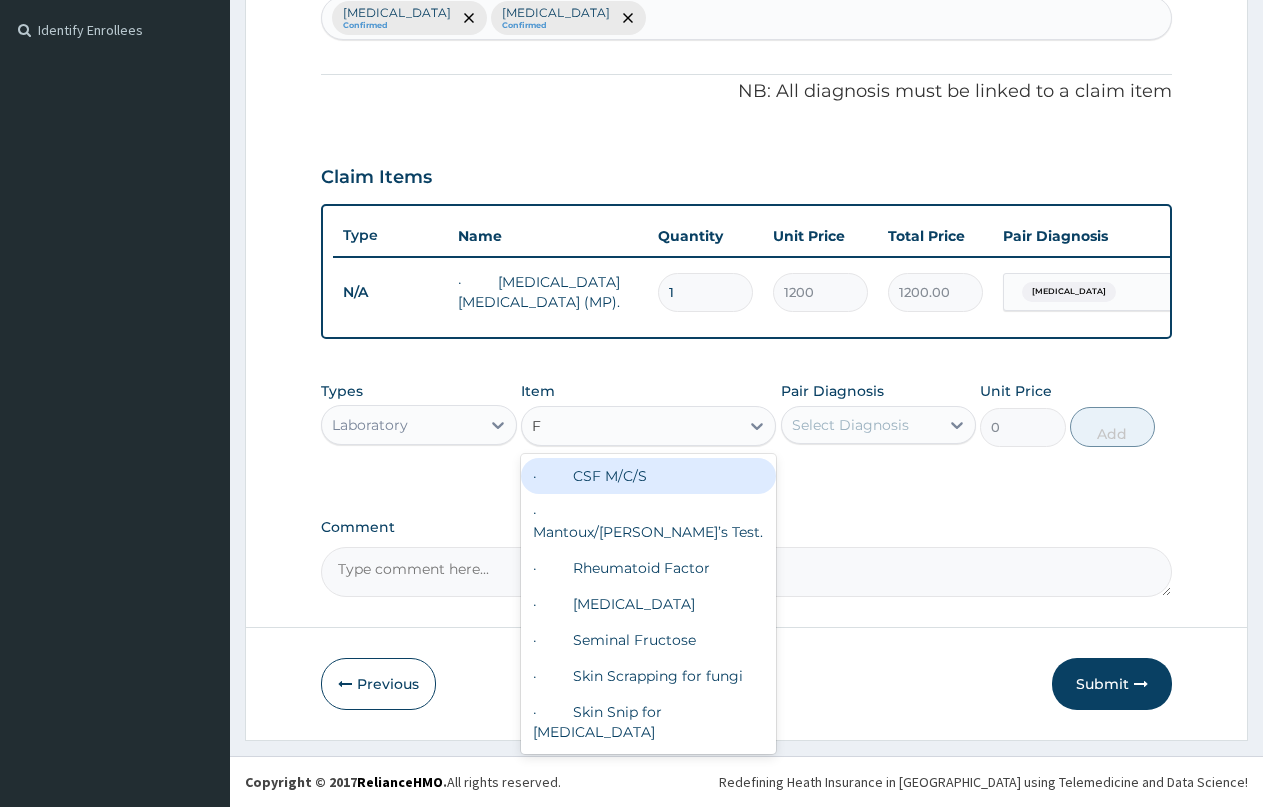 type on "FB" 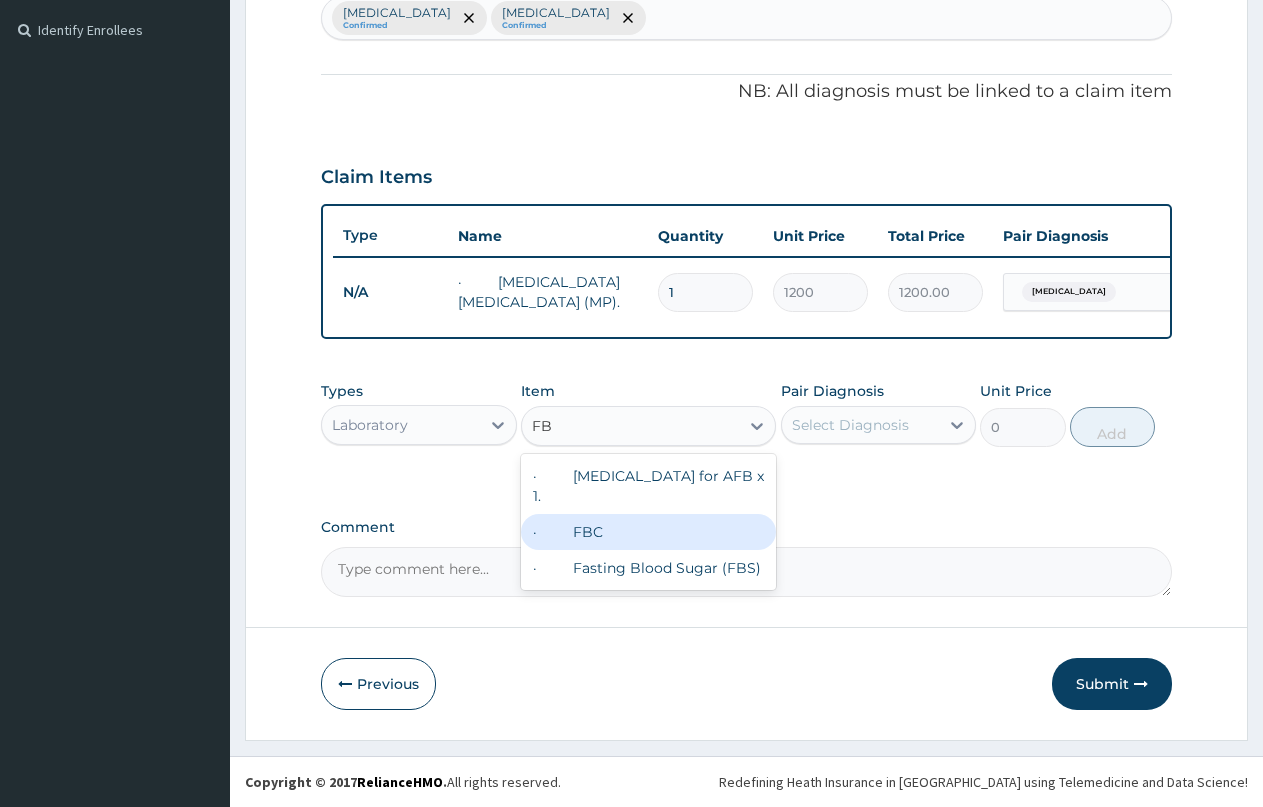 click on "·         FBC" at bounding box center [648, 532] 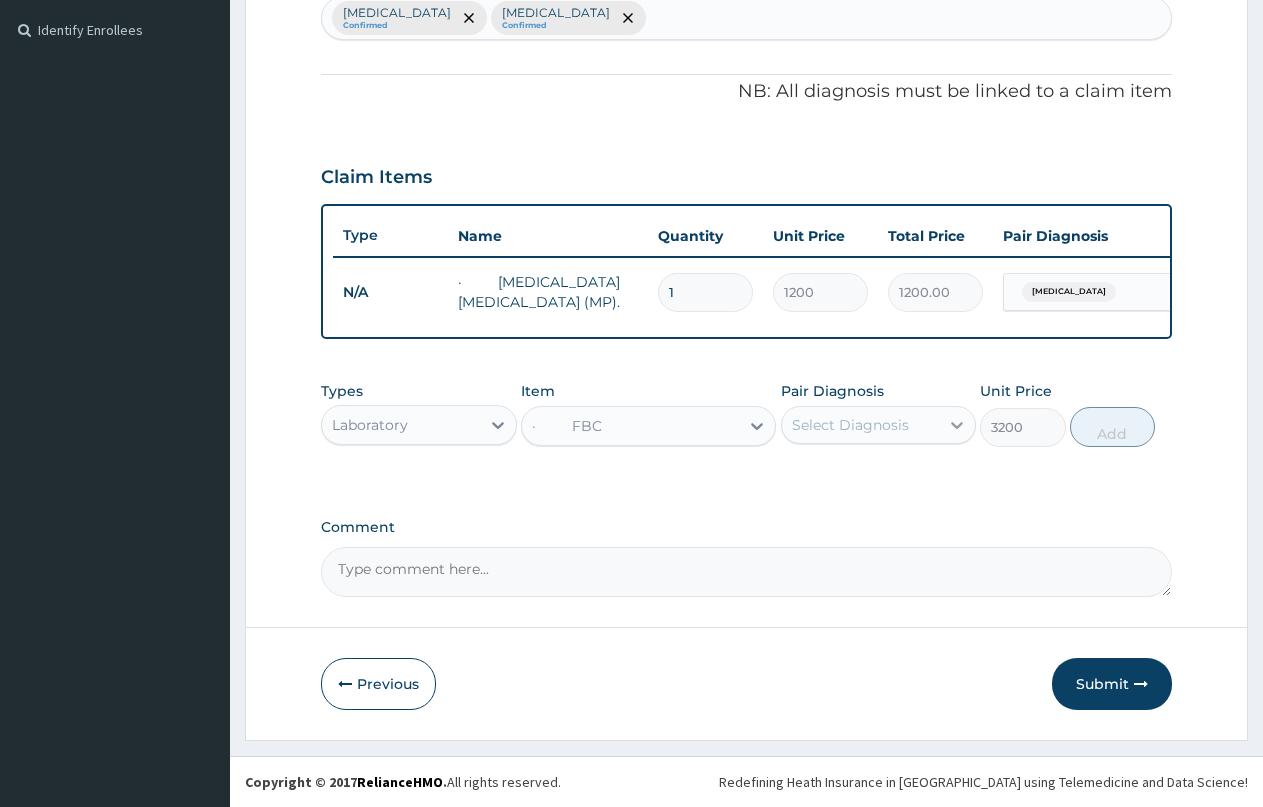 click at bounding box center [957, 425] 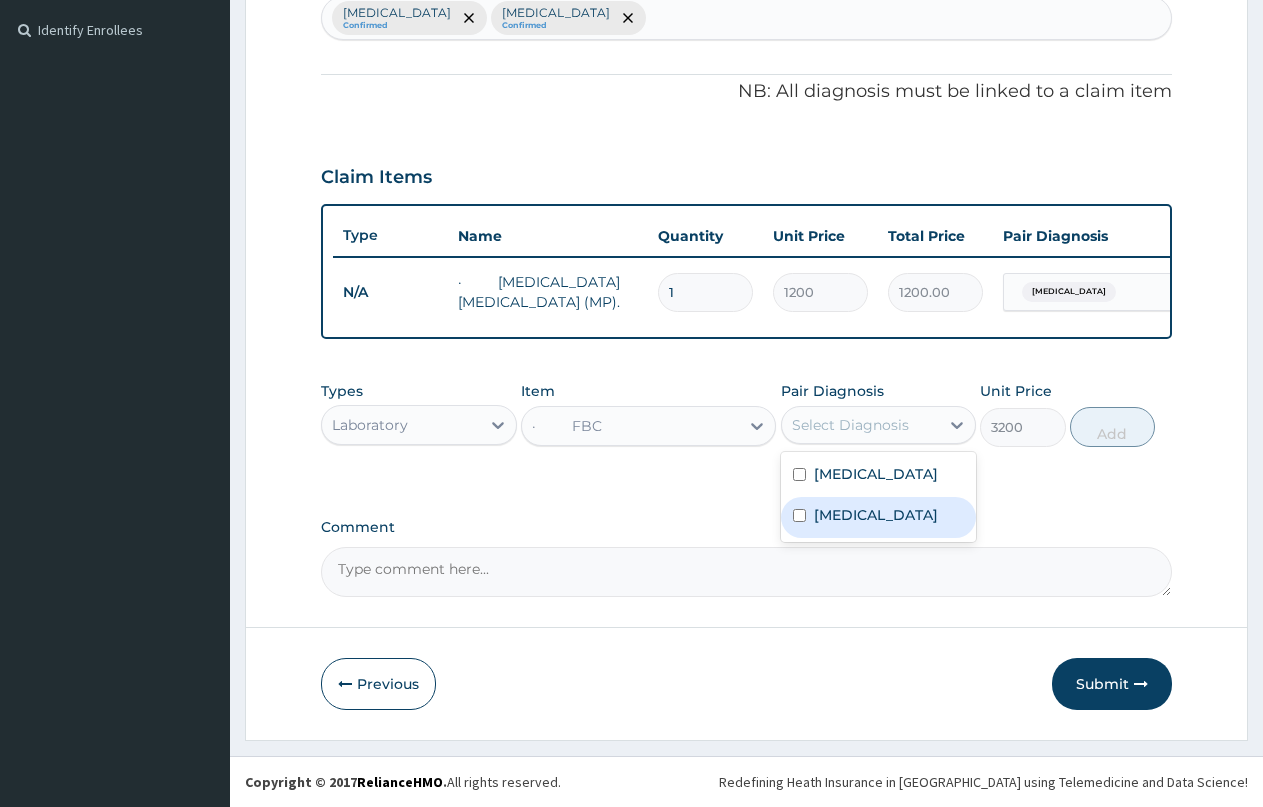 click on "[MEDICAL_DATA]" at bounding box center (879, 517) 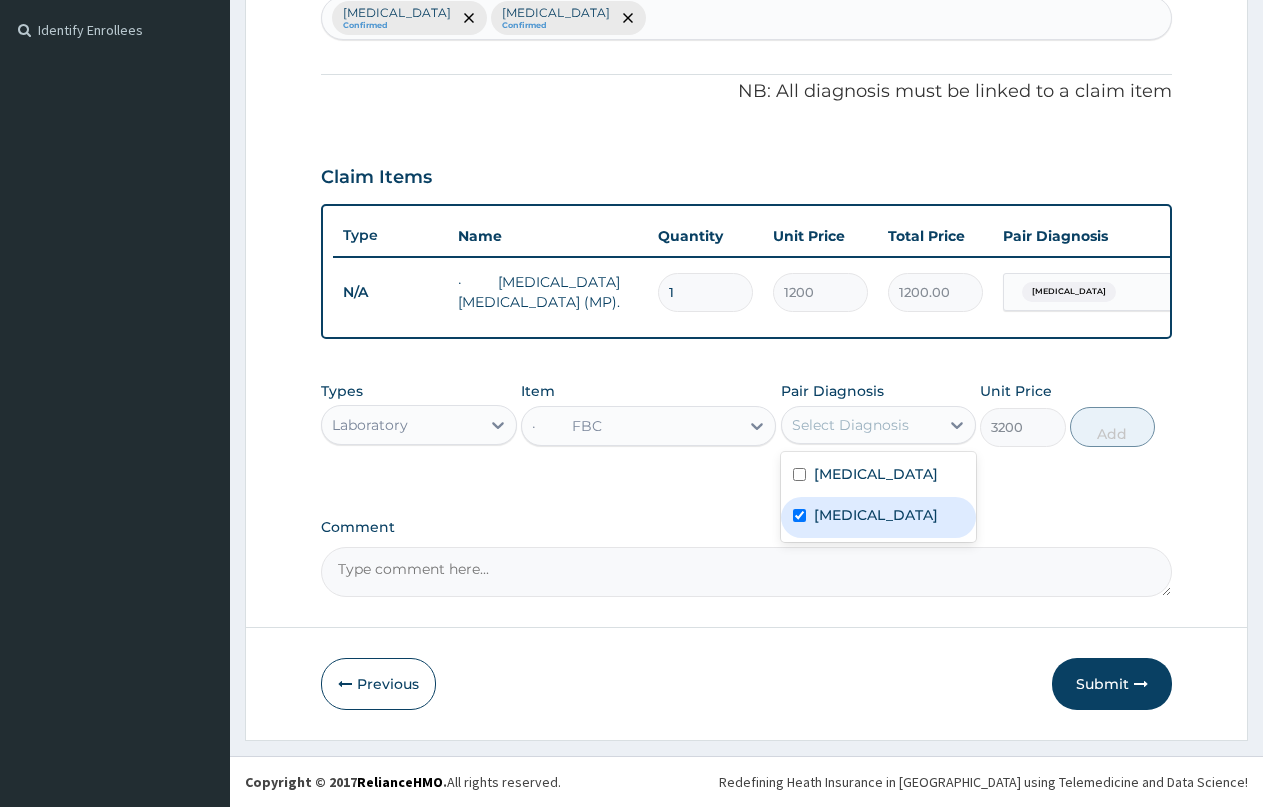 checkbox on "true" 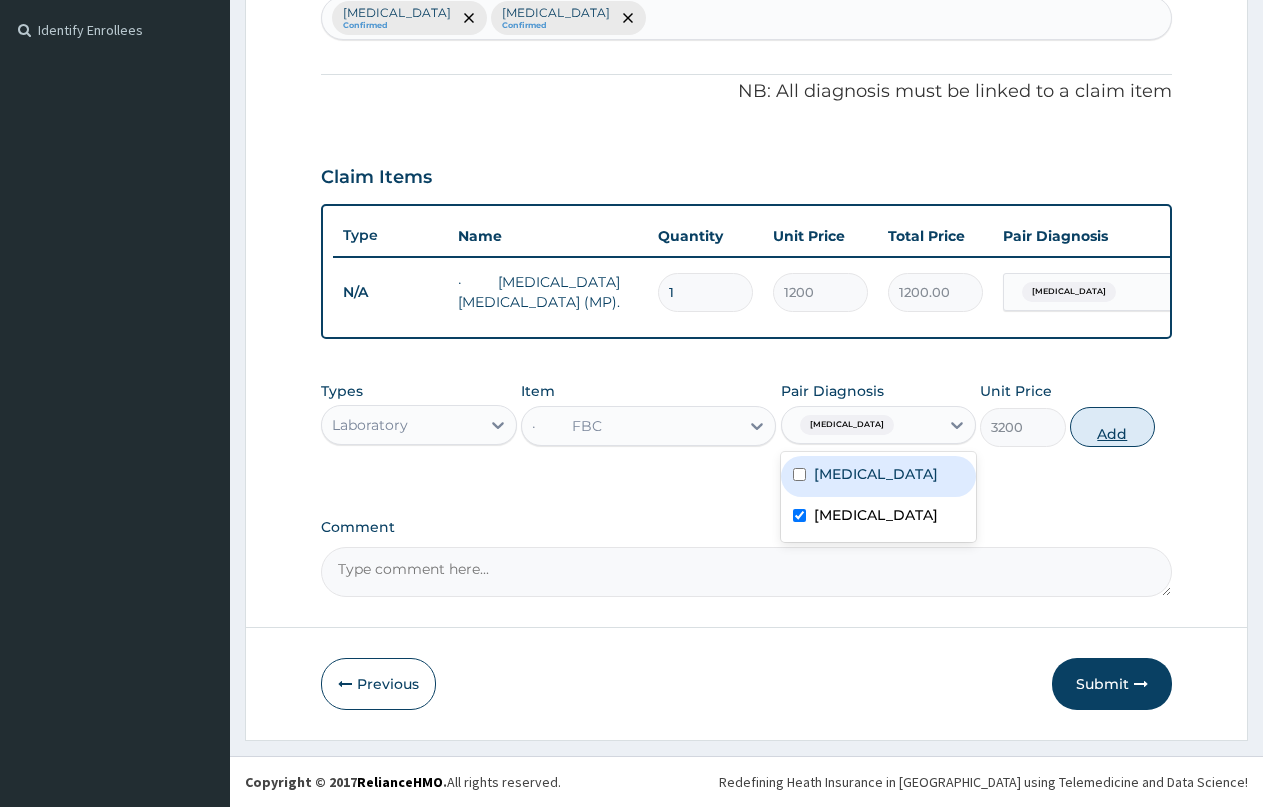 click on "Add" at bounding box center [1112, 427] 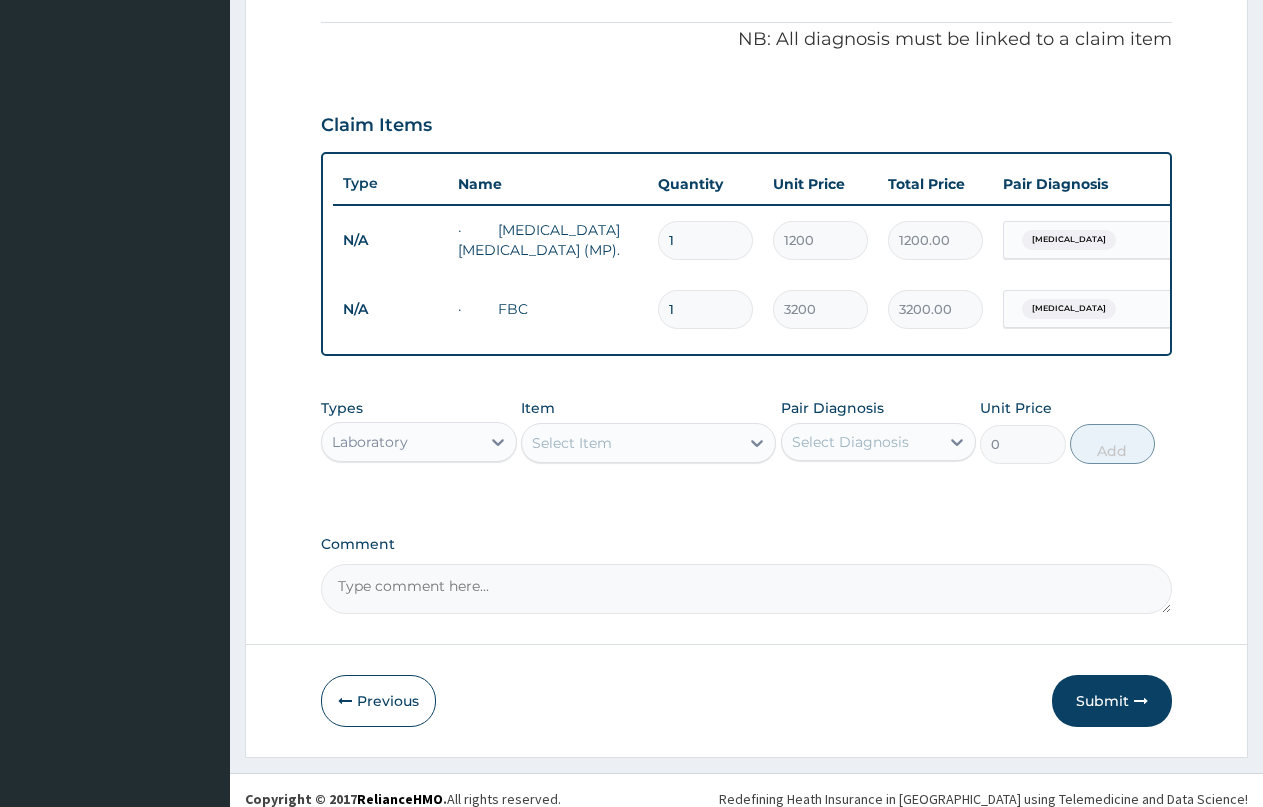 scroll, scrollTop: 626, scrollLeft: 0, axis: vertical 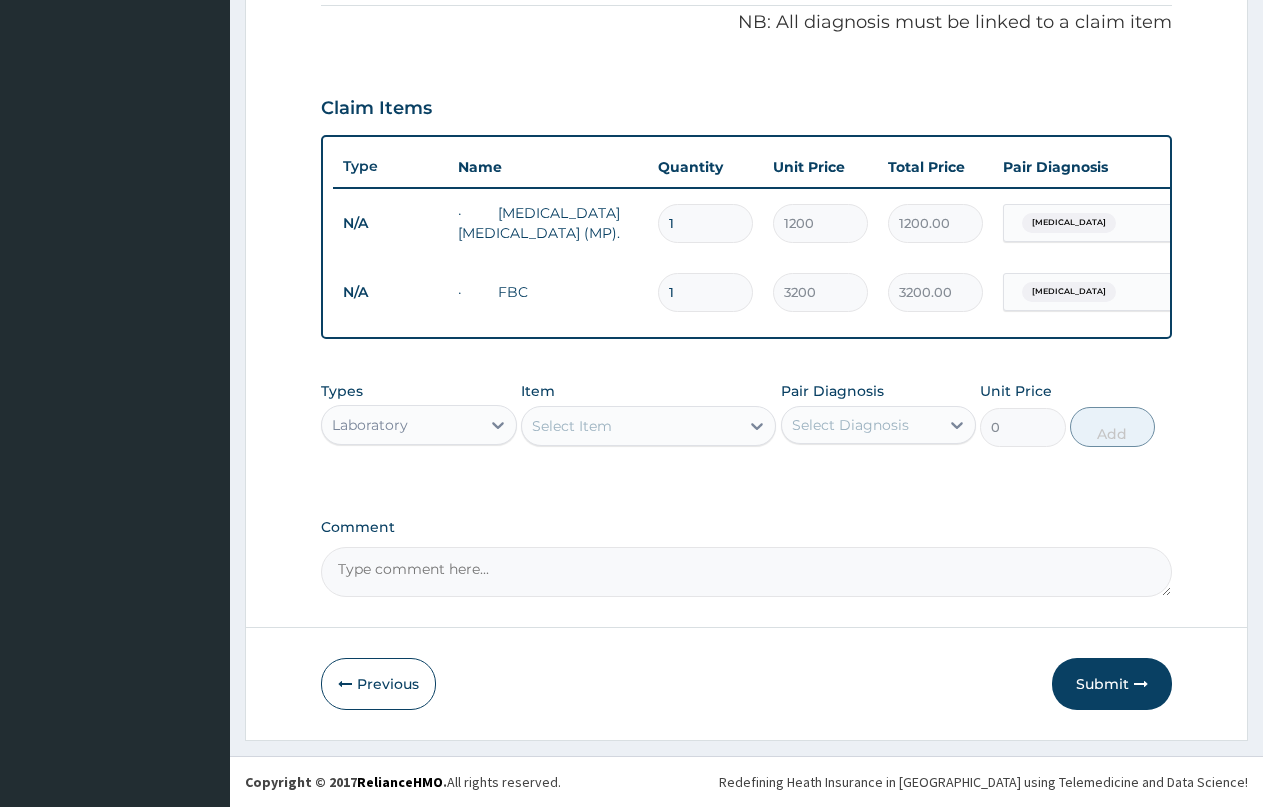 click on "Laboratory" at bounding box center (401, 425) 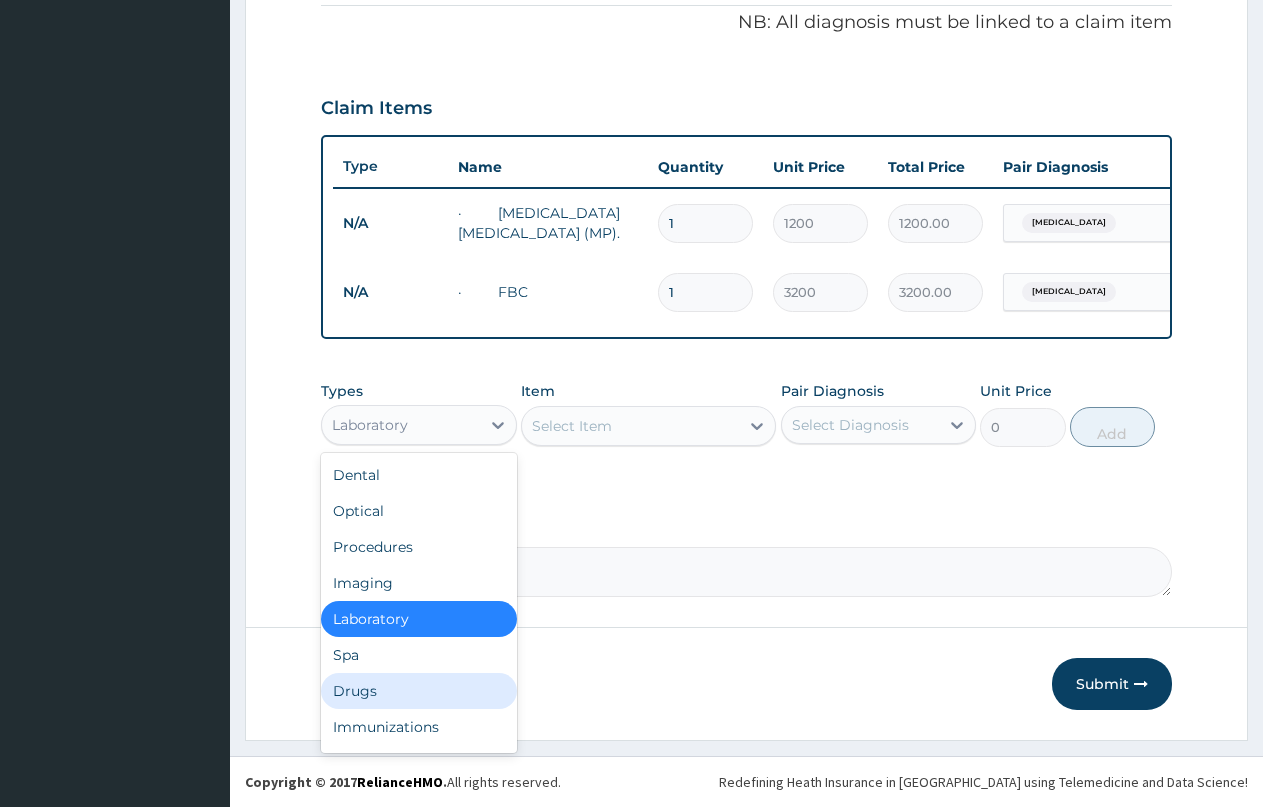 click on "Drugs" at bounding box center [419, 691] 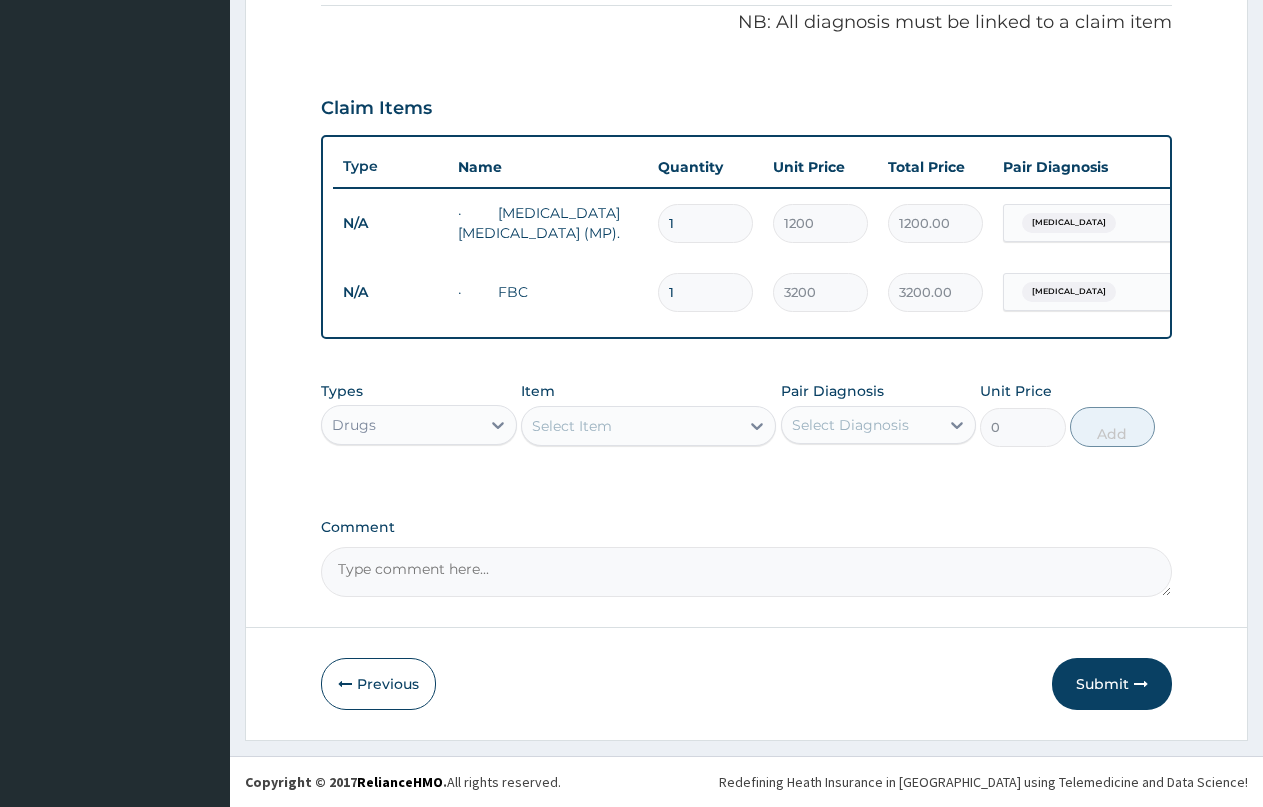 click on "Select Item" at bounding box center [630, 426] 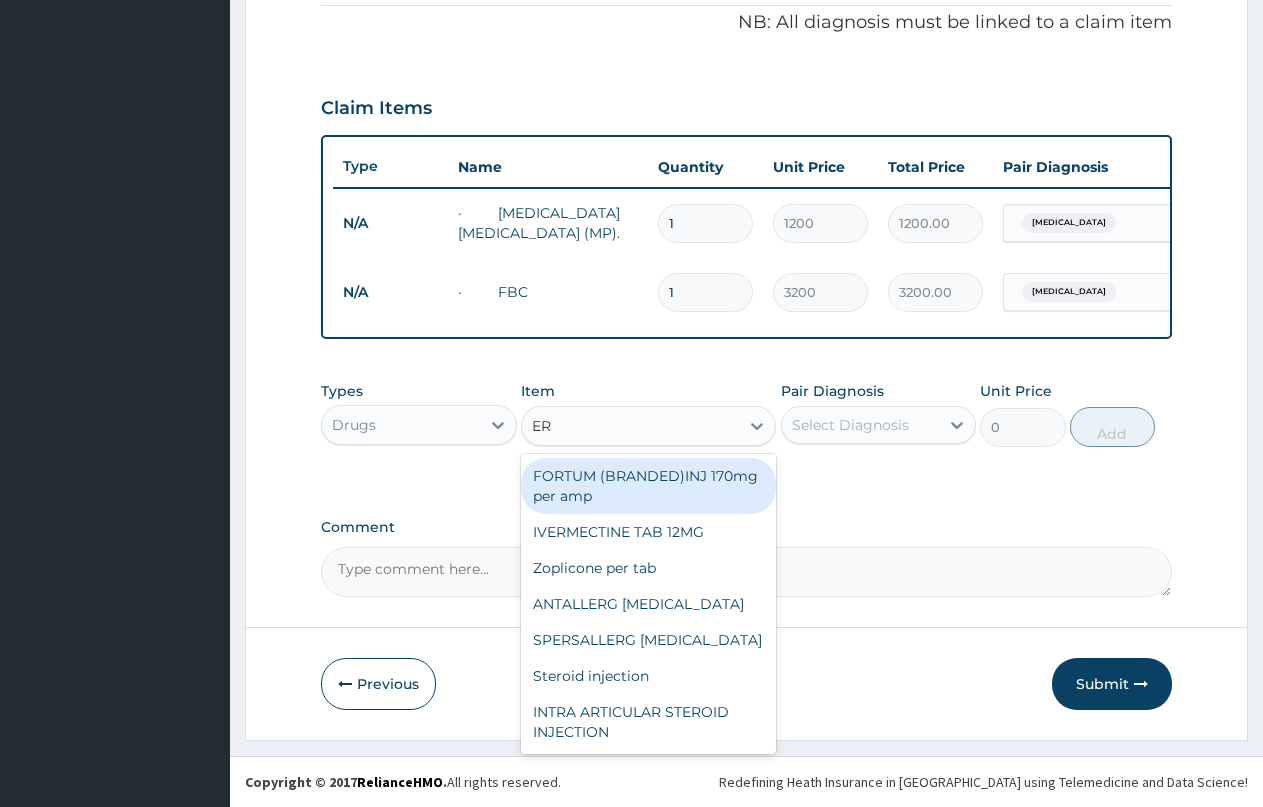 type on "ERY" 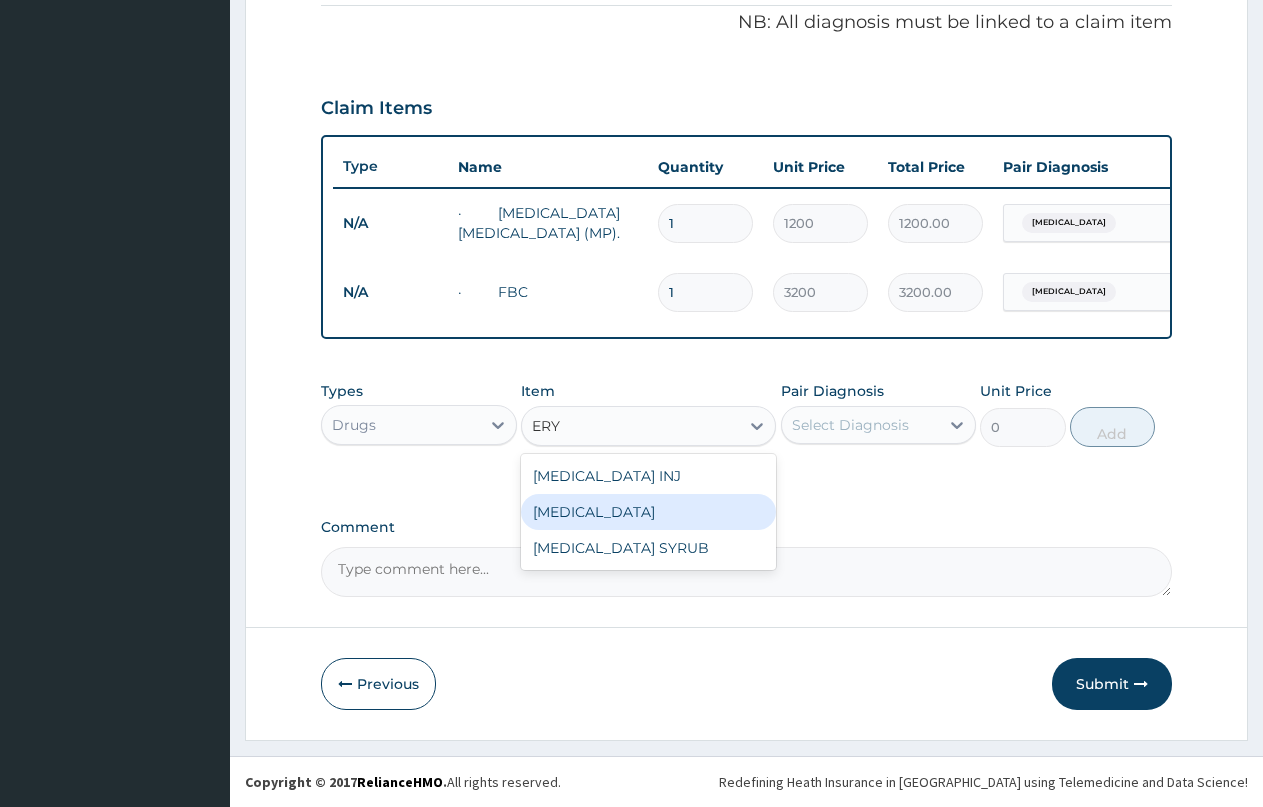 click on "[MEDICAL_DATA]" at bounding box center (648, 512) 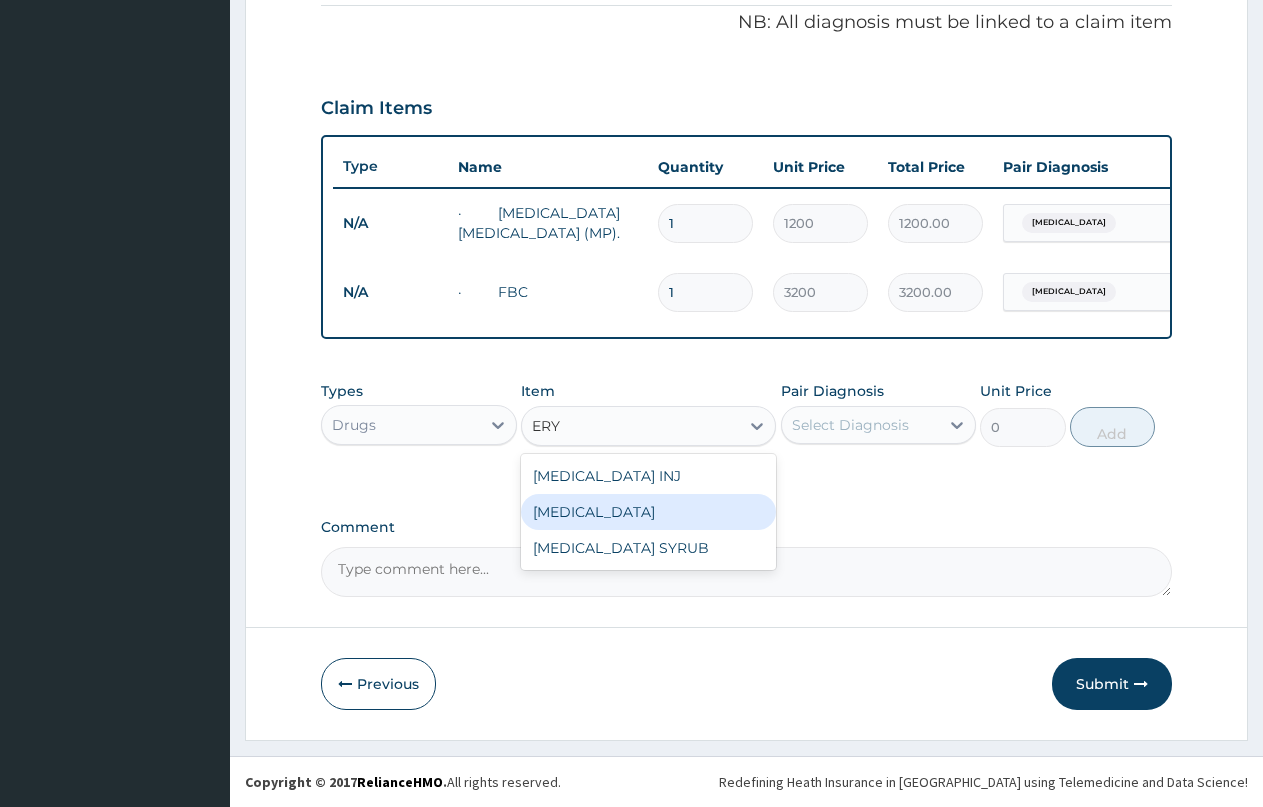 type 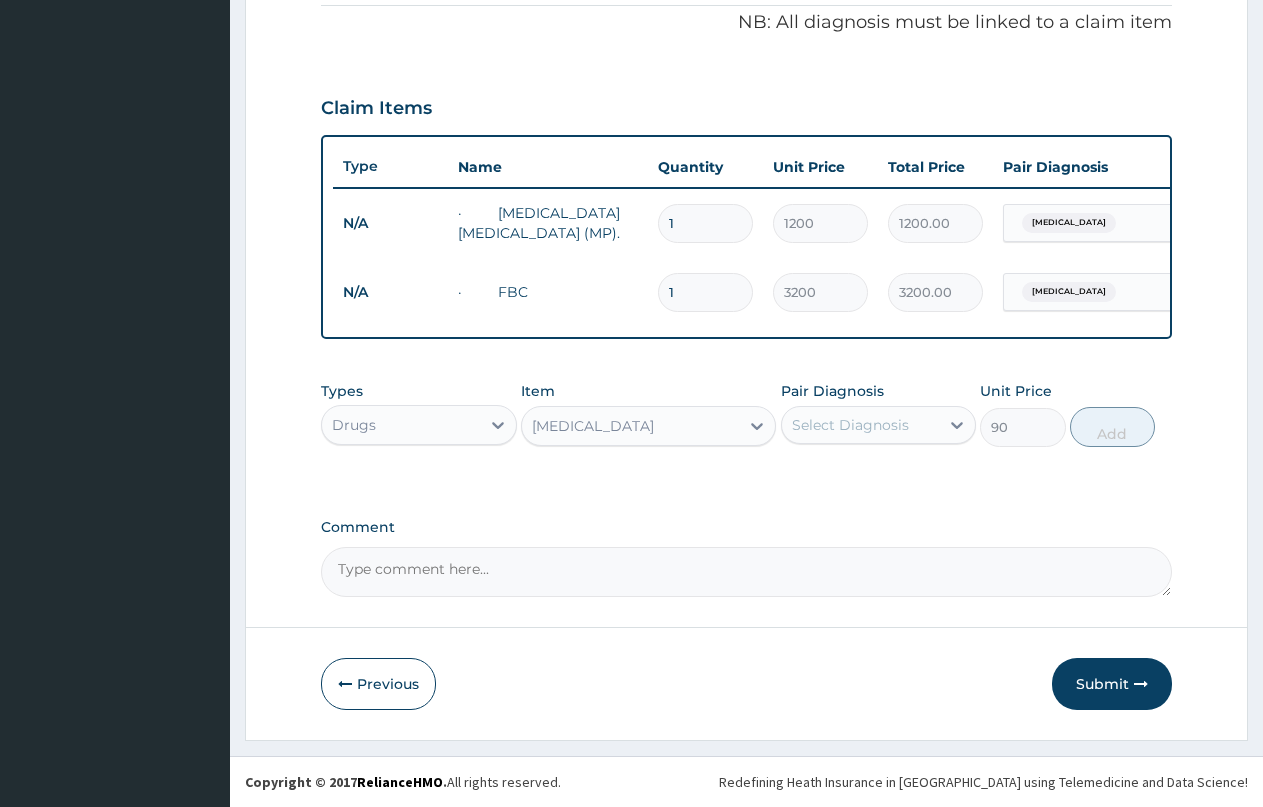 click on "Select Diagnosis" at bounding box center [850, 425] 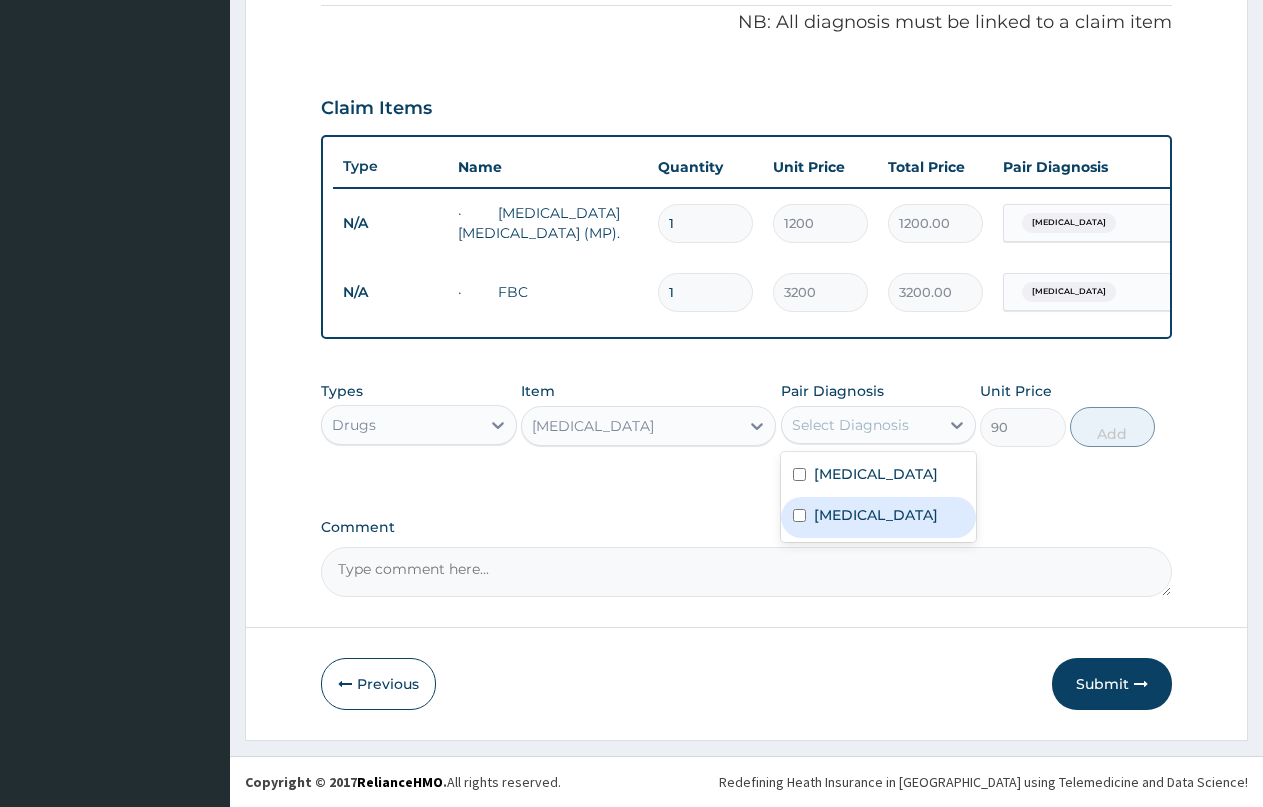 click on "[MEDICAL_DATA]" at bounding box center [876, 515] 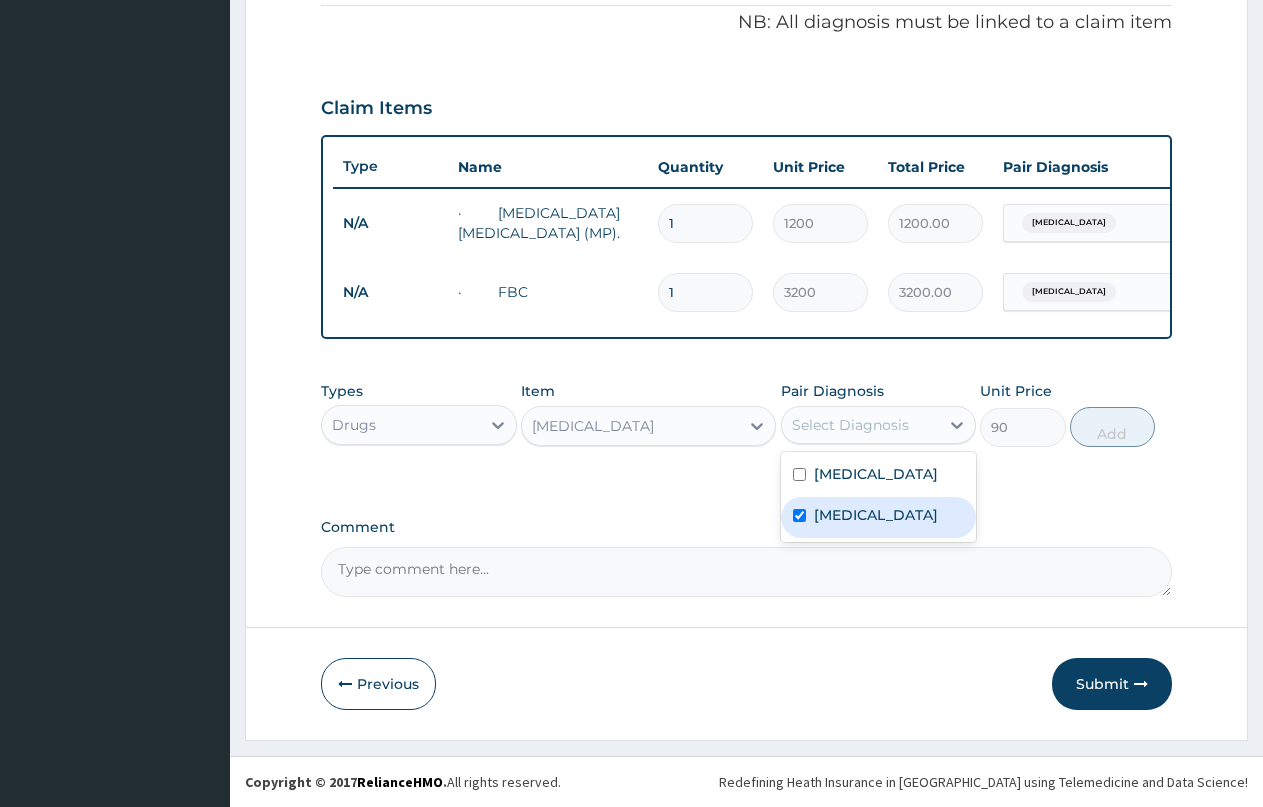 checkbox on "true" 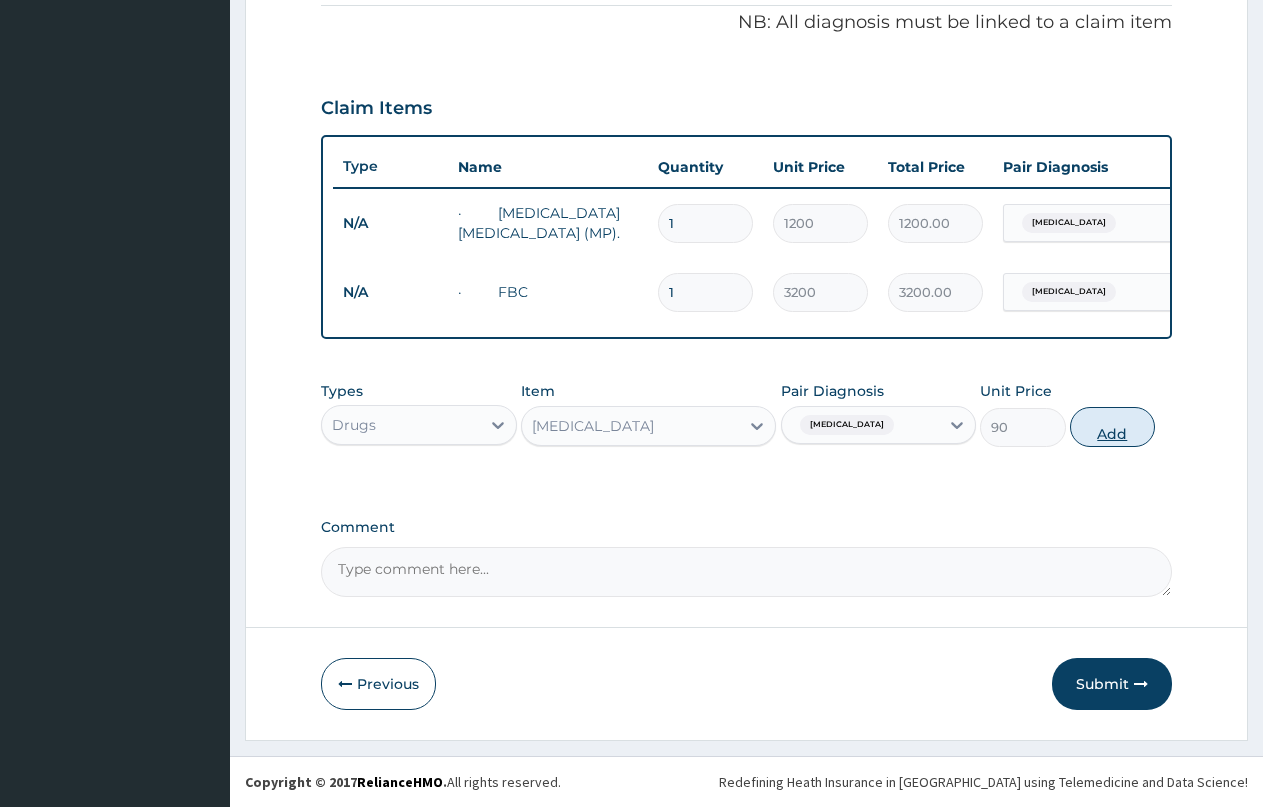 click on "Add" at bounding box center [1112, 427] 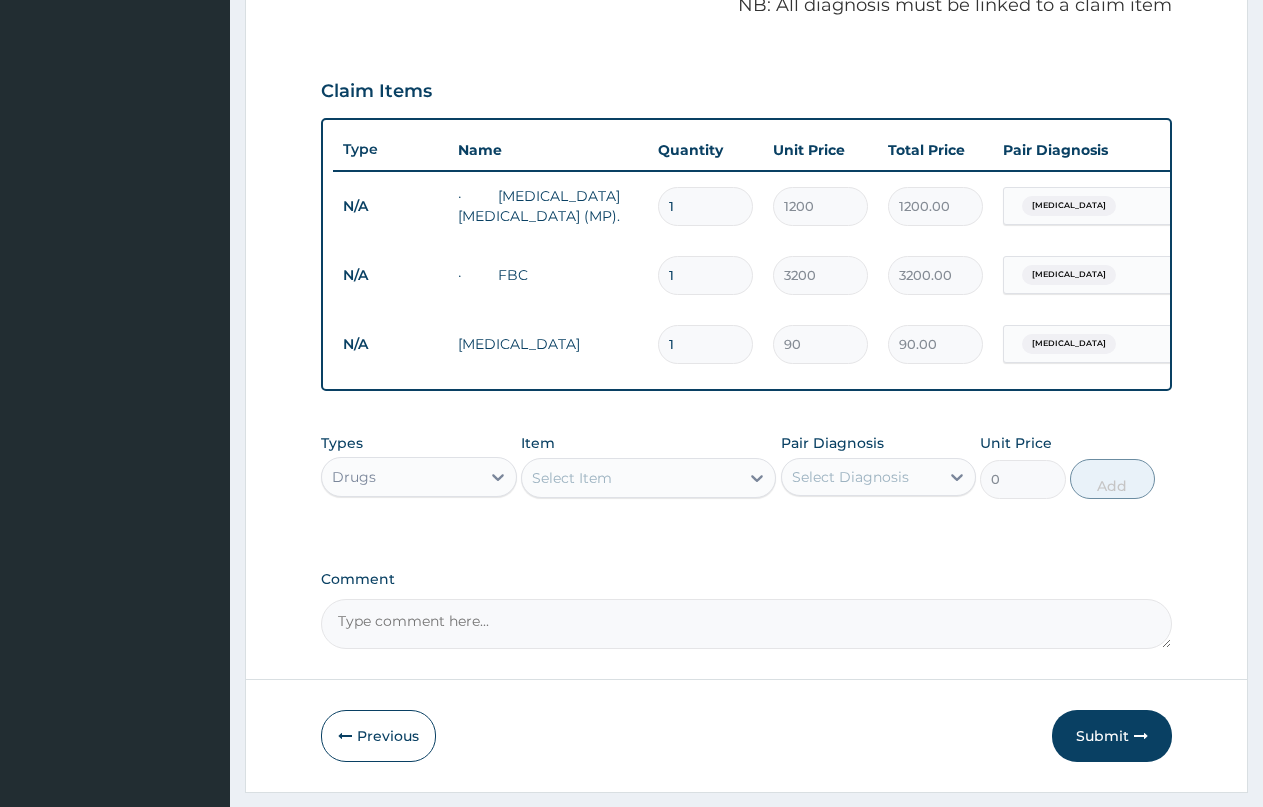 click on "Select Item" at bounding box center (572, 478) 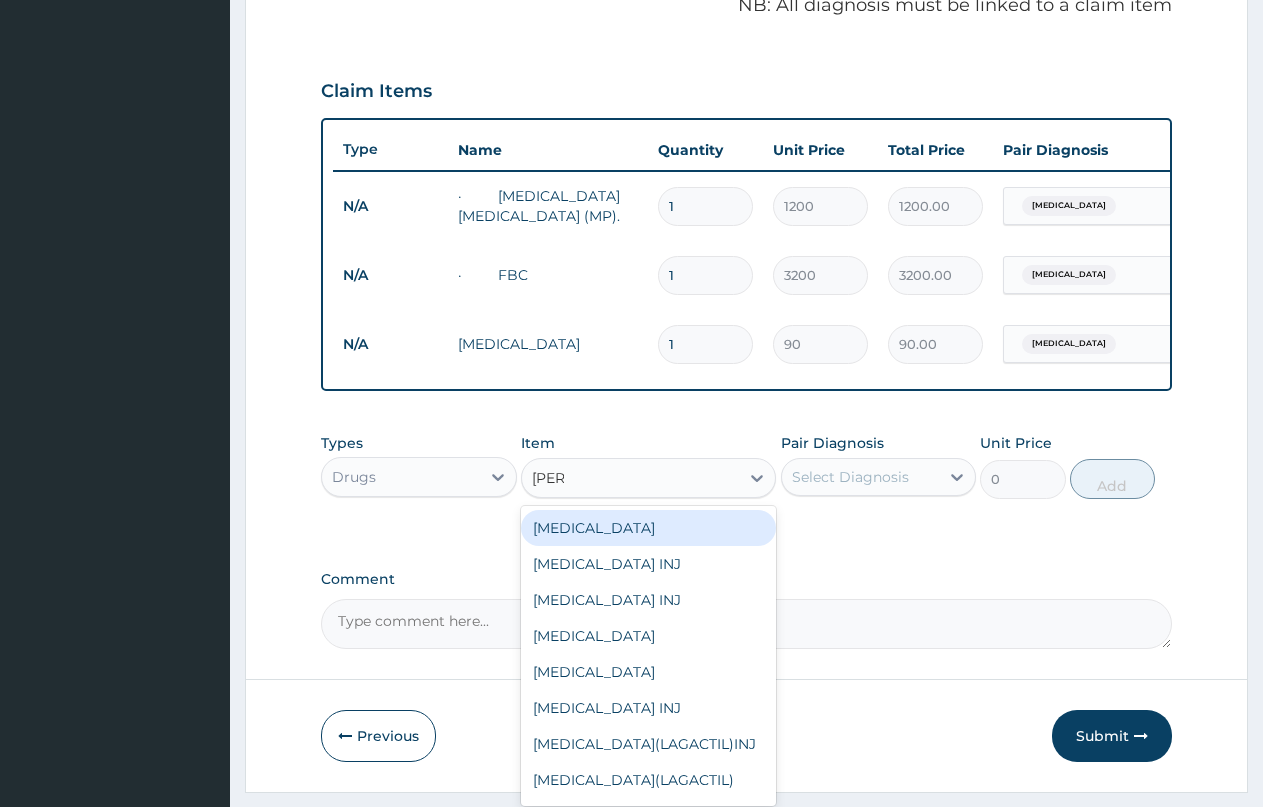 type on "LORAT" 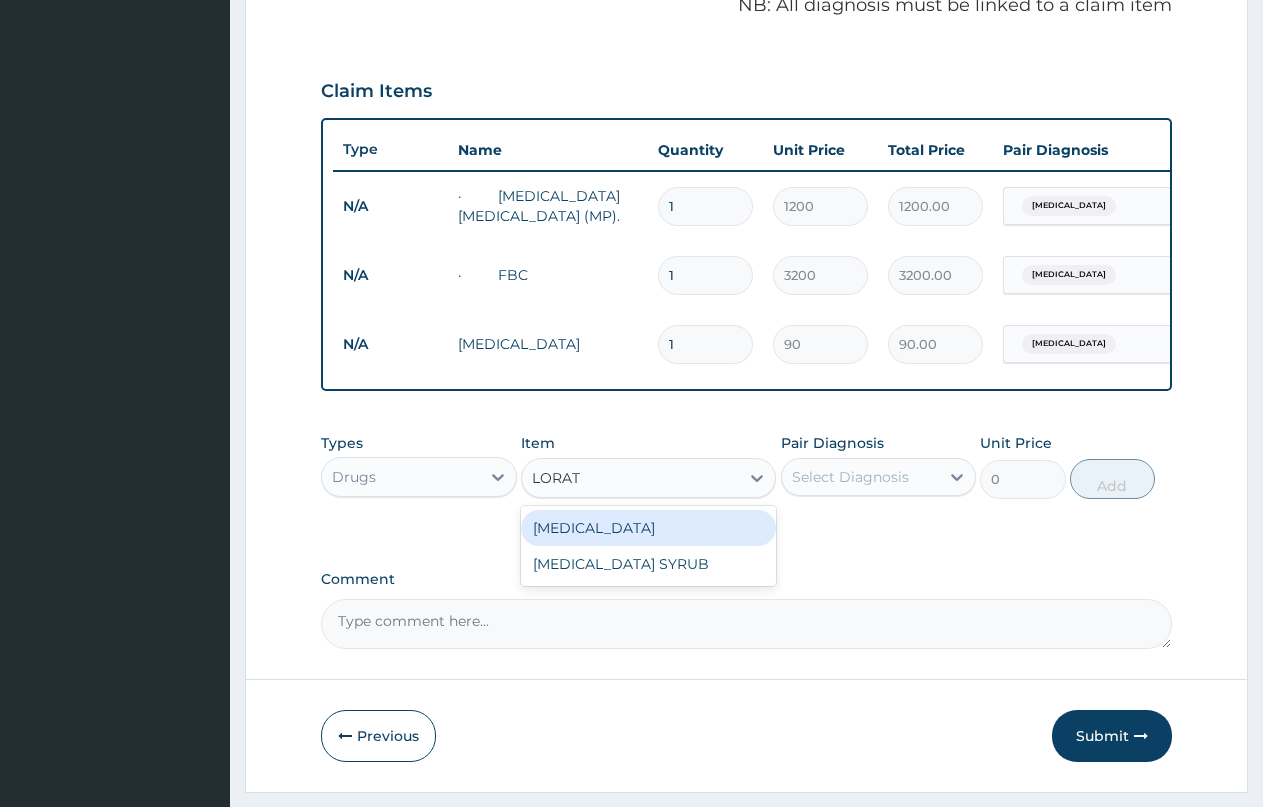 click on "[MEDICAL_DATA]" at bounding box center [648, 528] 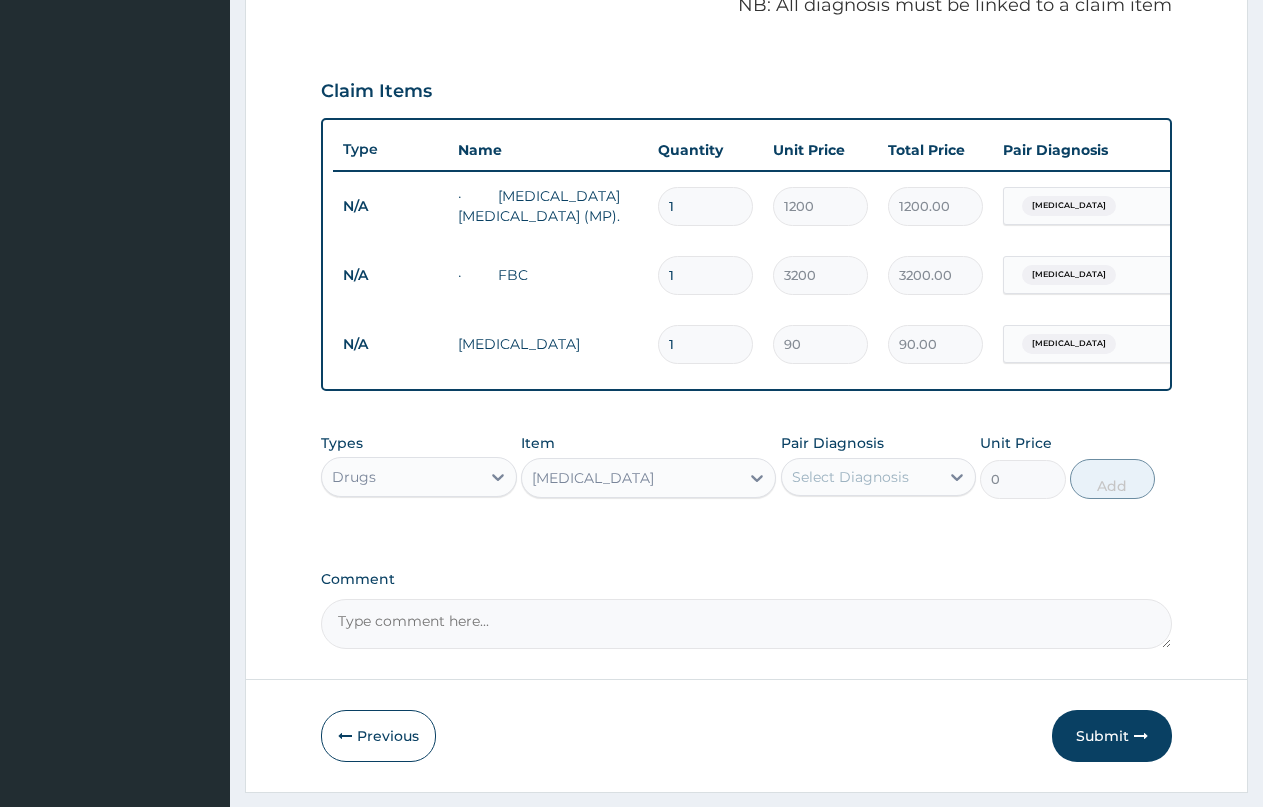 type 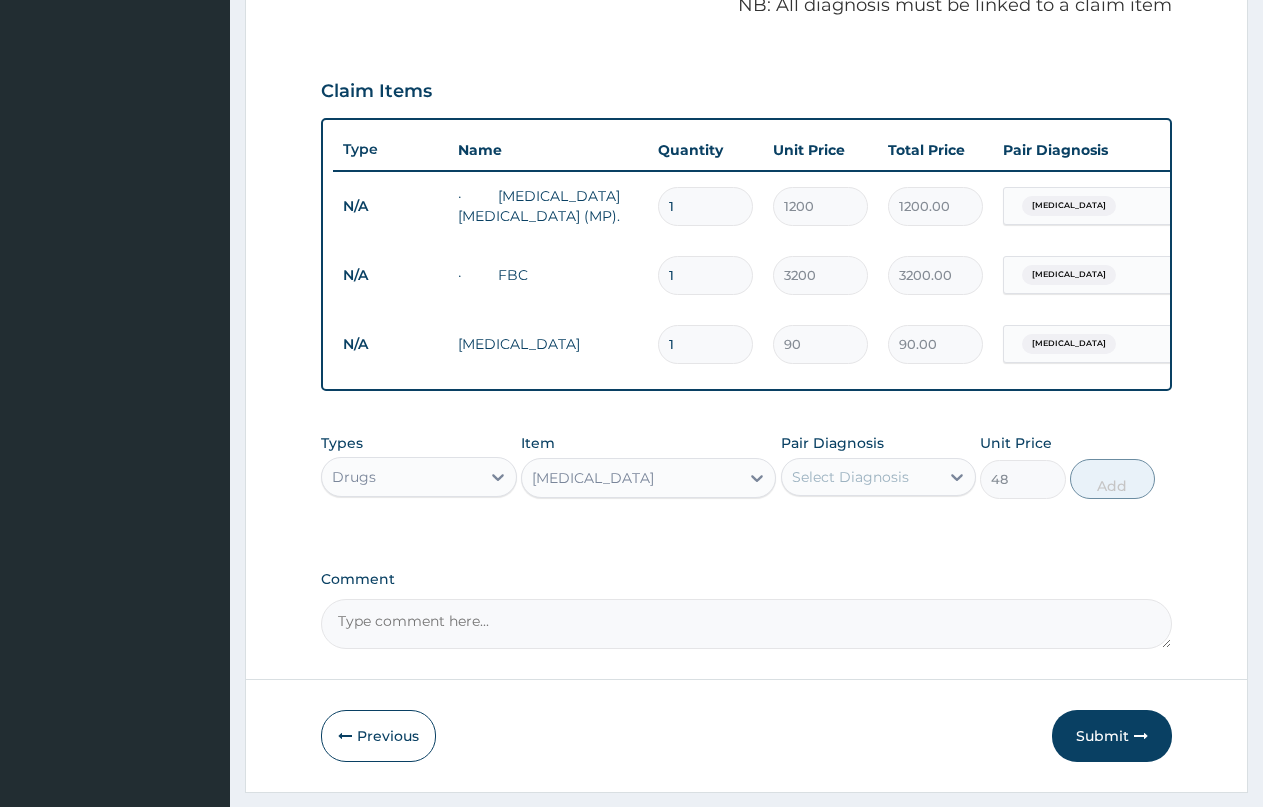 click on "Select Diagnosis" at bounding box center [850, 477] 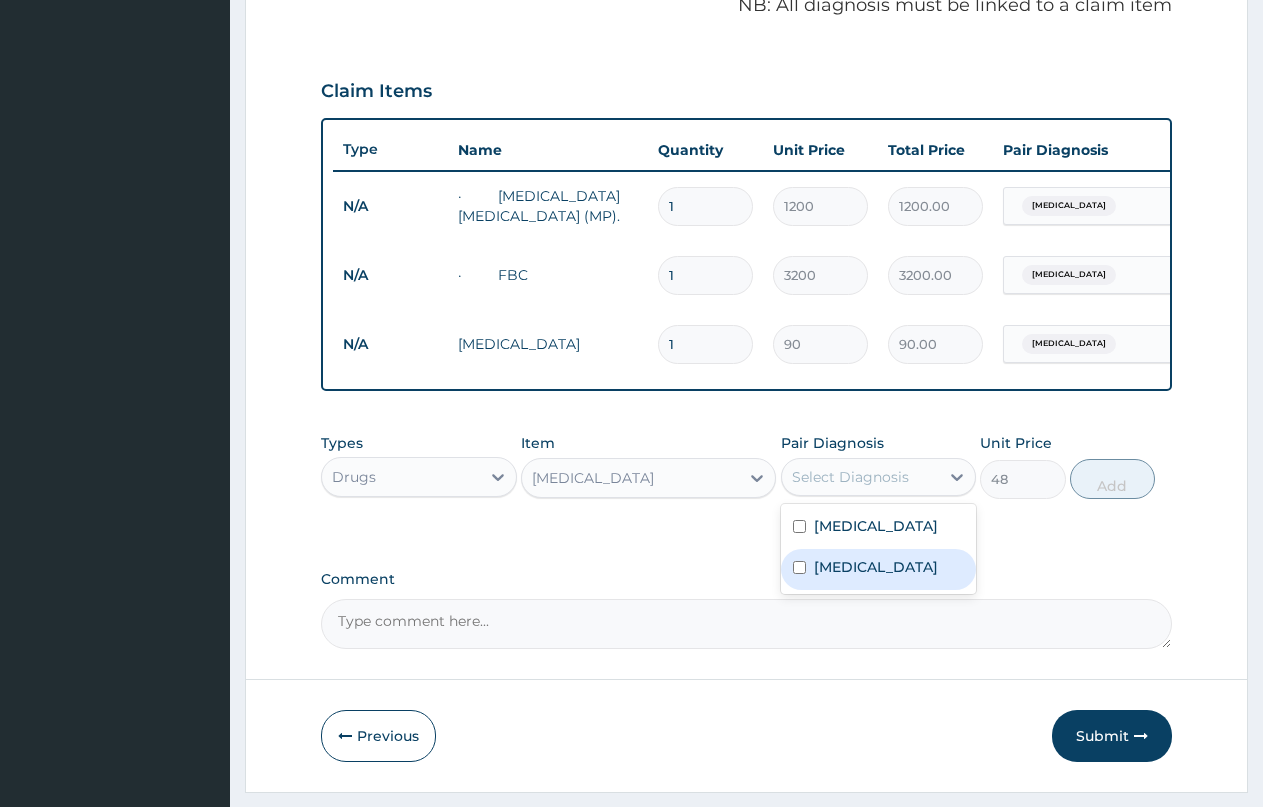 click on "[MEDICAL_DATA]" at bounding box center (876, 567) 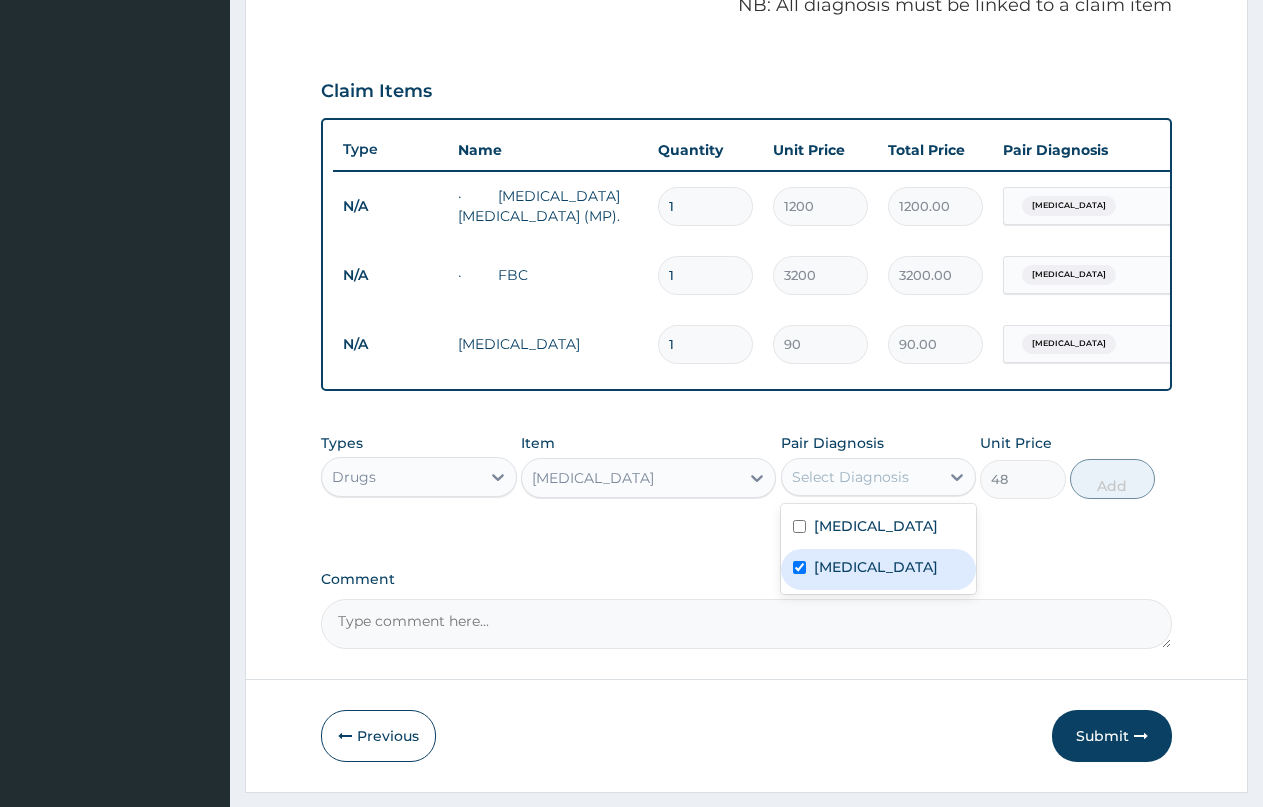checkbox on "true" 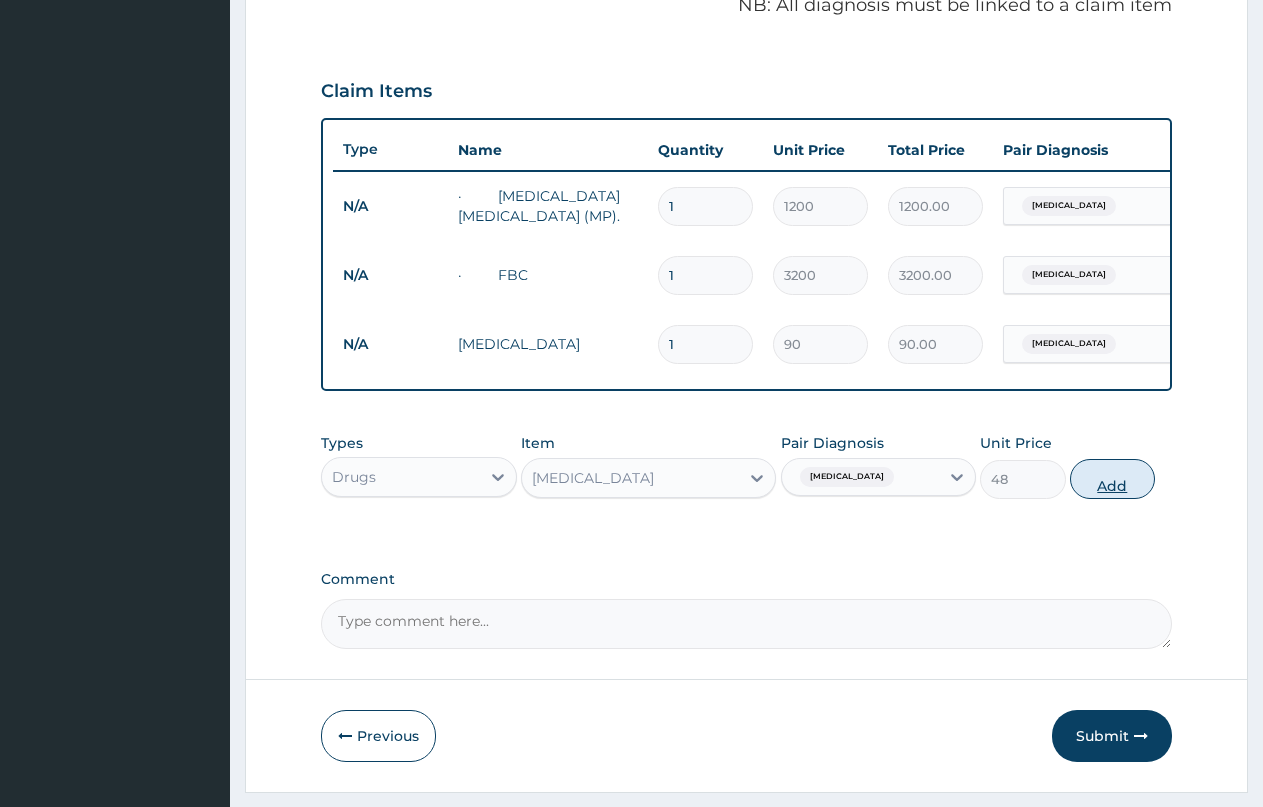click on "Add" at bounding box center [1112, 479] 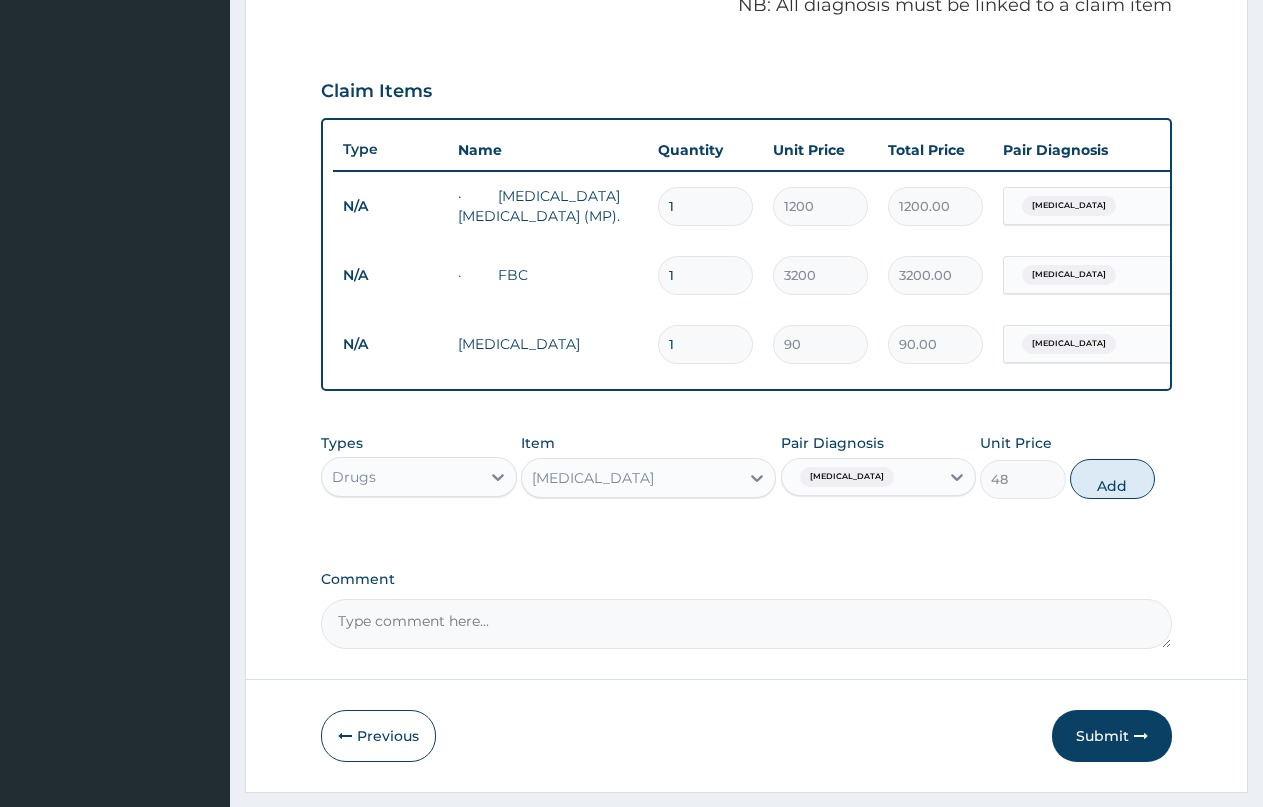 type on "0" 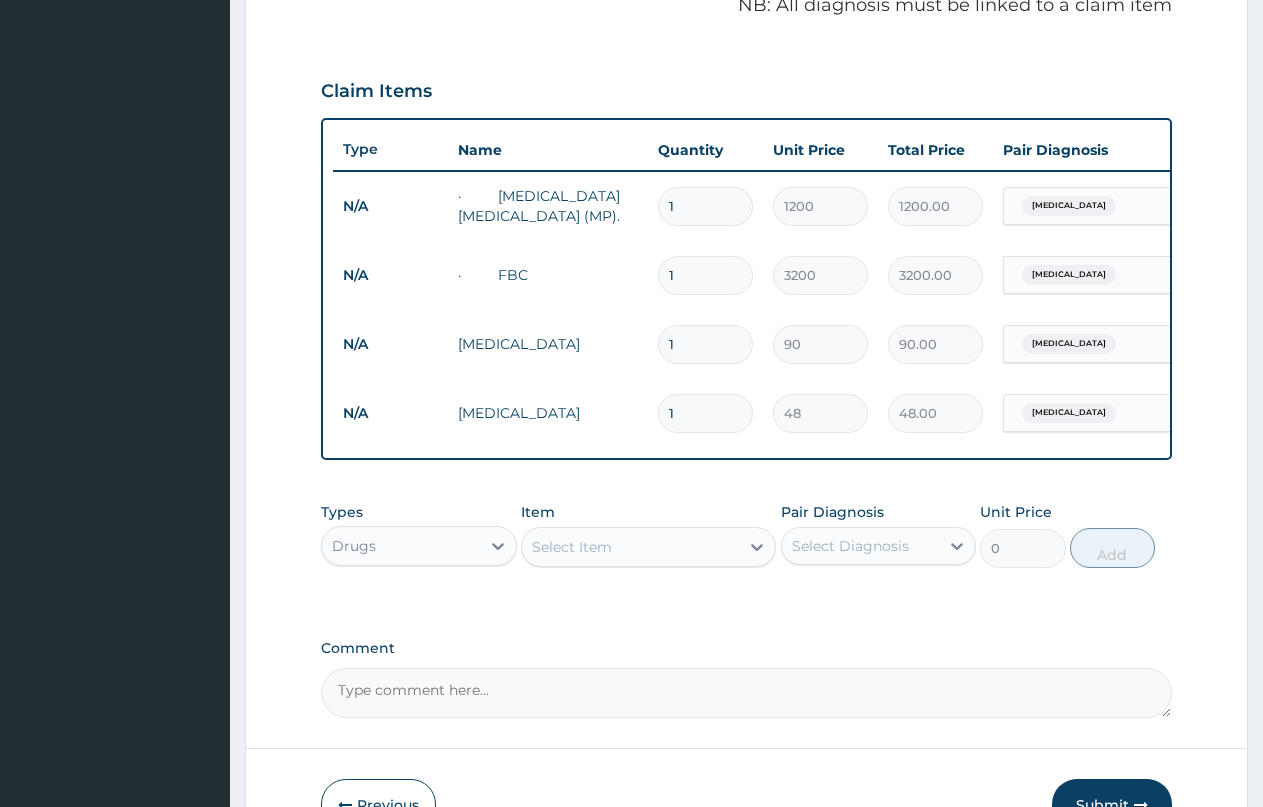 click on "Select Item" at bounding box center [630, 547] 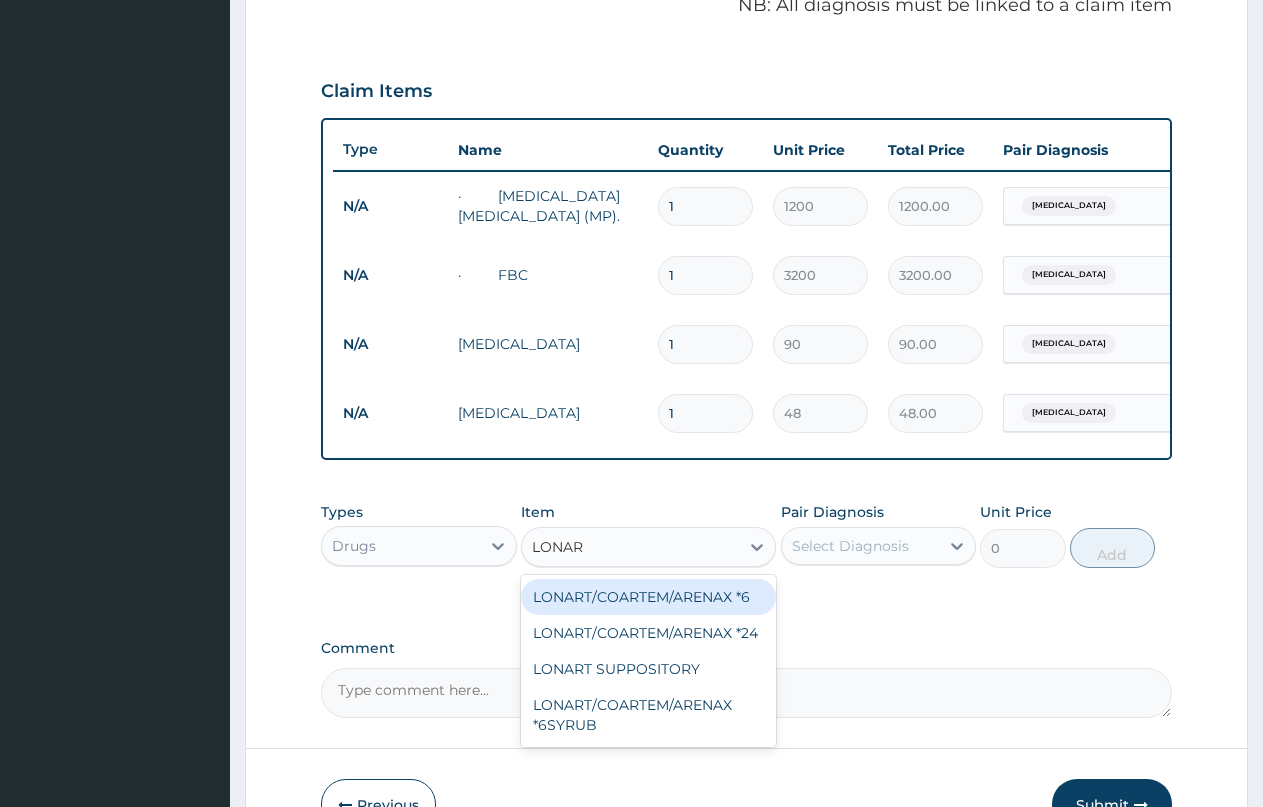 type on "LONART" 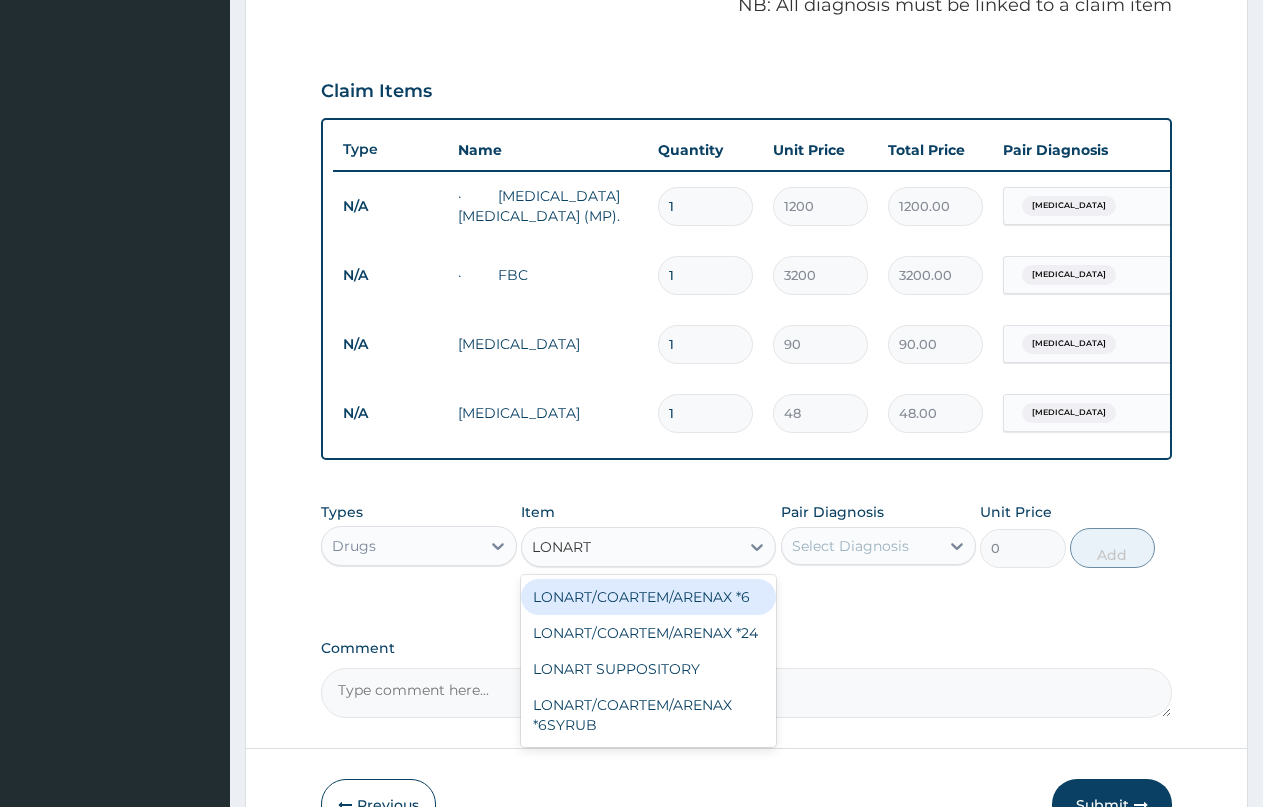 click on "LONART/COARTEM/ARENAX *6" at bounding box center [648, 597] 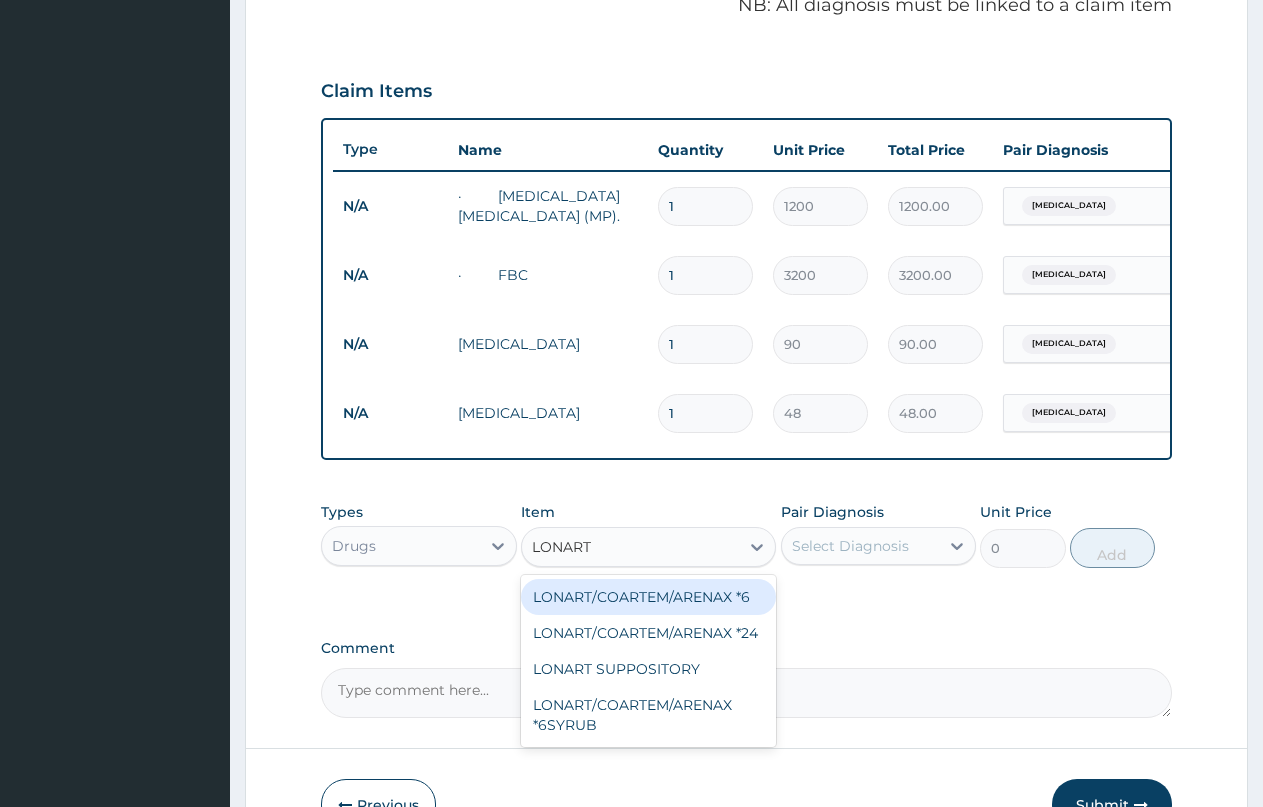 type 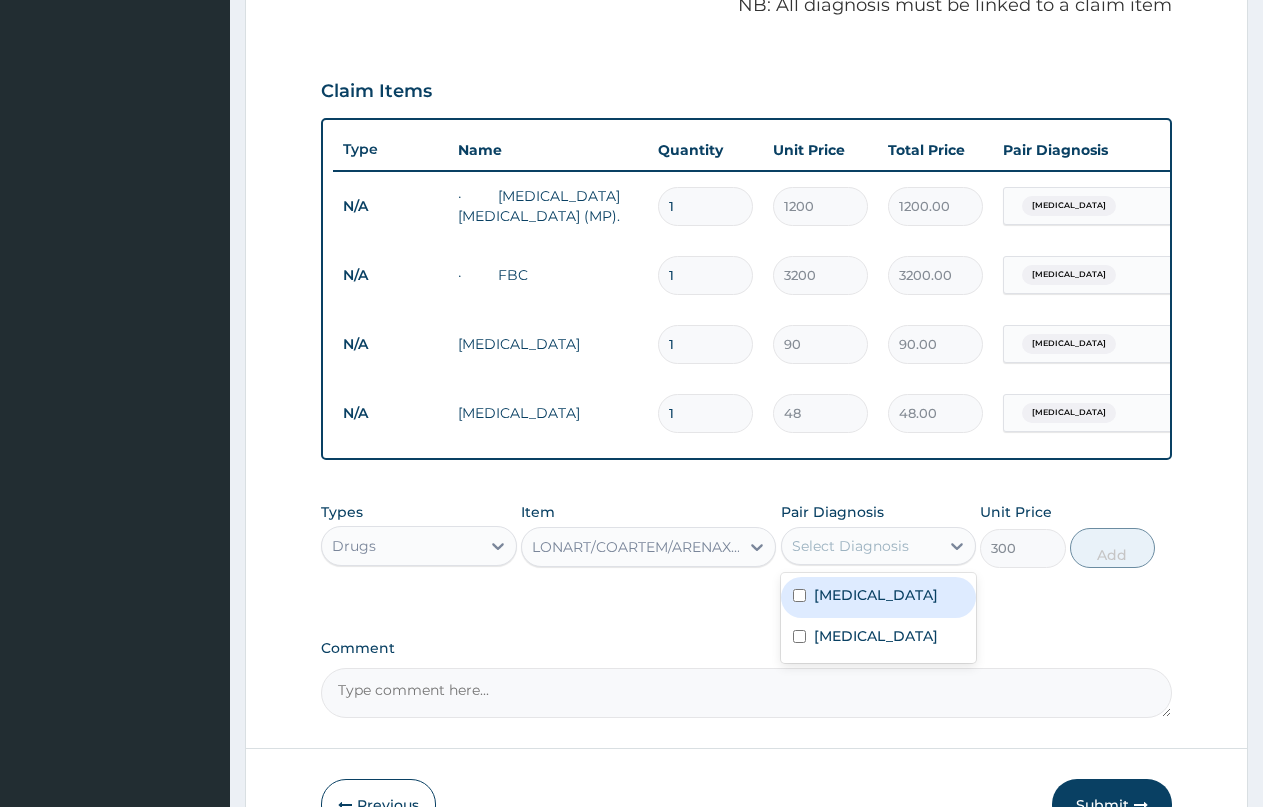 click on "Select Diagnosis" at bounding box center [850, 546] 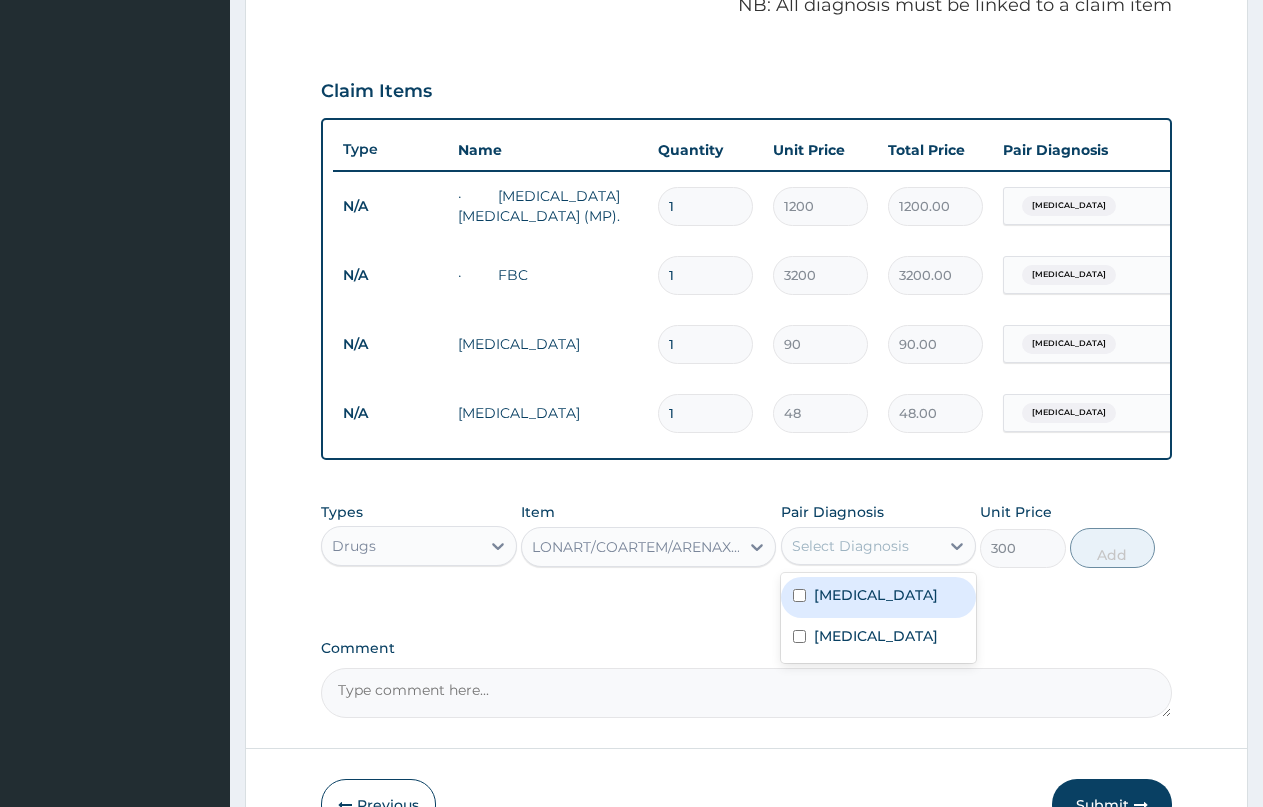 click on "[MEDICAL_DATA]" at bounding box center (876, 595) 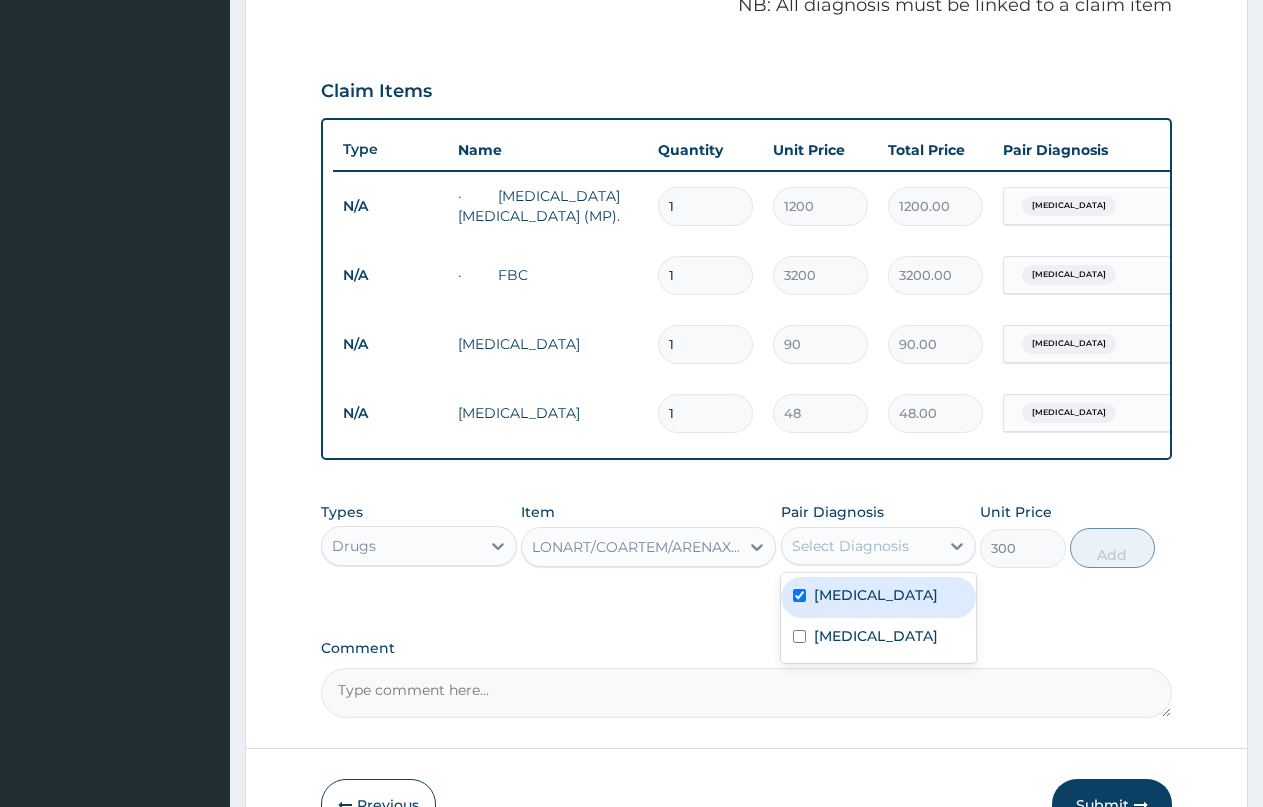 checkbox on "true" 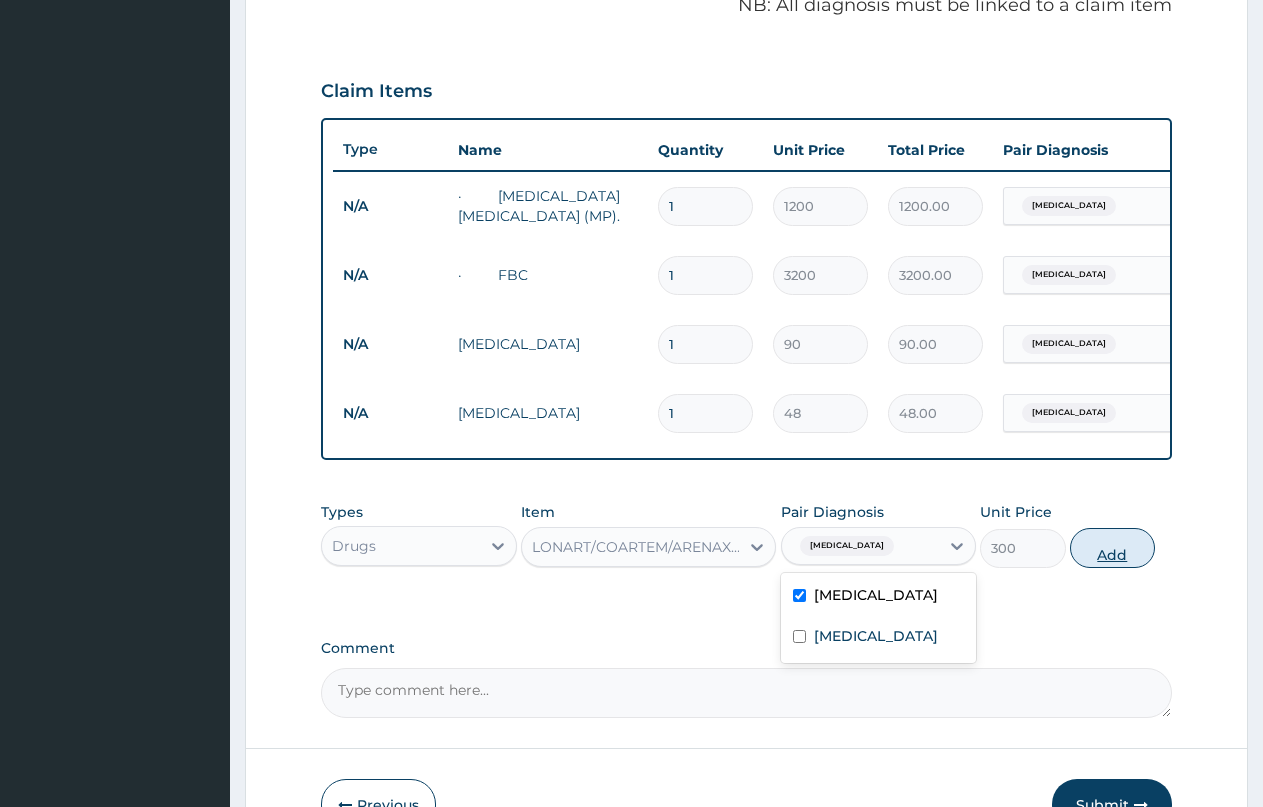 click on "Add" at bounding box center [1112, 548] 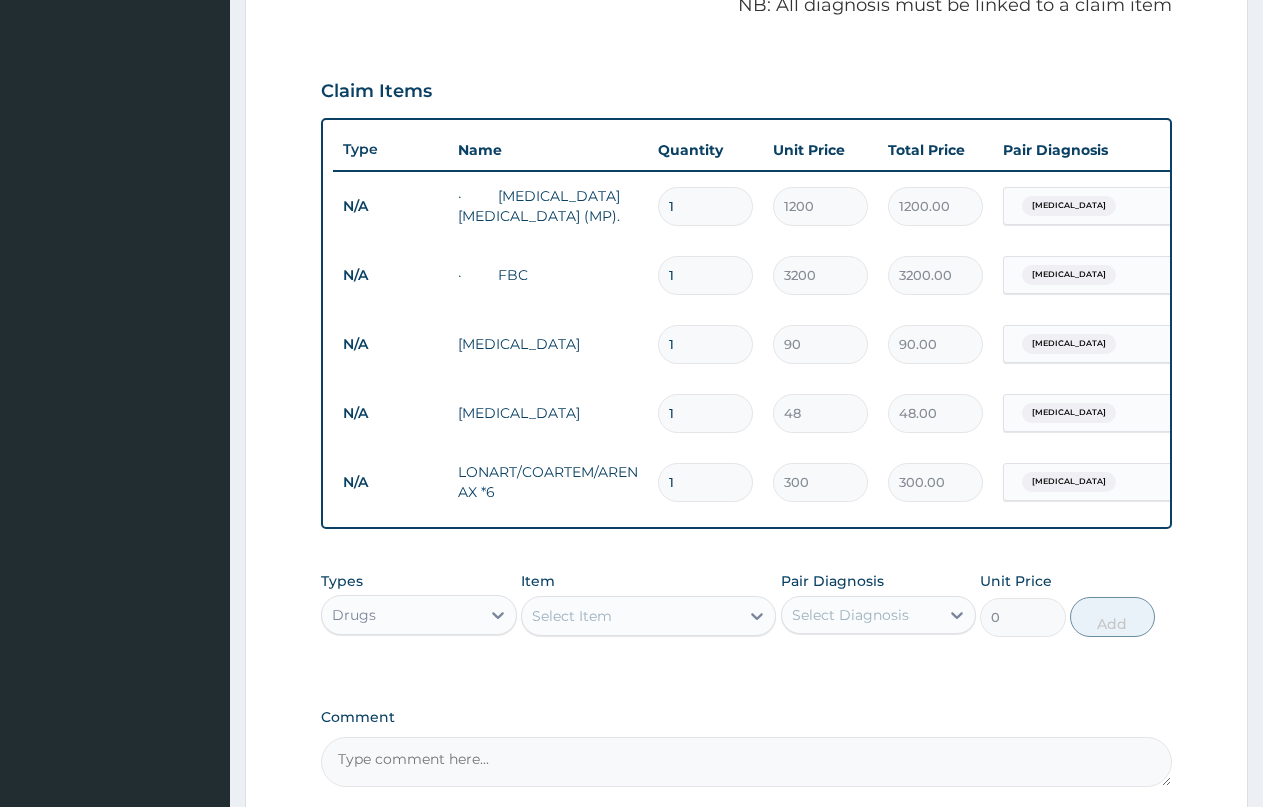 click on "Select Item" at bounding box center [630, 616] 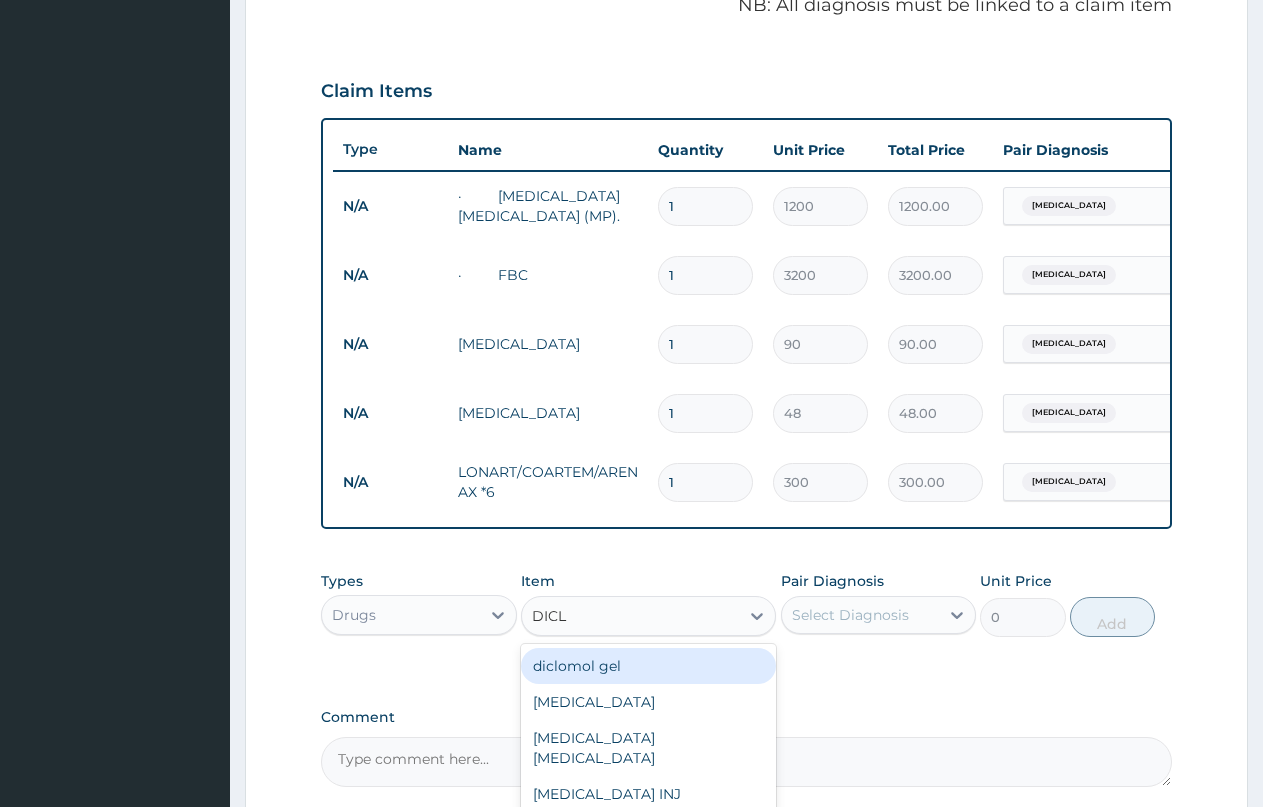 type on "DICLO" 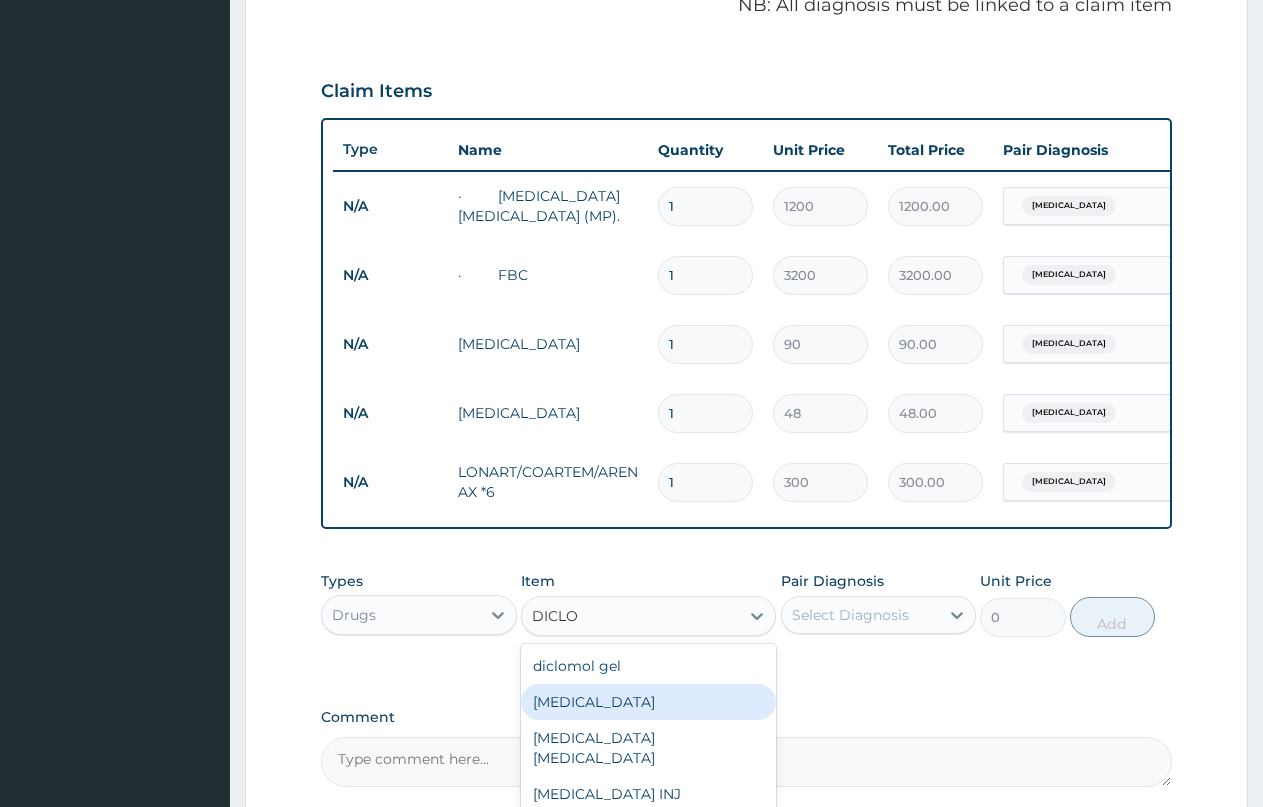 click on "[MEDICAL_DATA]" at bounding box center (648, 702) 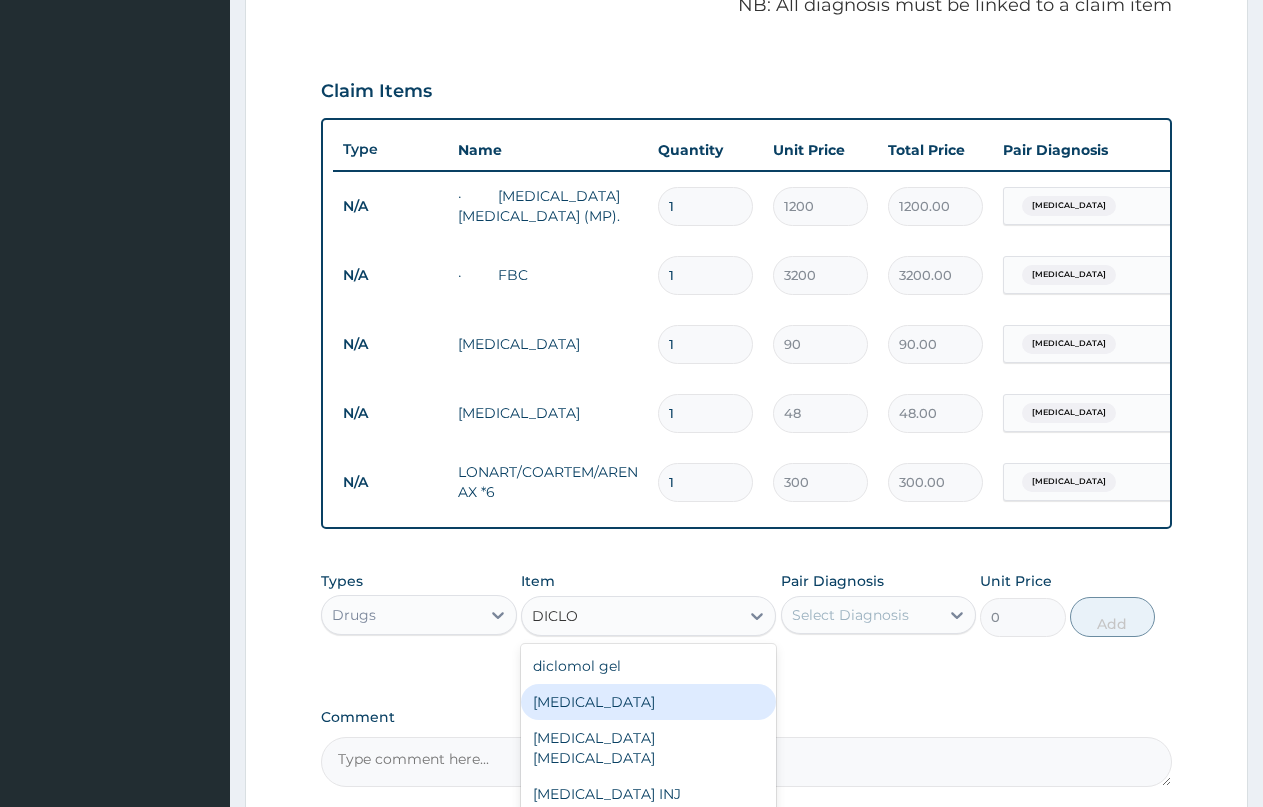 type 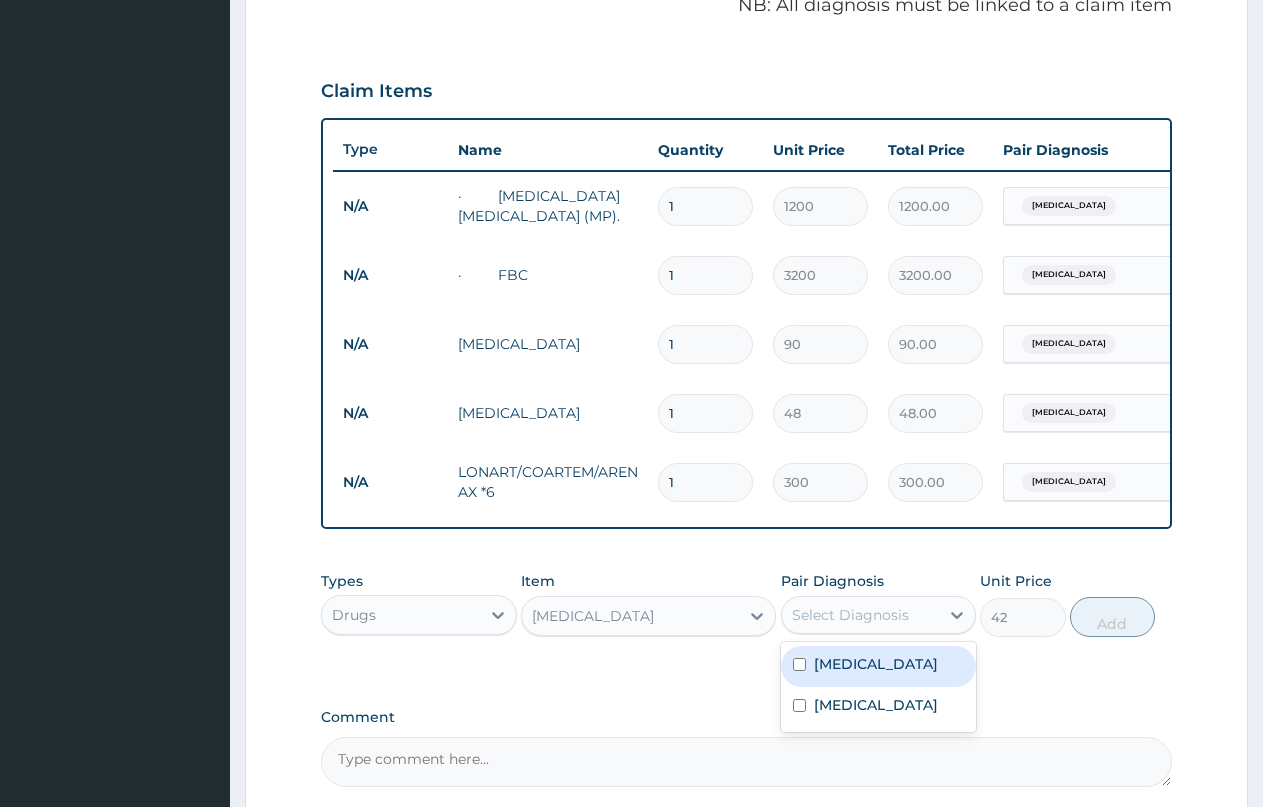 click on "Select Diagnosis" at bounding box center (850, 615) 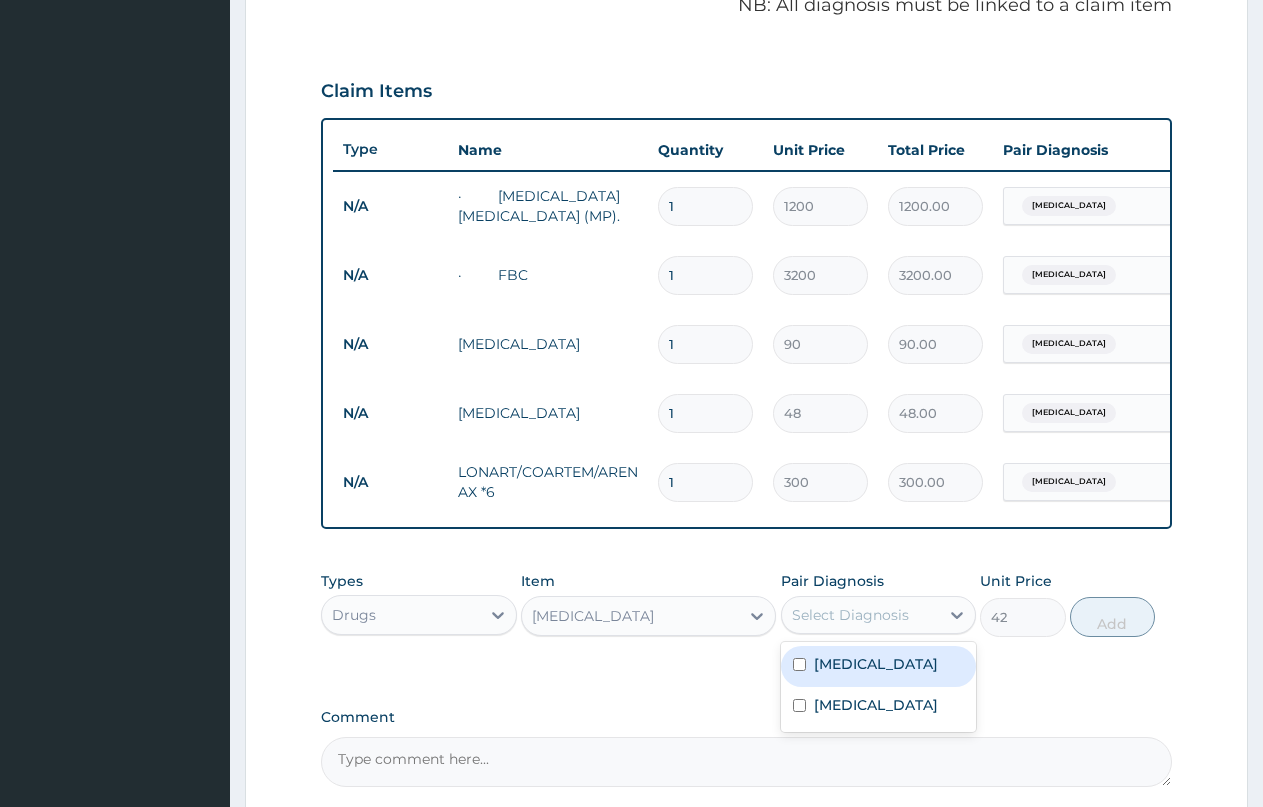 click on "[MEDICAL_DATA]" at bounding box center [876, 664] 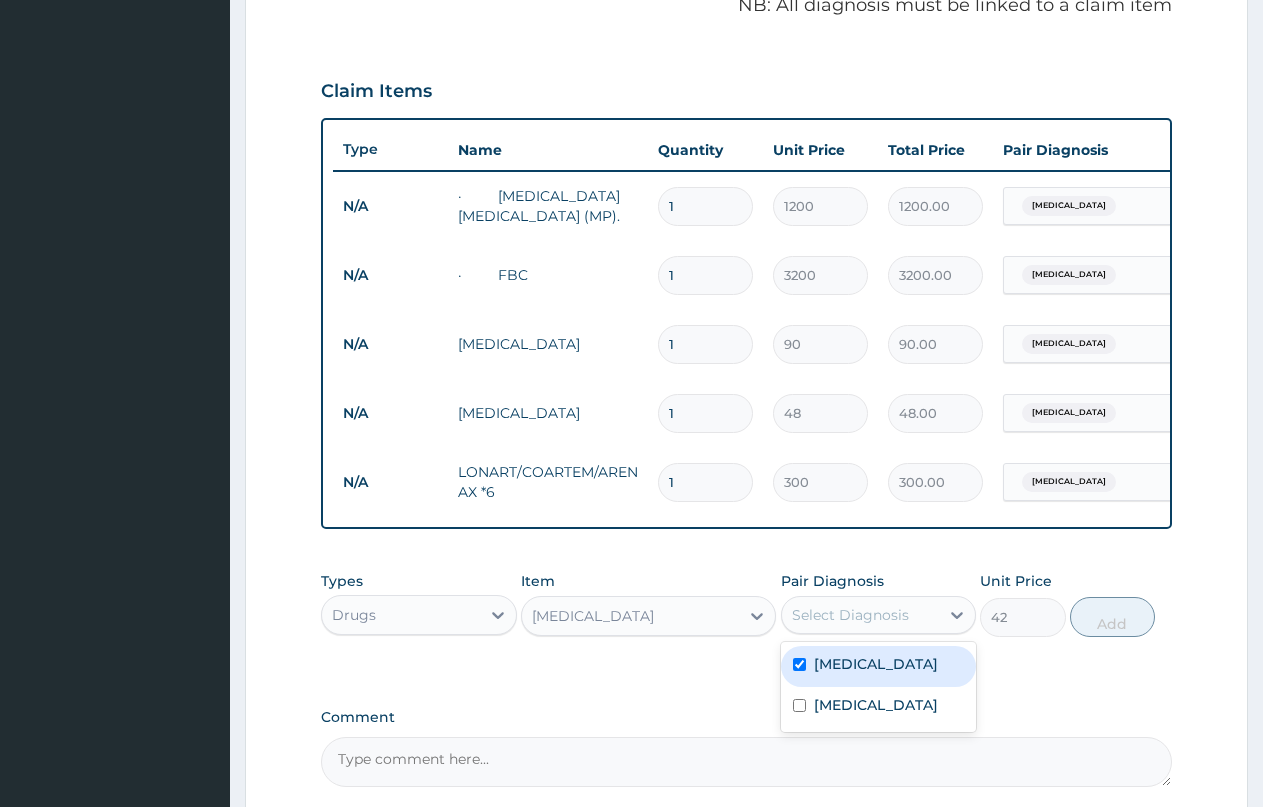 checkbox on "true" 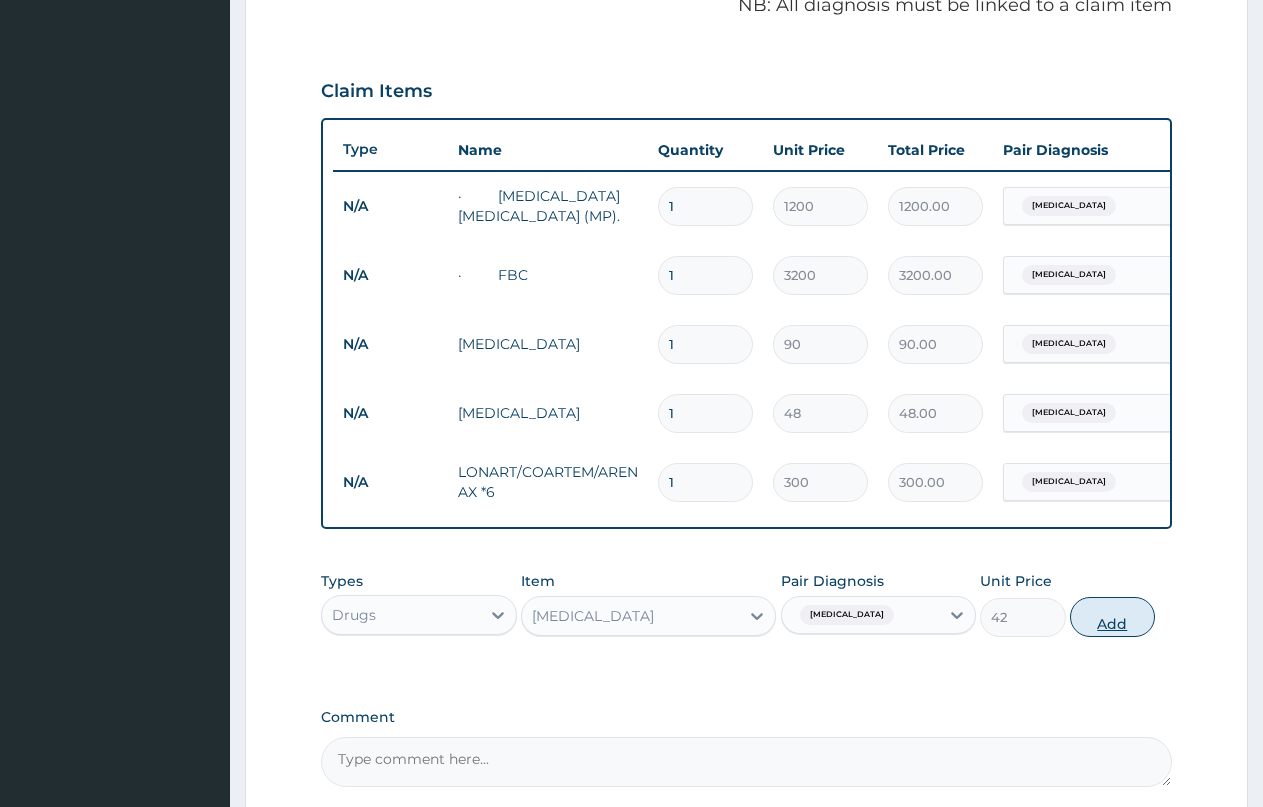 click on "Add" at bounding box center (1112, 617) 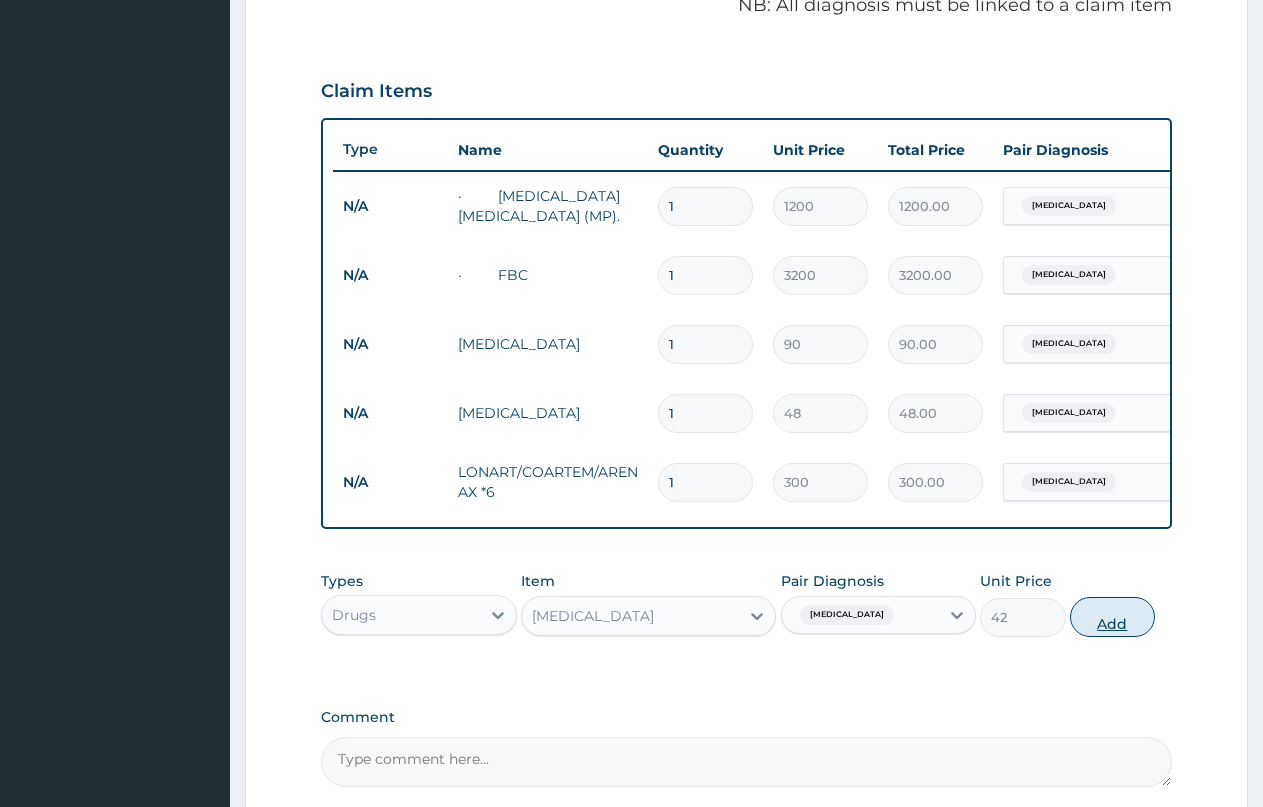type on "0" 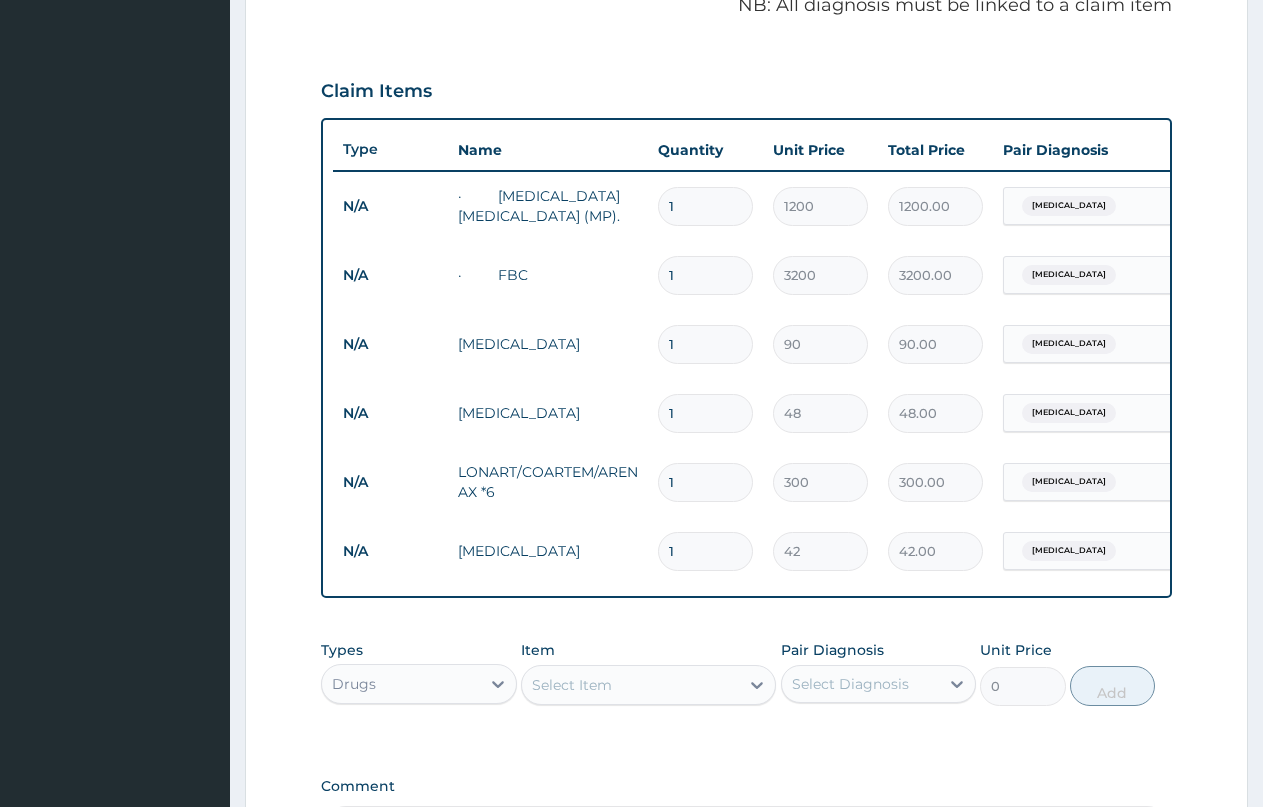 type on "10" 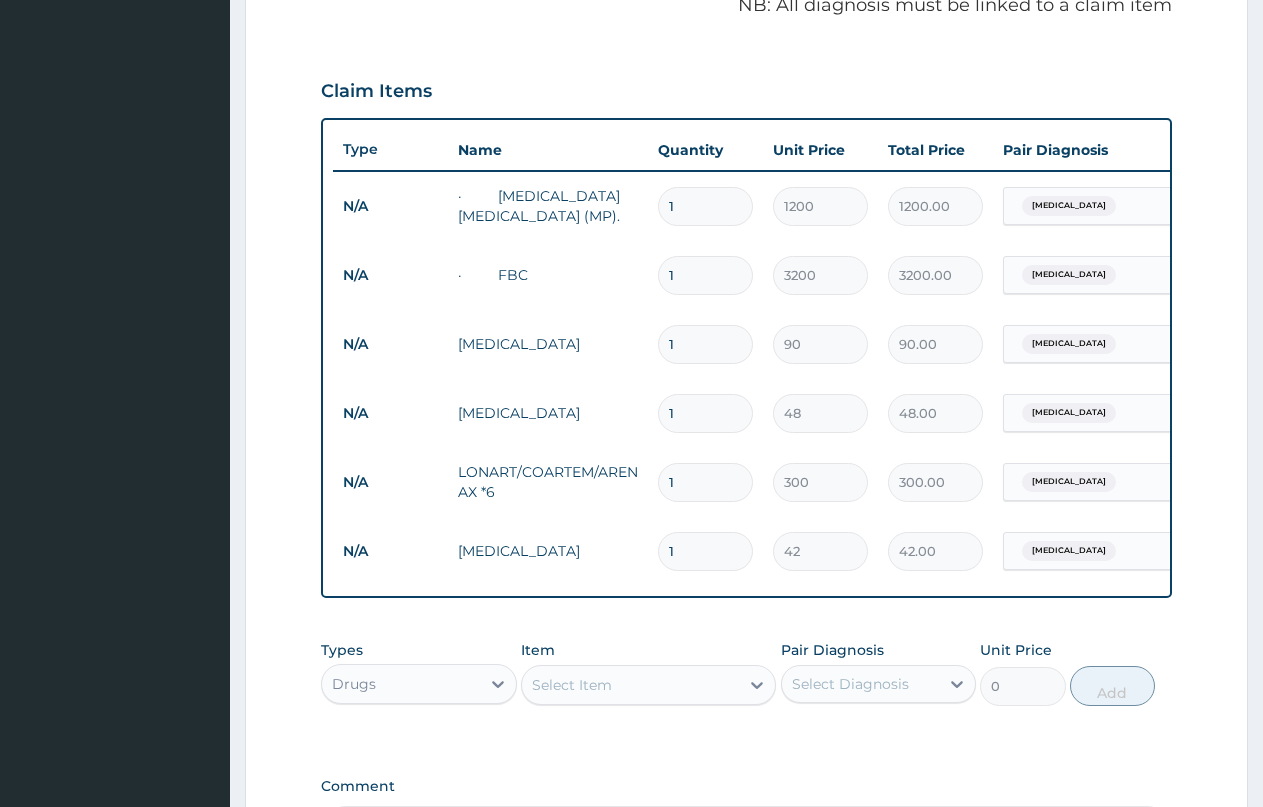 type on "420.00" 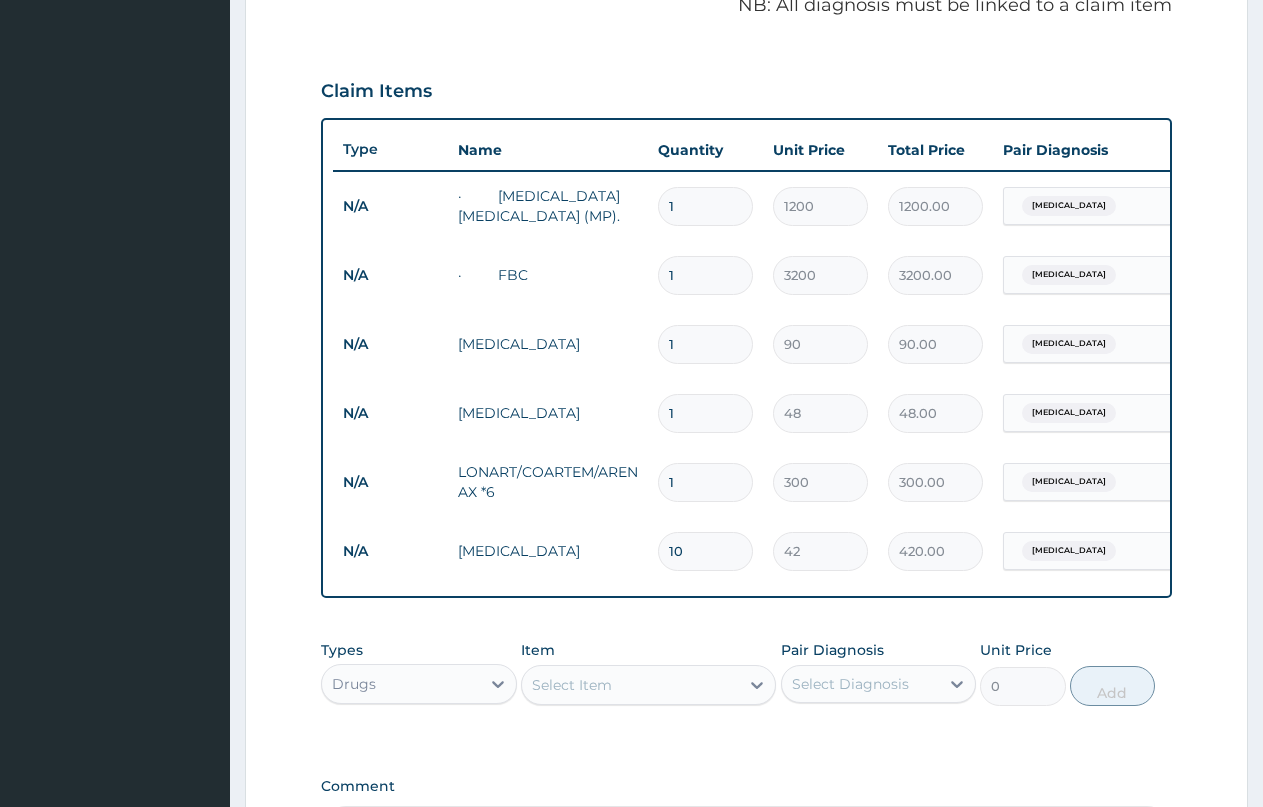 type on "10" 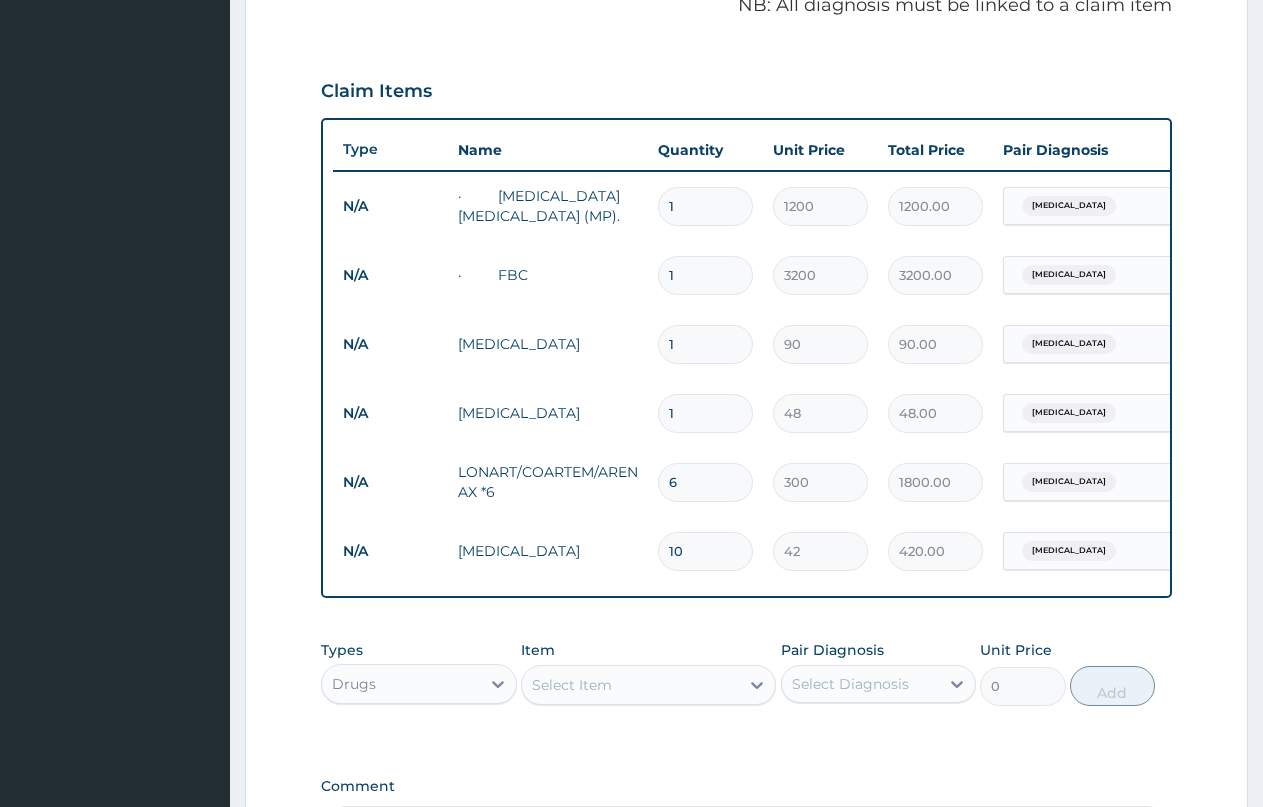 type on "6" 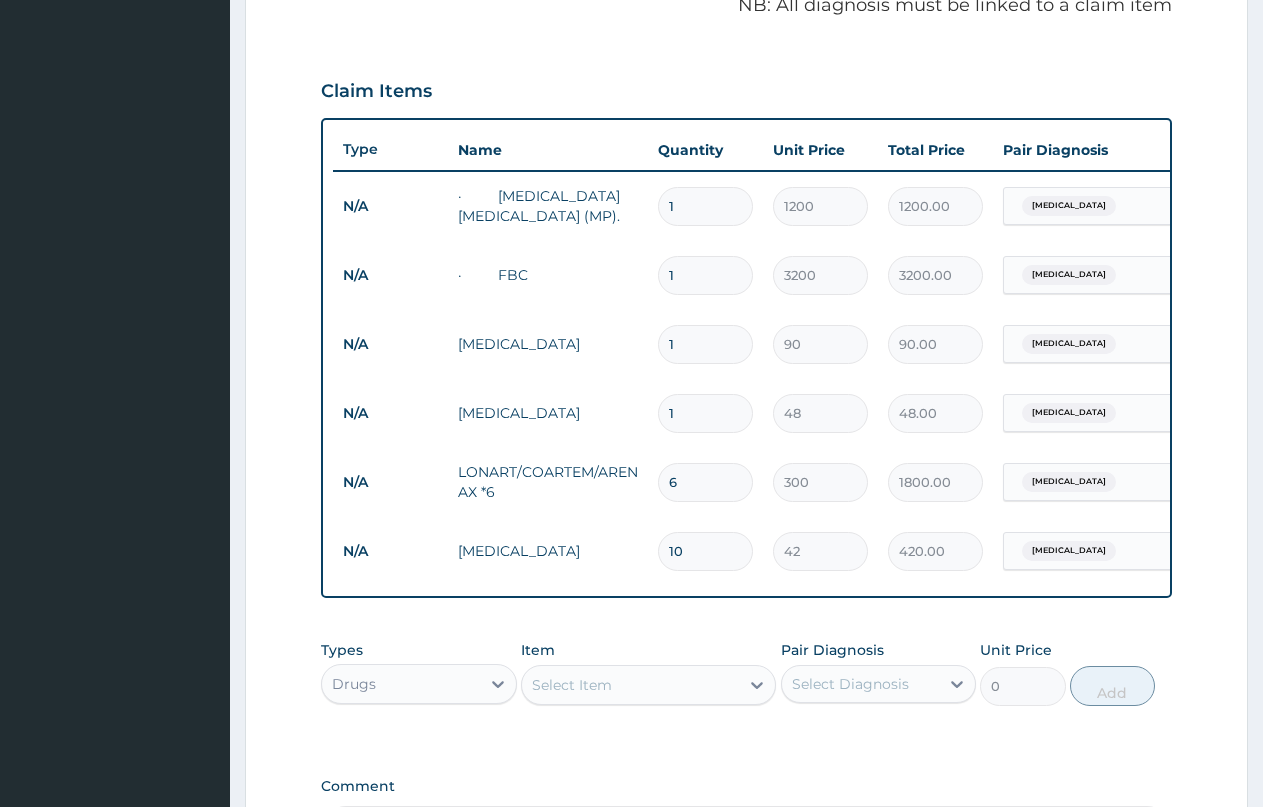 drag, startPoint x: 696, startPoint y: 411, endPoint x: 662, endPoint y: 429, distance: 38.470768 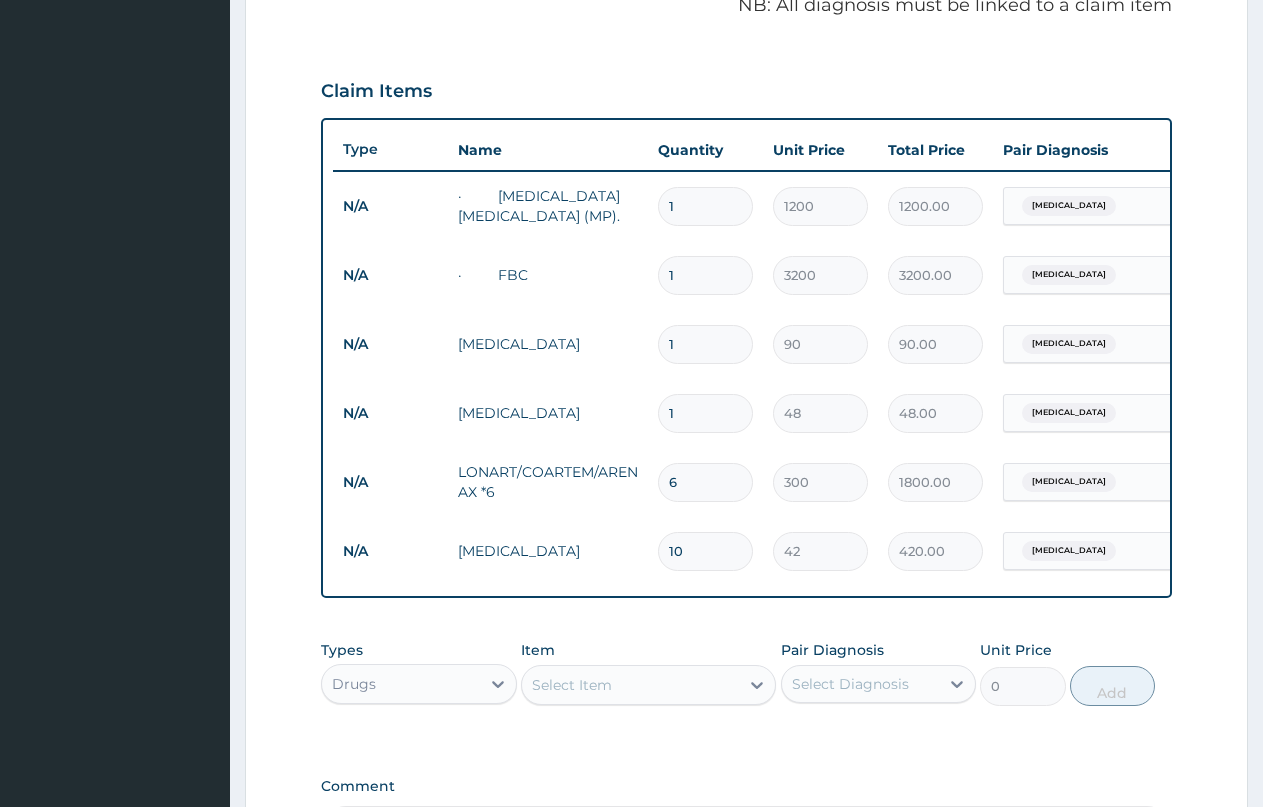 click on "1" at bounding box center [705, 413] 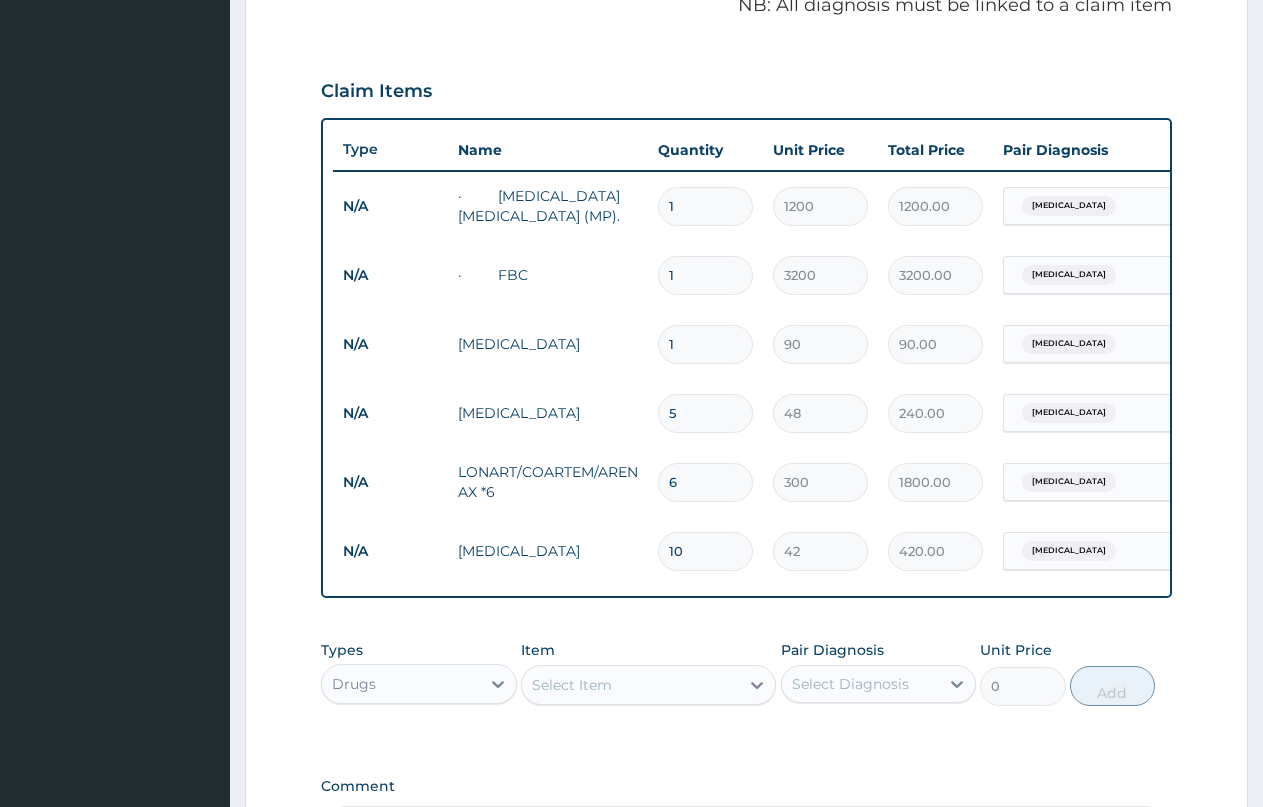 type on "5" 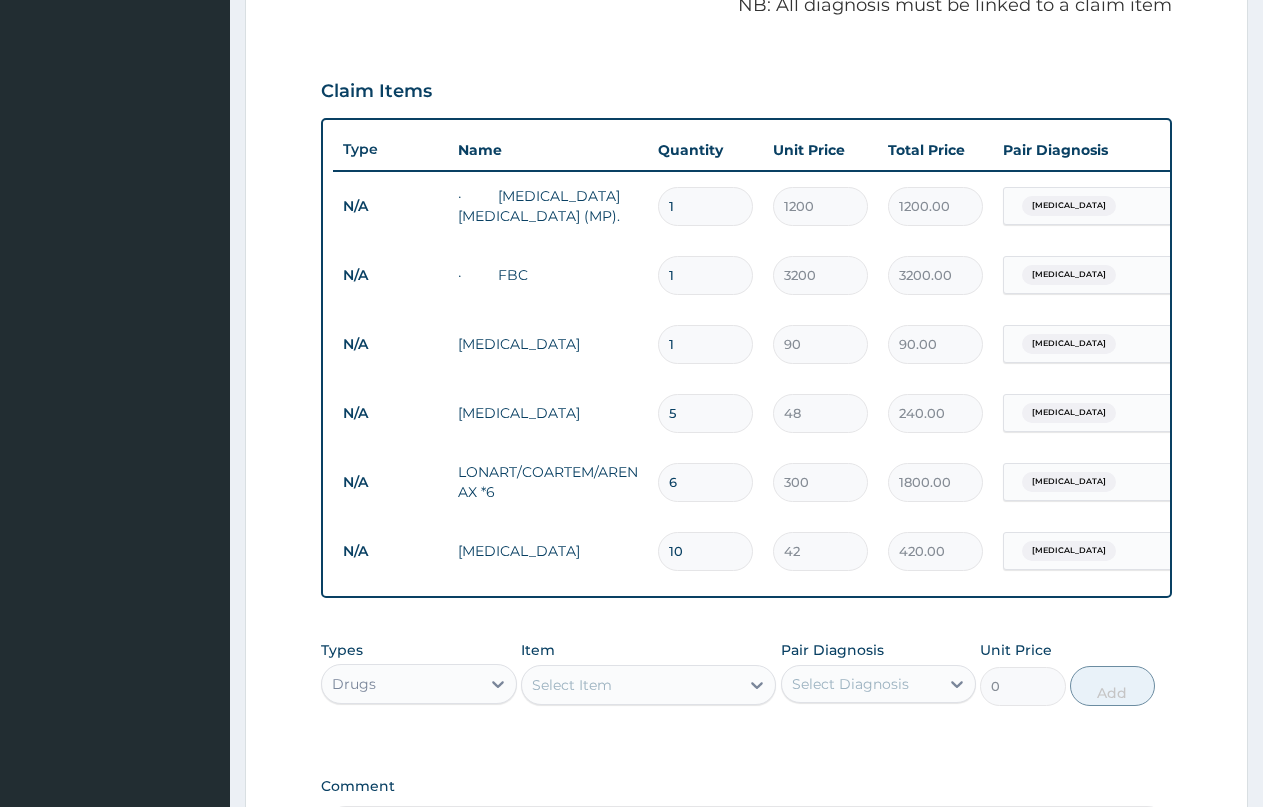 click on "1" at bounding box center (705, 344) 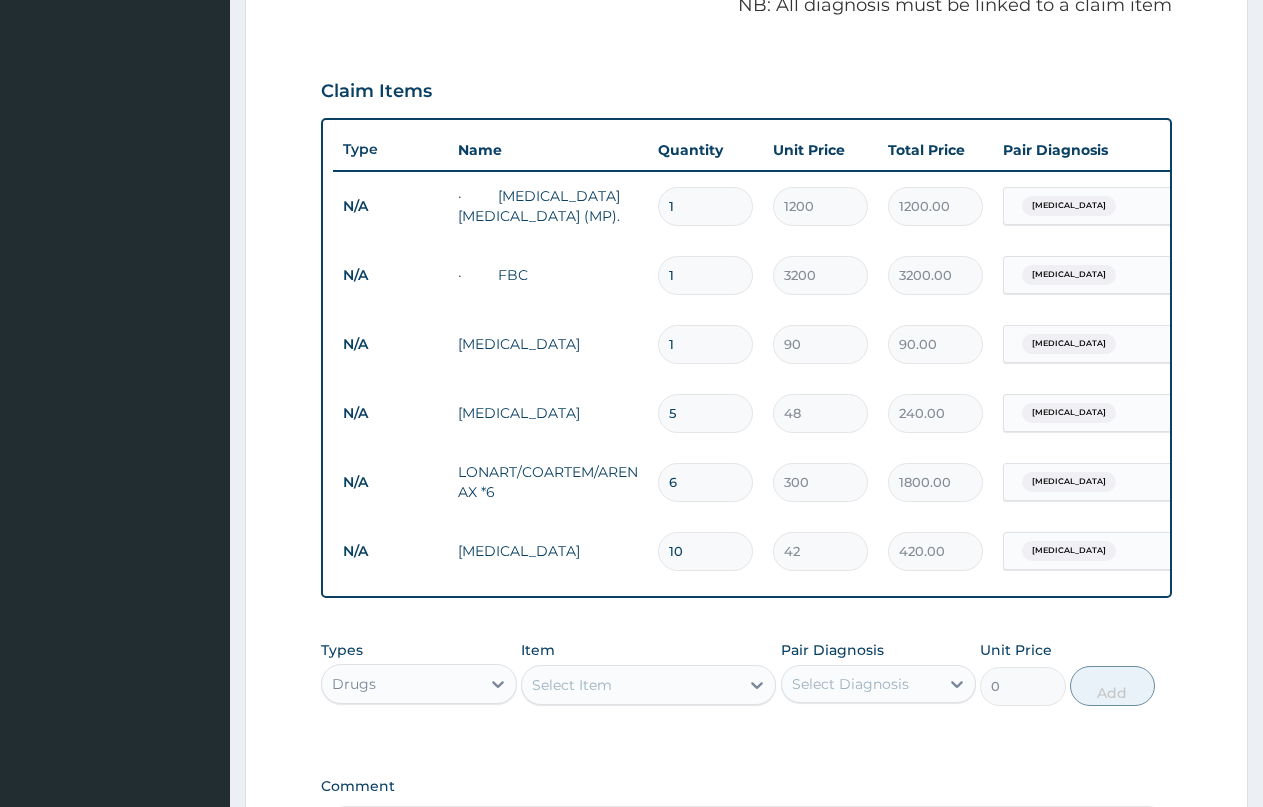 type on "15" 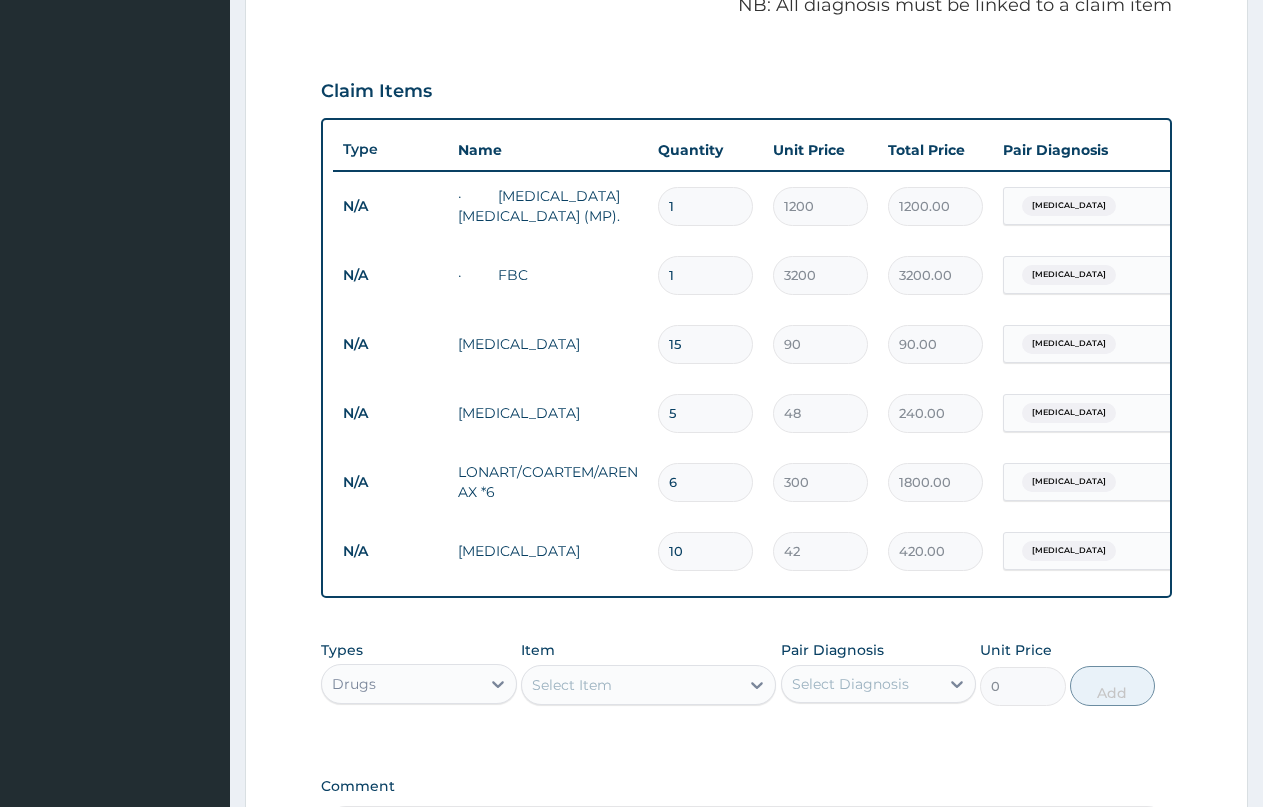 type on "1350.00" 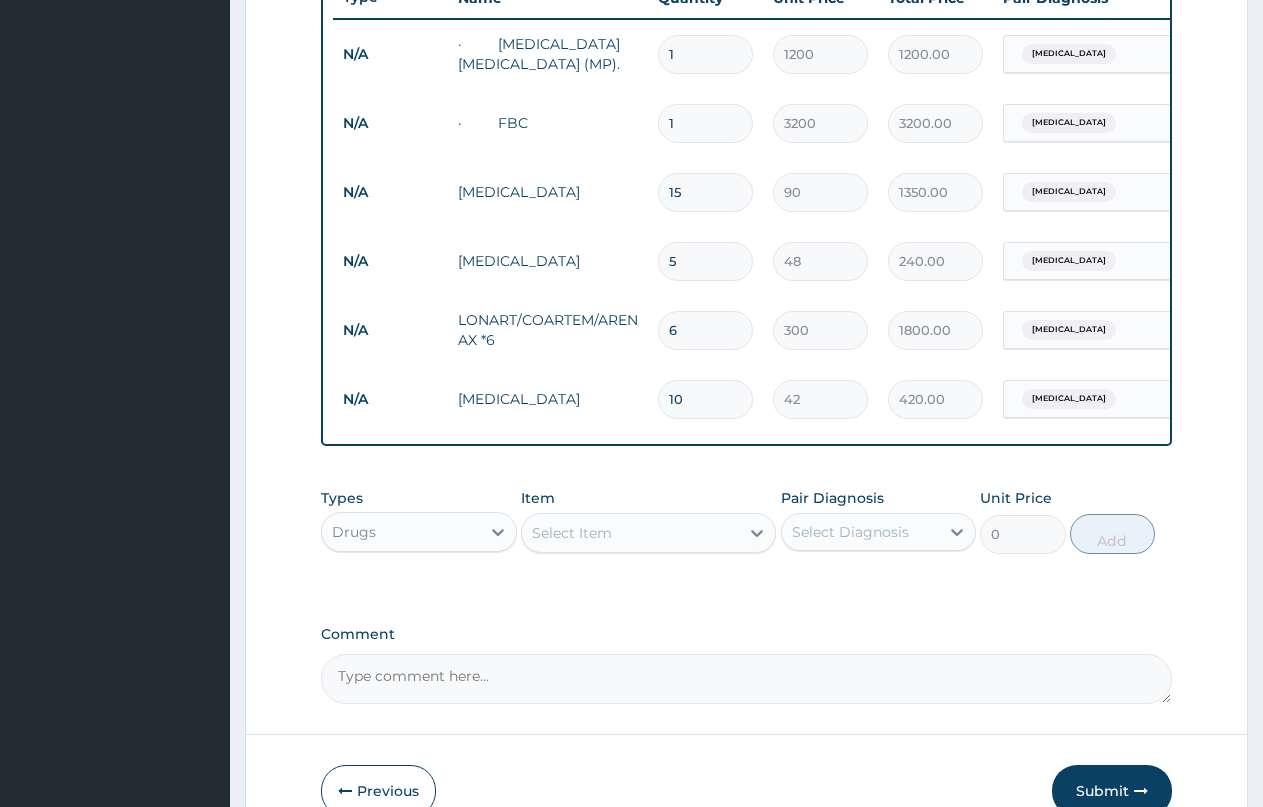 scroll, scrollTop: 902, scrollLeft: 0, axis: vertical 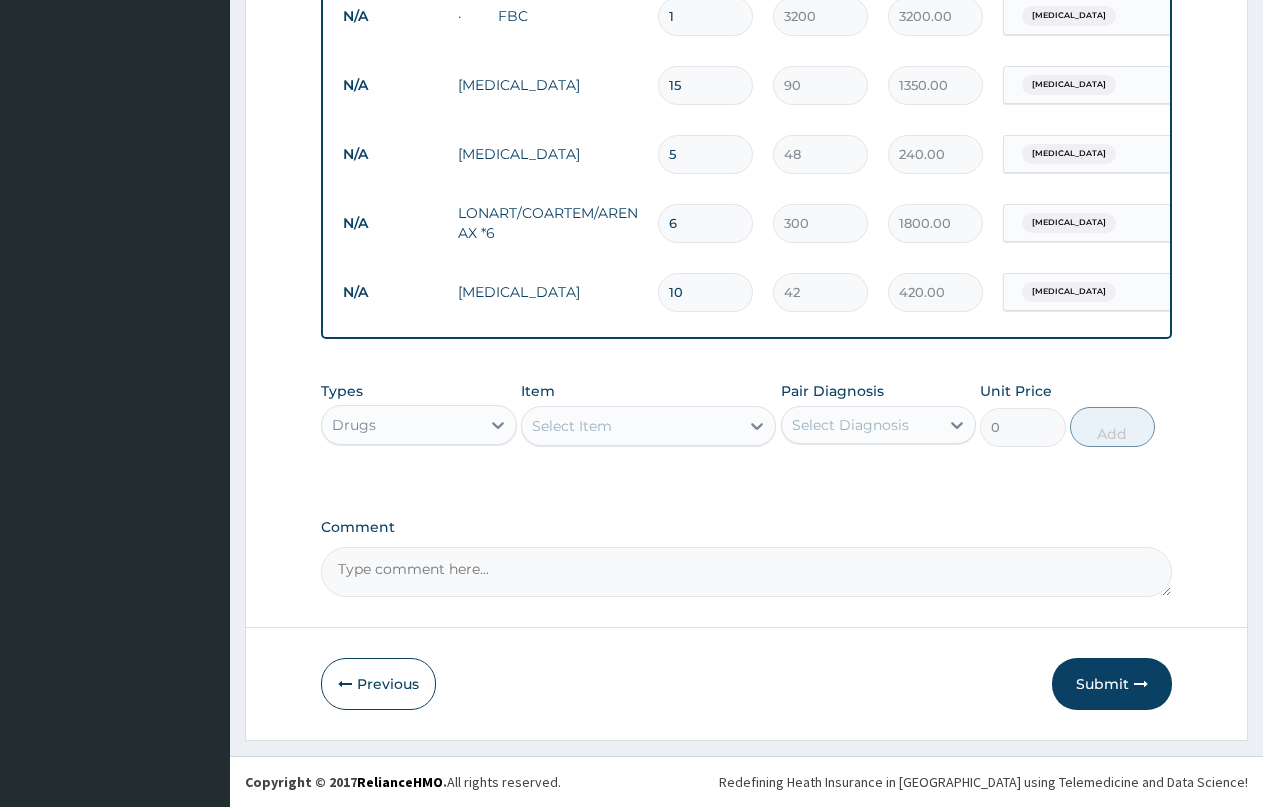 type on "15" 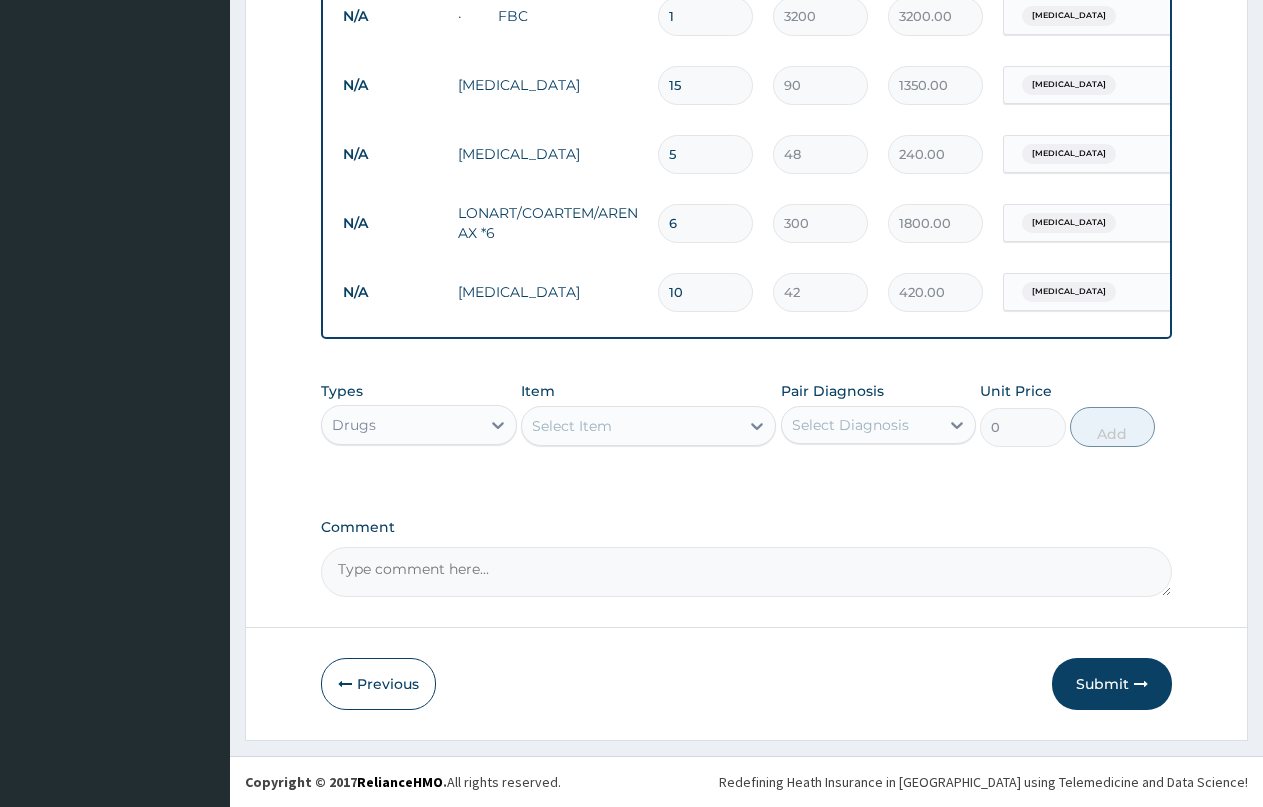 click on "Select Item" at bounding box center (630, 426) 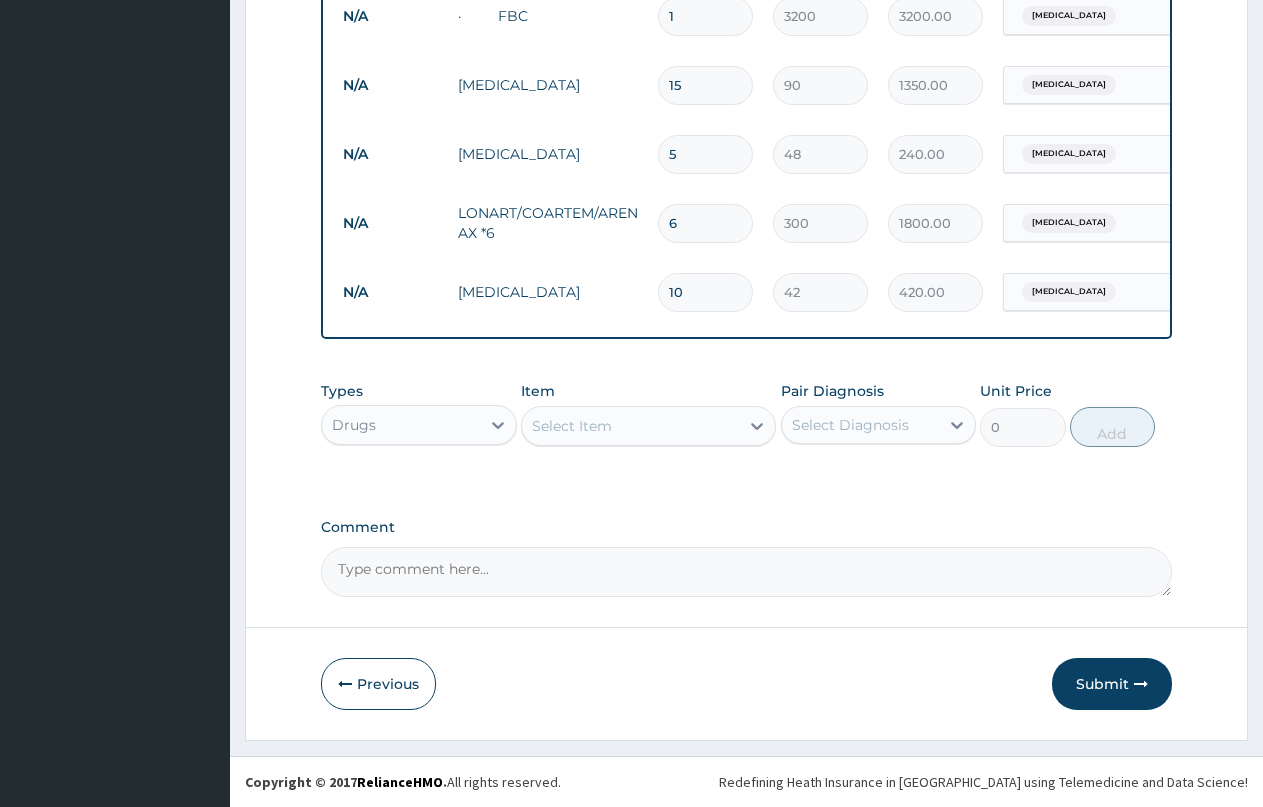 click on "Select Item" at bounding box center (630, 426) 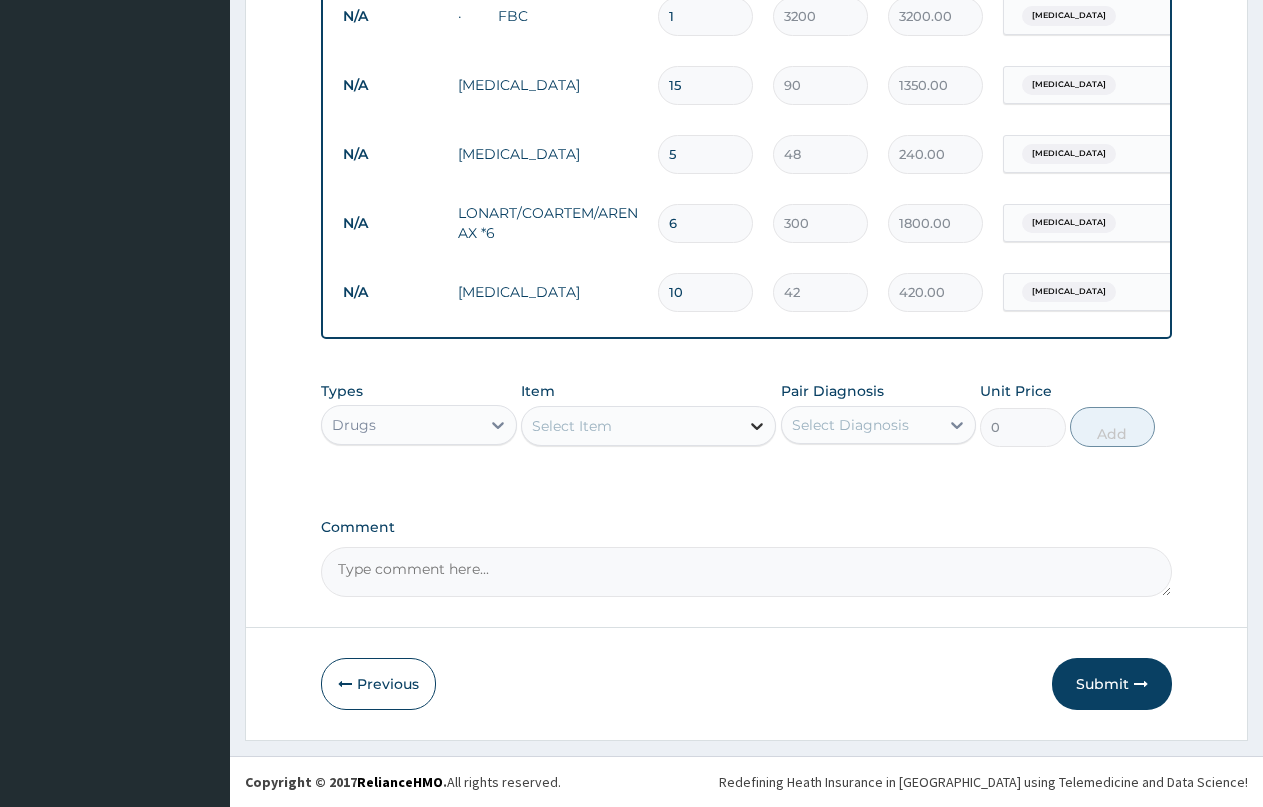 click at bounding box center [757, 426] 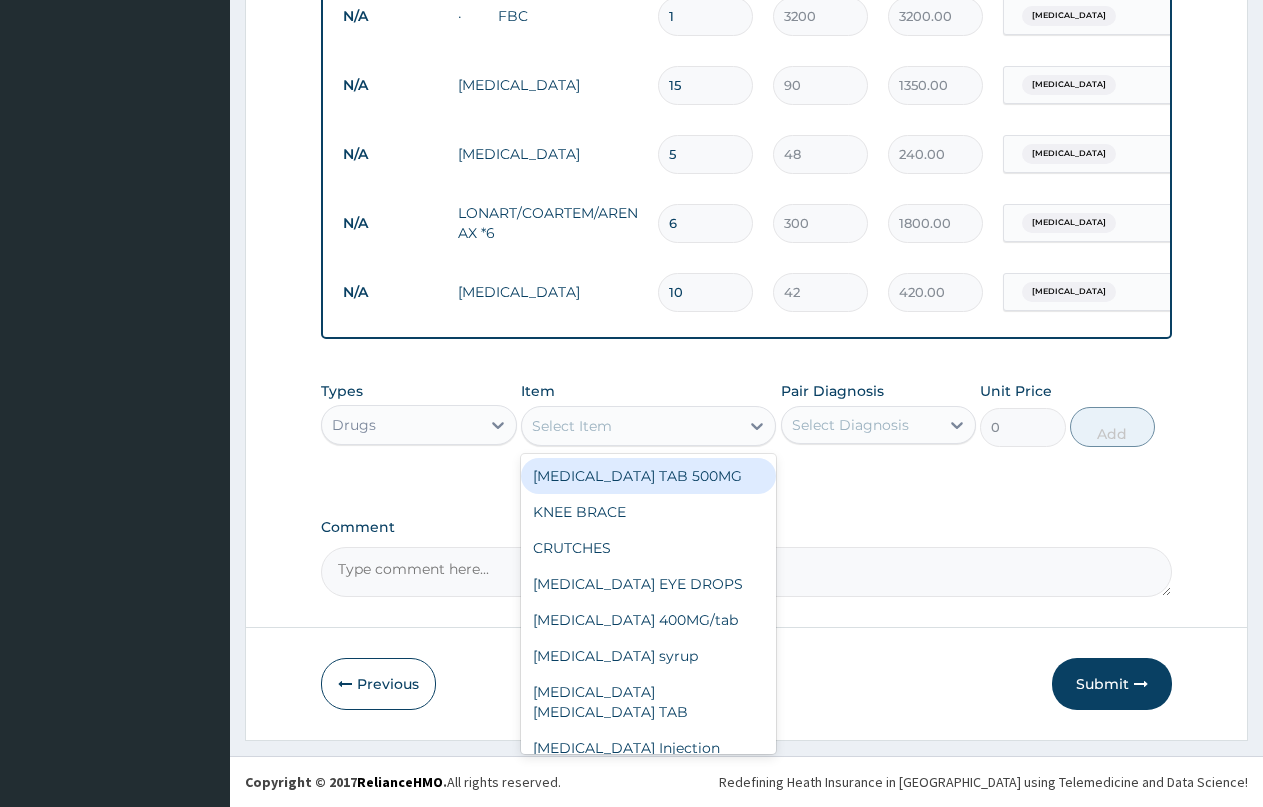 click on "Comment" at bounding box center (746, 527) 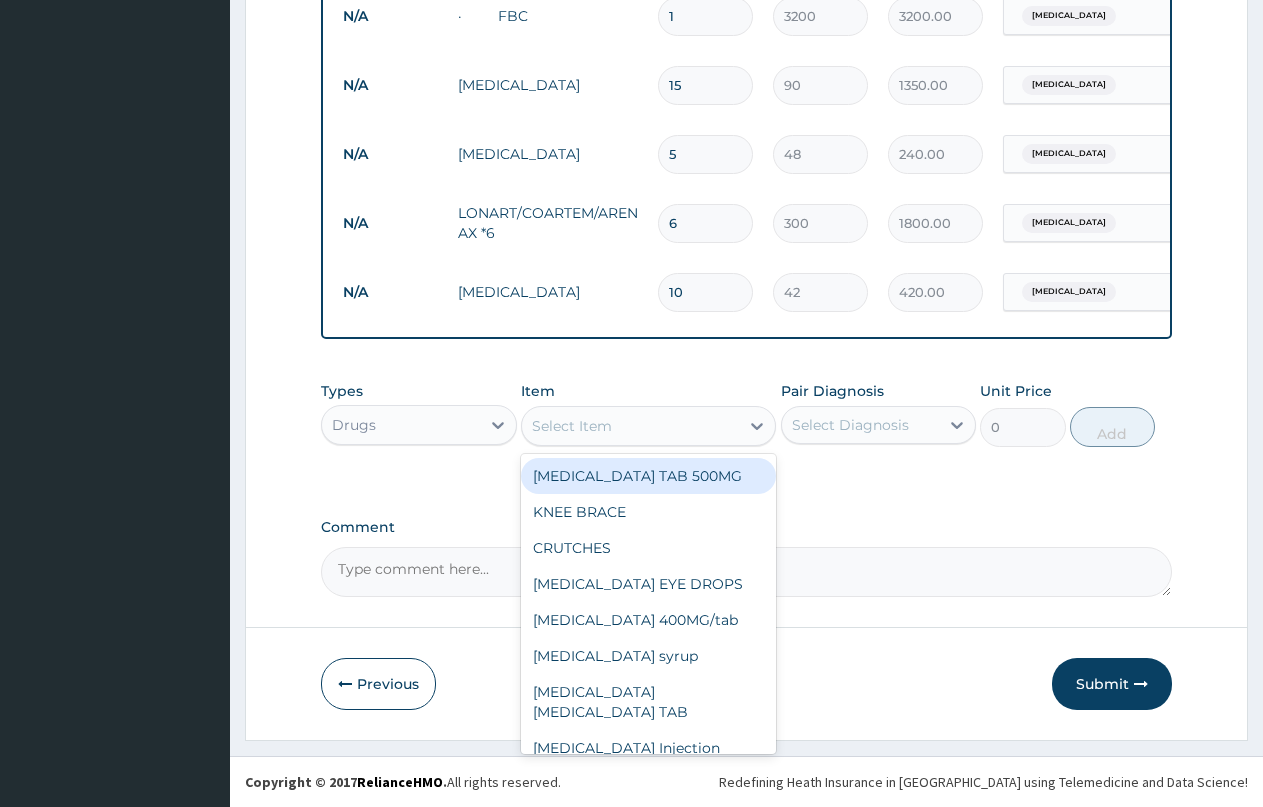 click on "Comment" at bounding box center [746, 572] 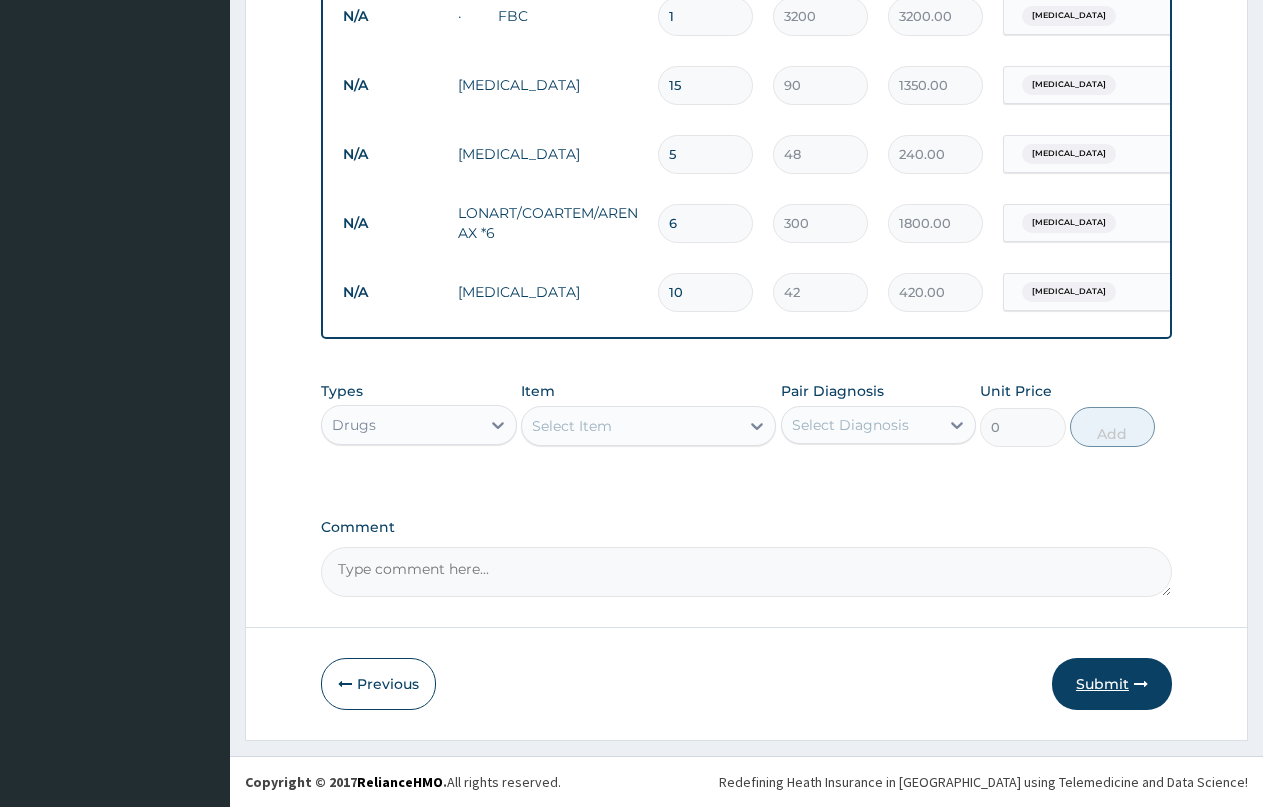 click on "Submit" at bounding box center (1112, 684) 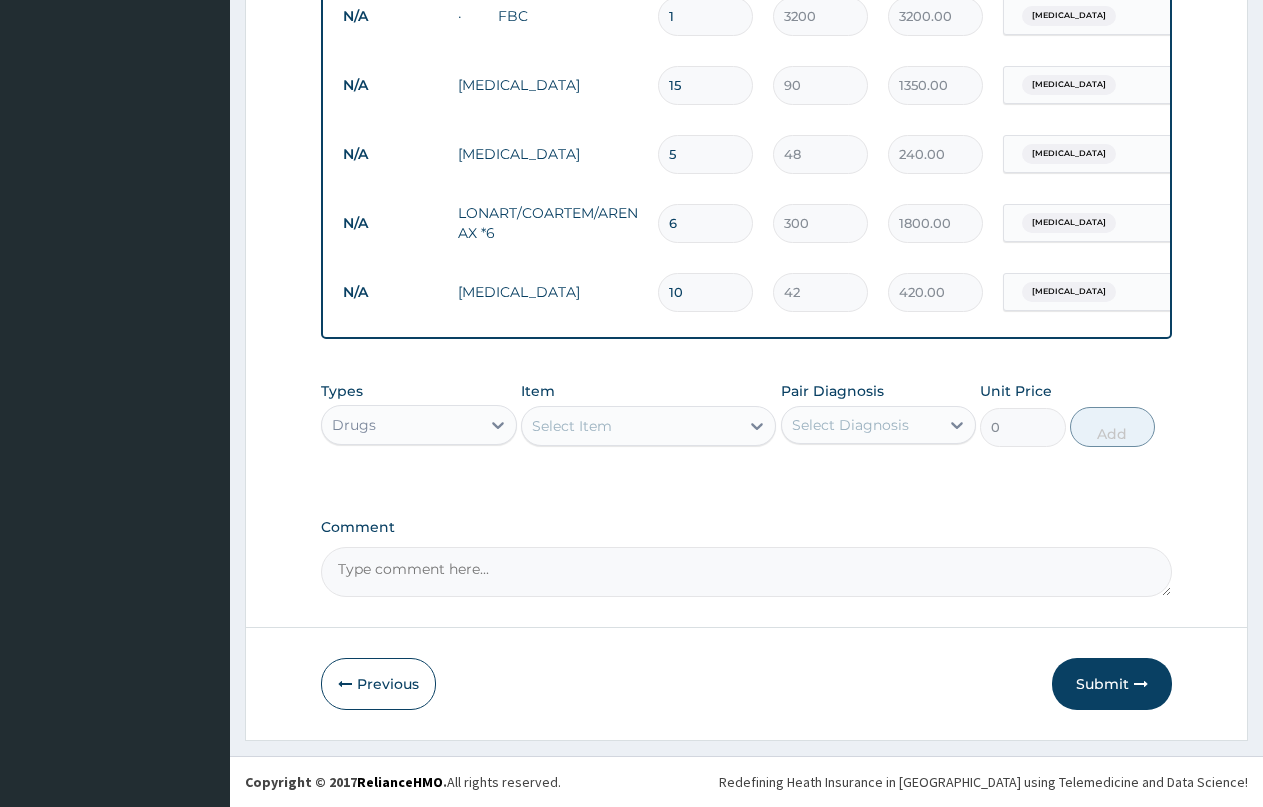 scroll, scrollTop: 902, scrollLeft: 0, axis: vertical 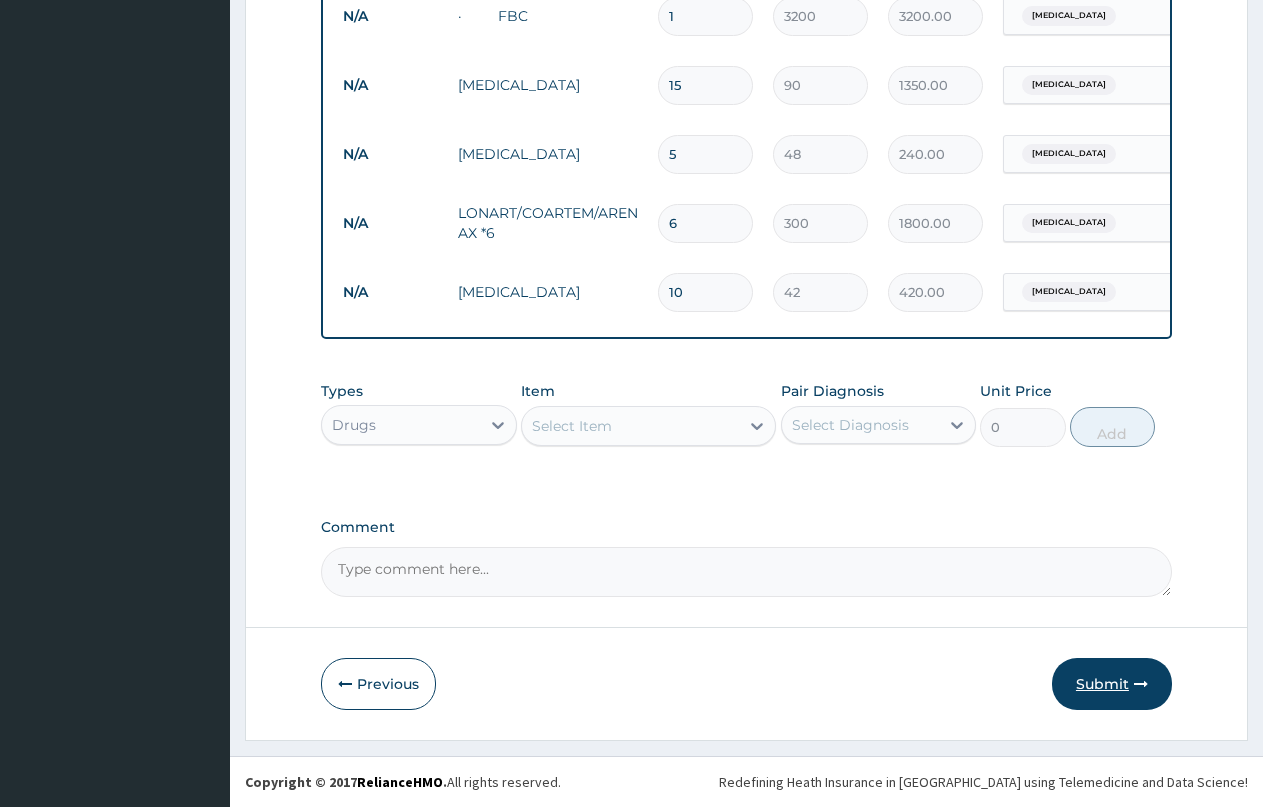 click on "Submit" at bounding box center (1112, 684) 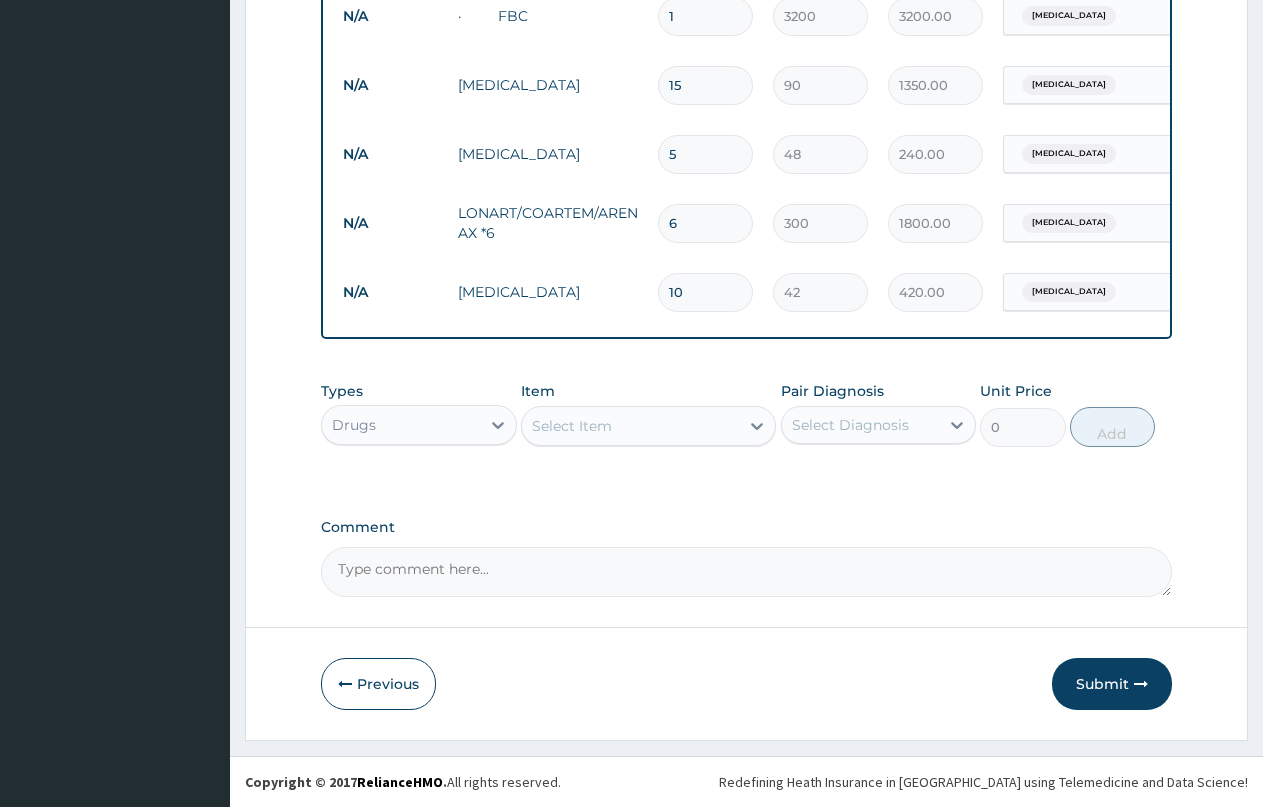 click on "Drugs" at bounding box center (401, 425) 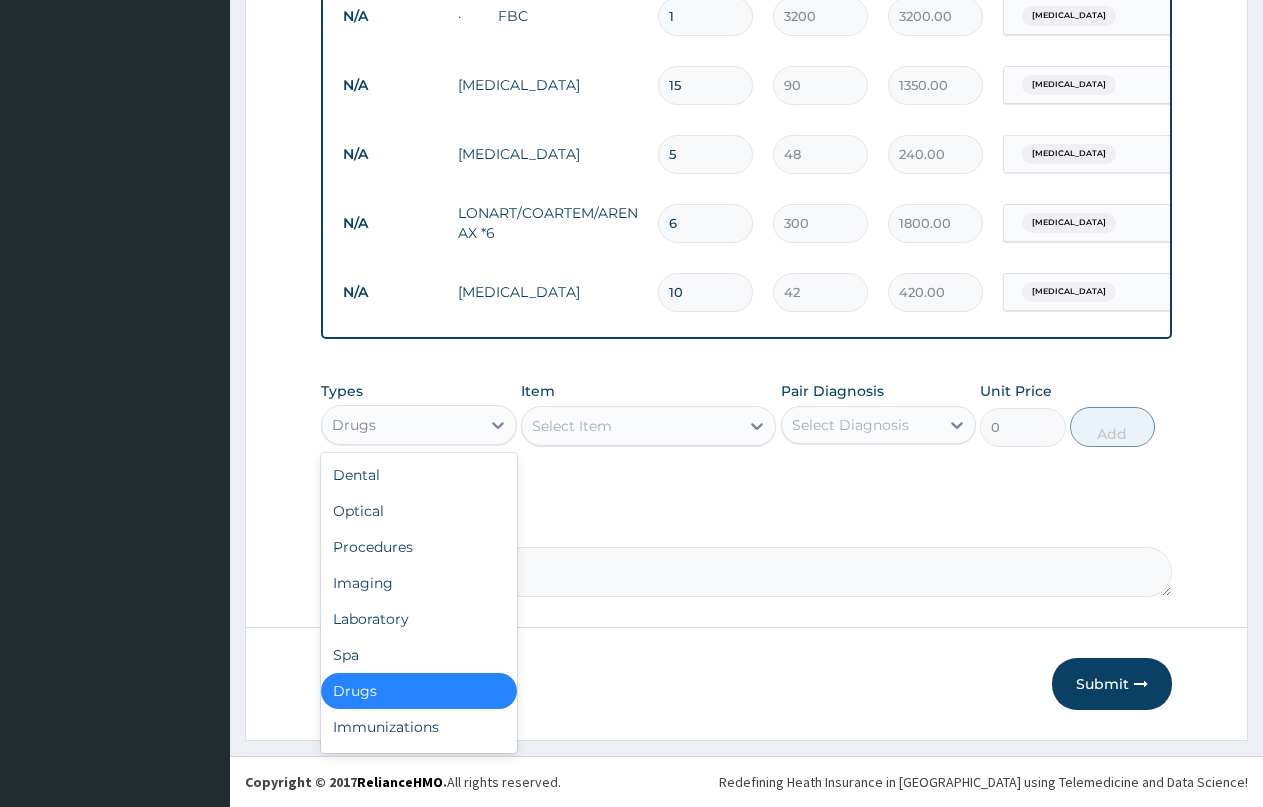 click on "Drugs" at bounding box center [419, 691] 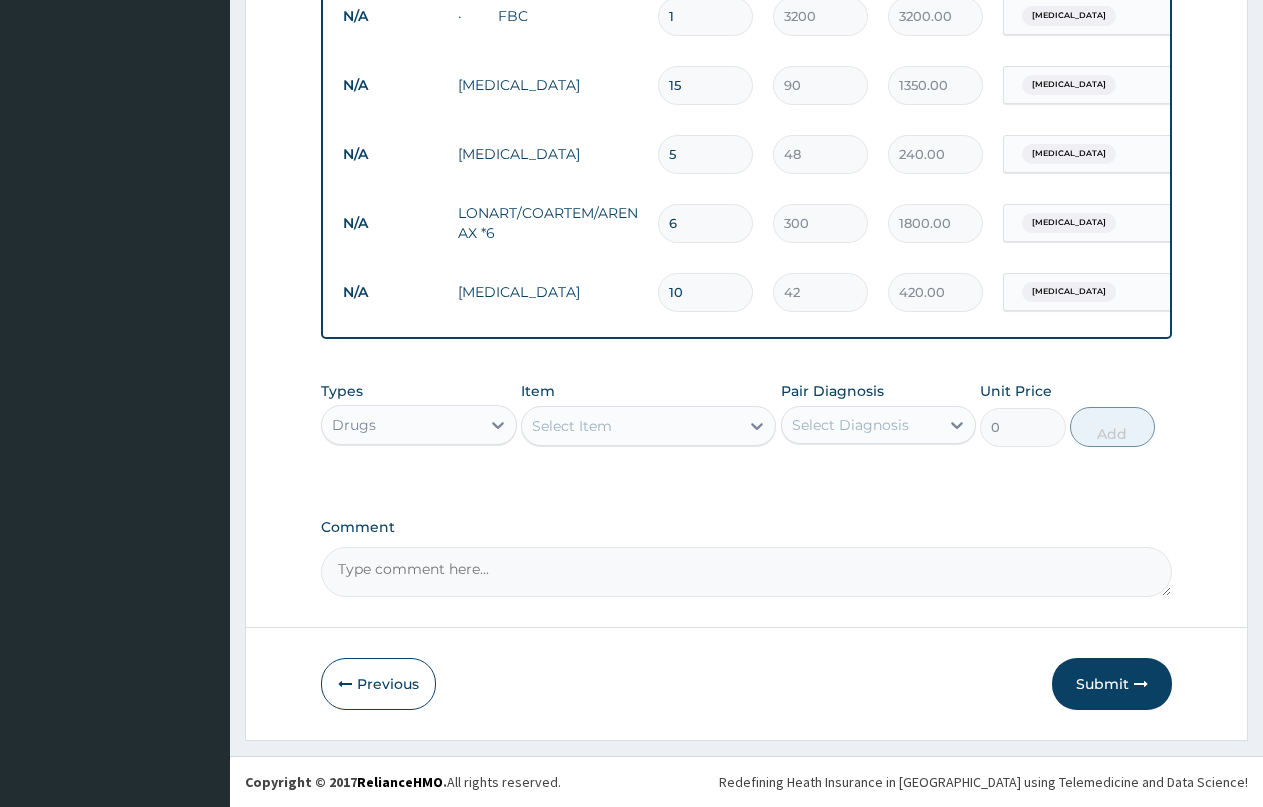 click on "Select Item" at bounding box center (630, 426) 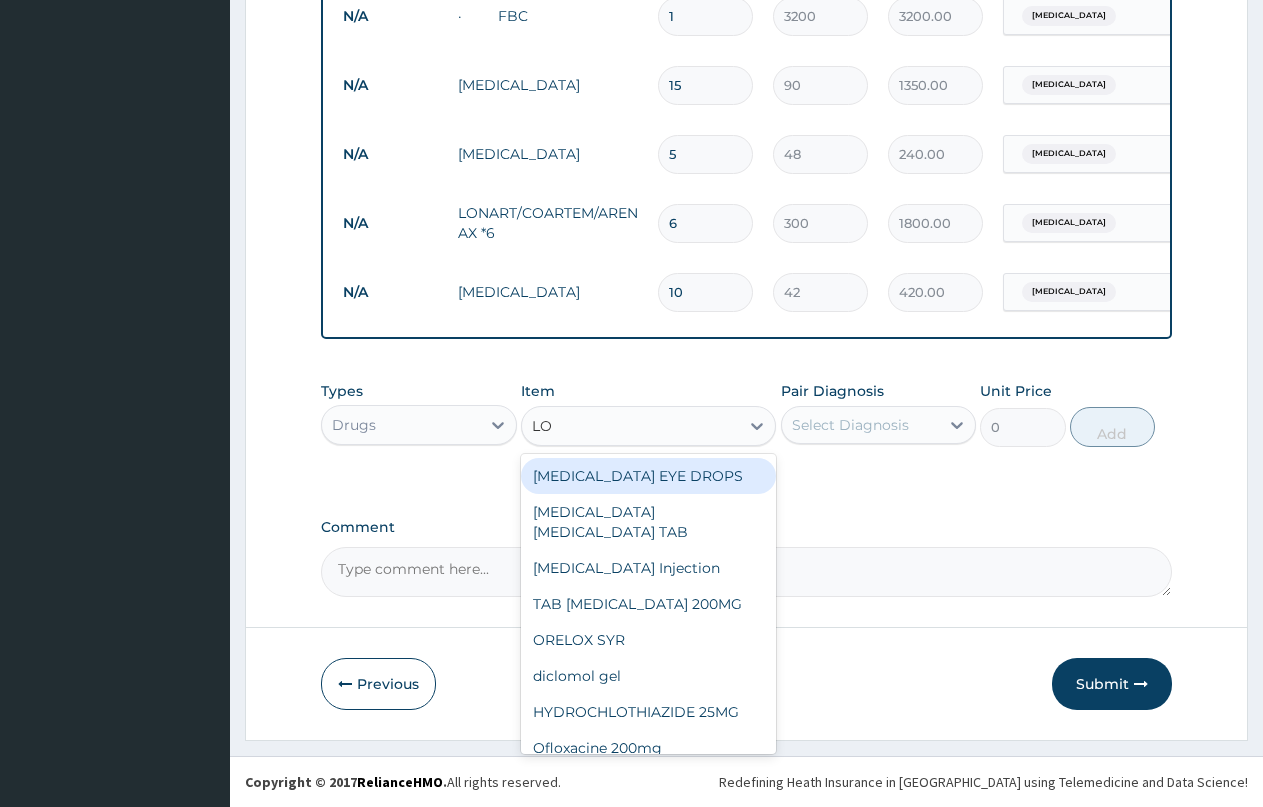 type on "LON" 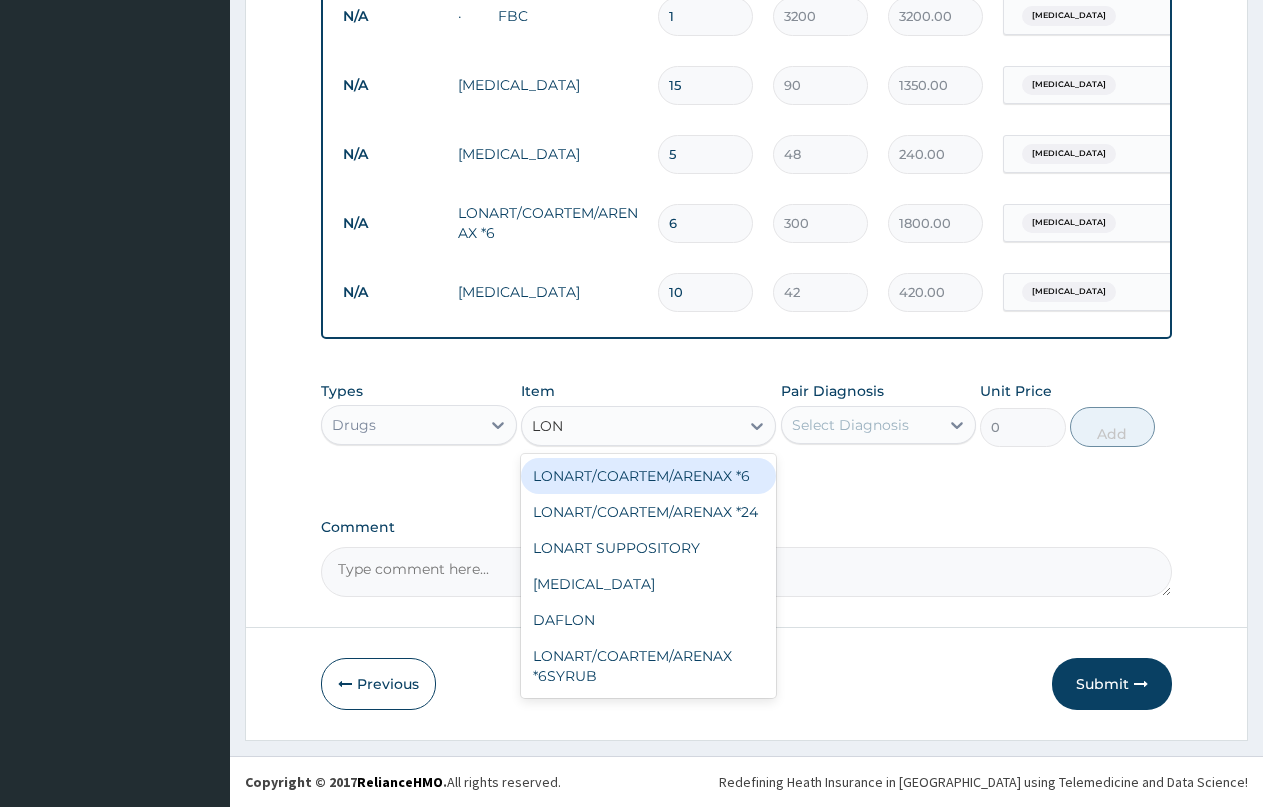 click on "LONART/COARTEM/ARENAX *6" at bounding box center [648, 476] 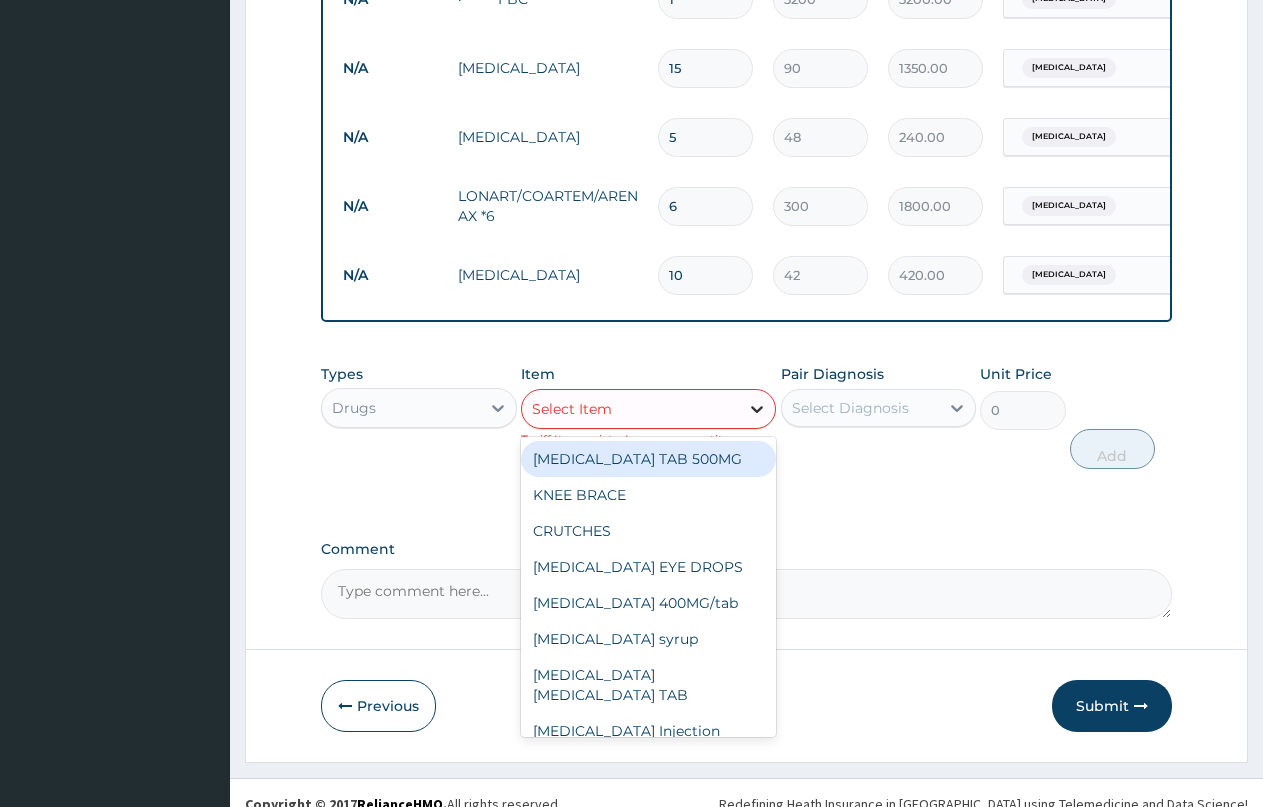 click 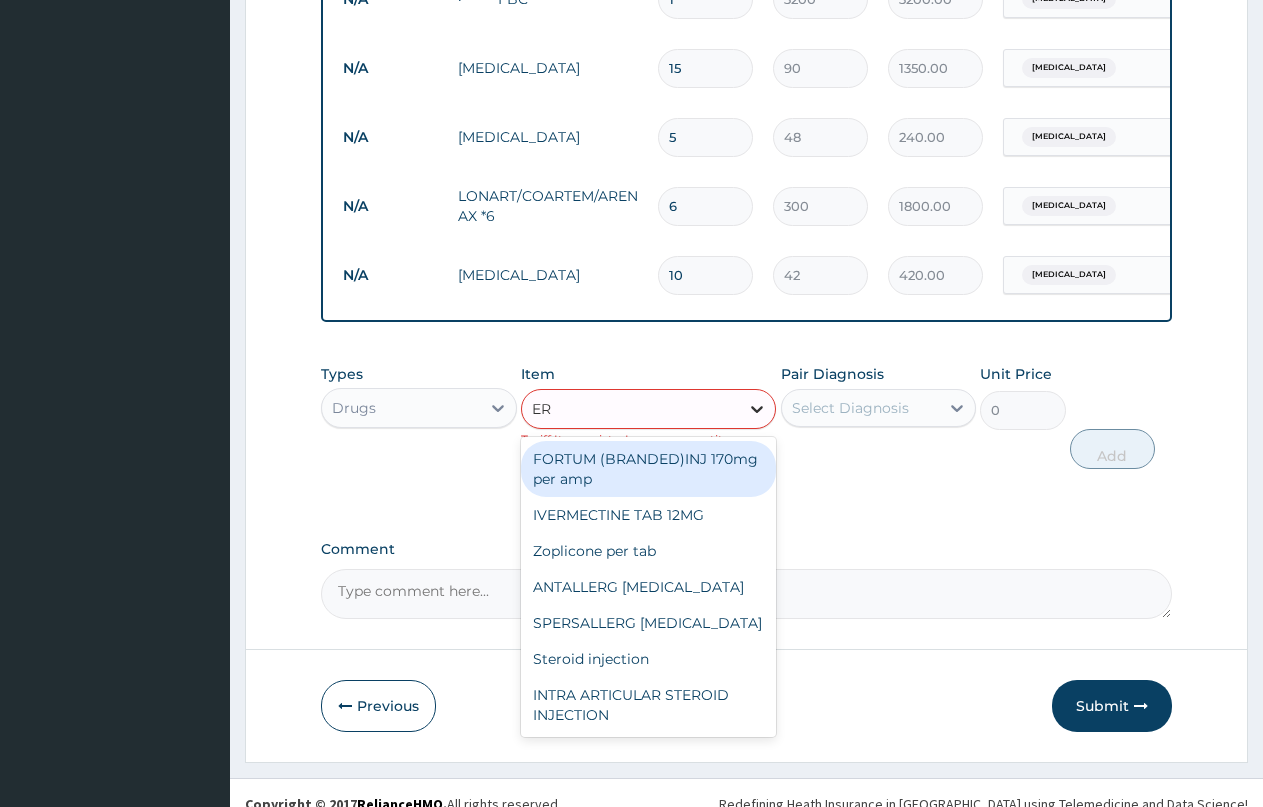 type on "ERY" 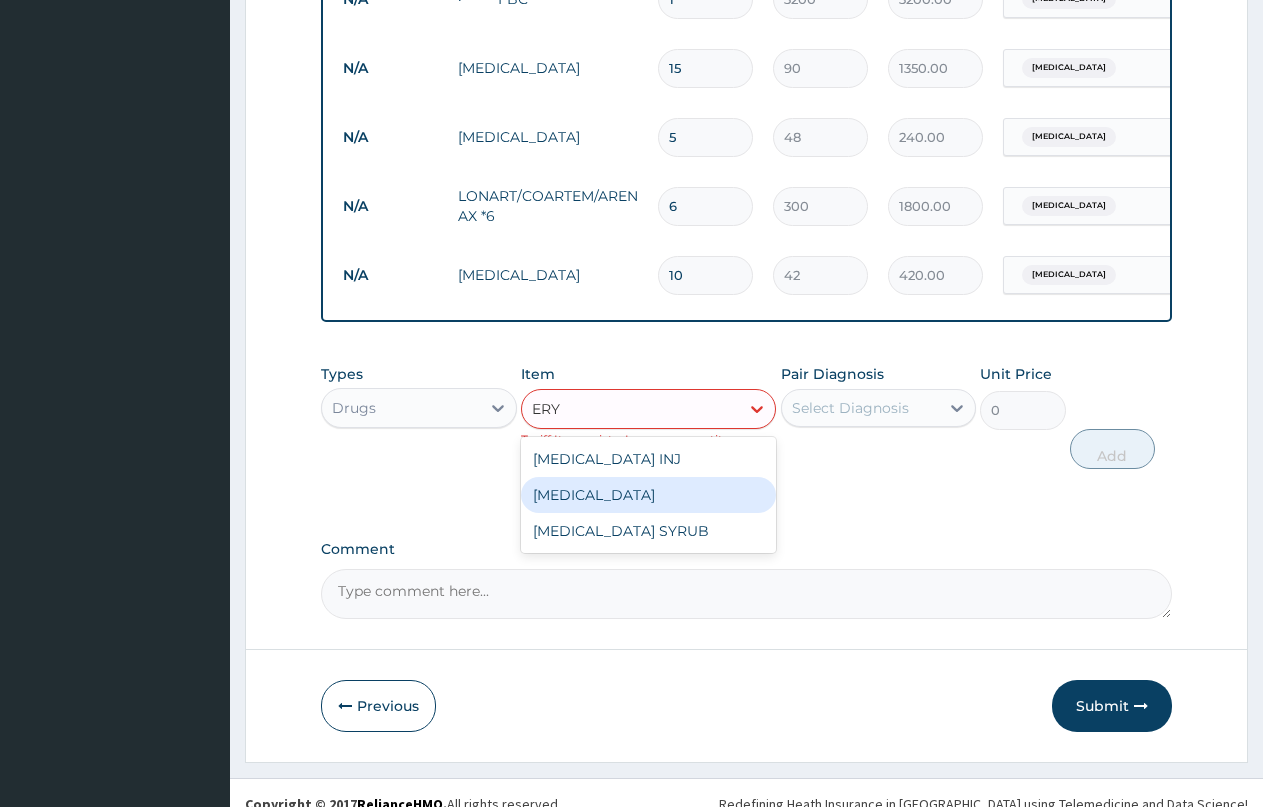 click on "[MEDICAL_DATA]" at bounding box center [648, 495] 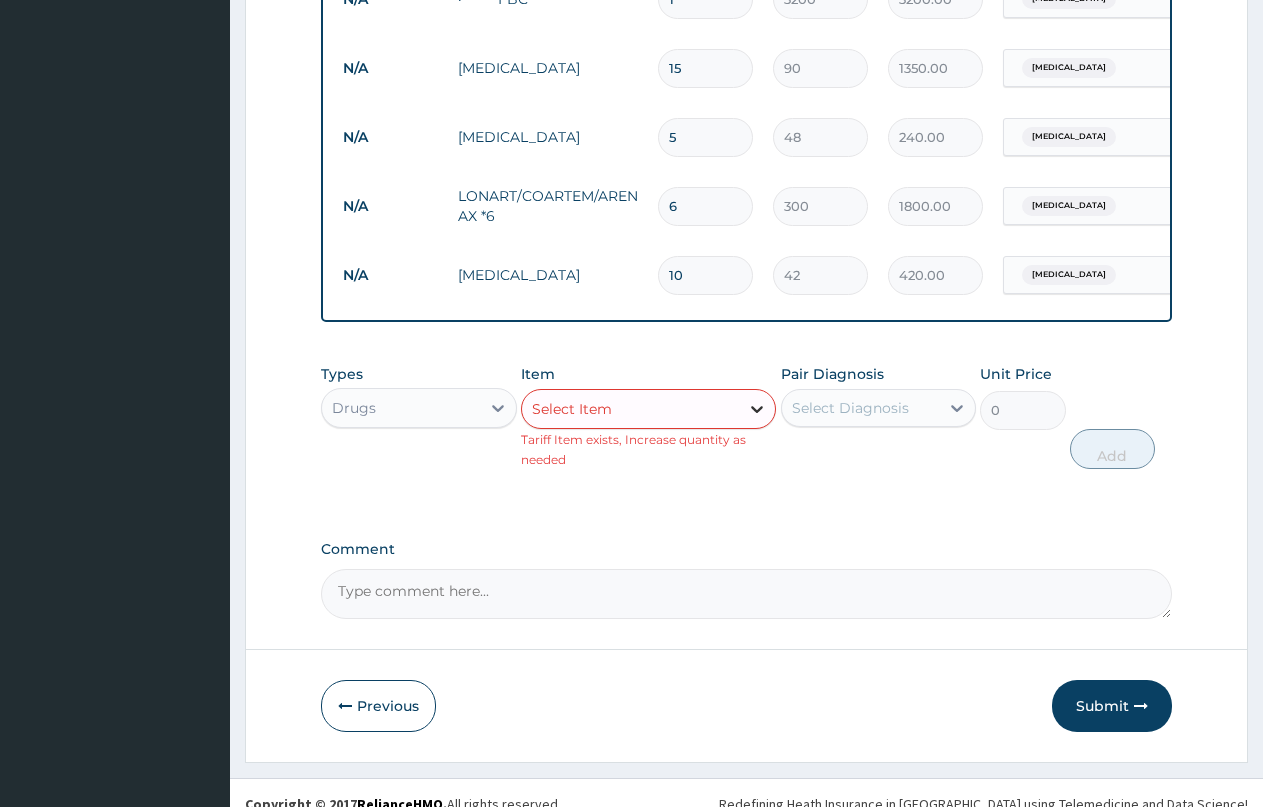 click 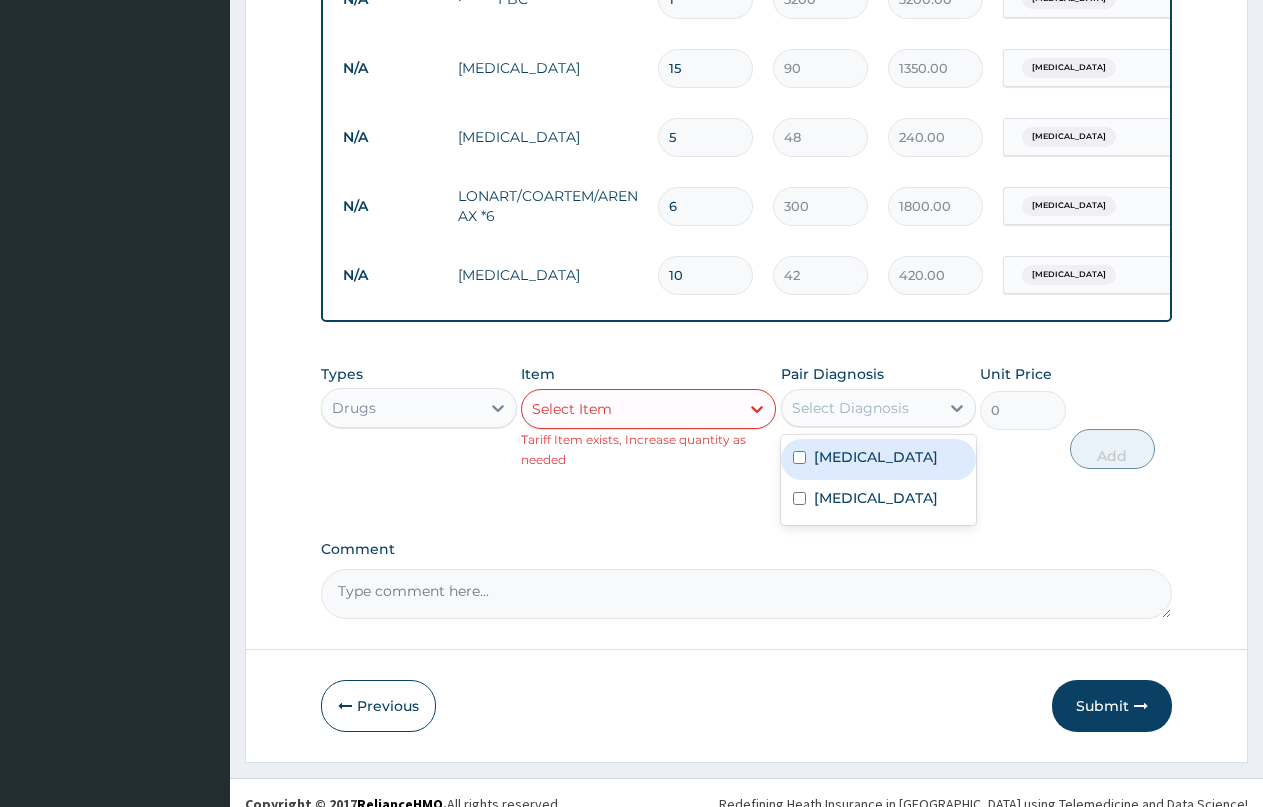 click on "Select Diagnosis" at bounding box center (850, 408) 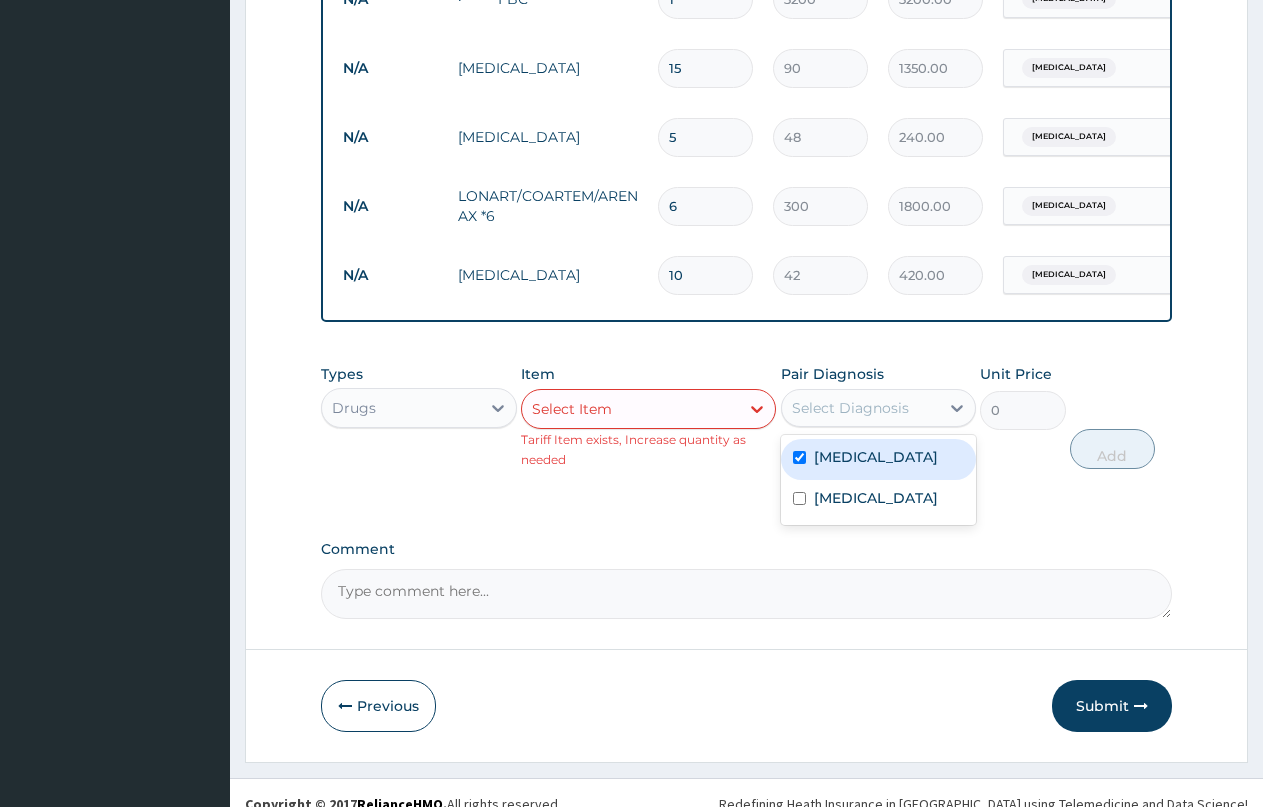 checkbox on "true" 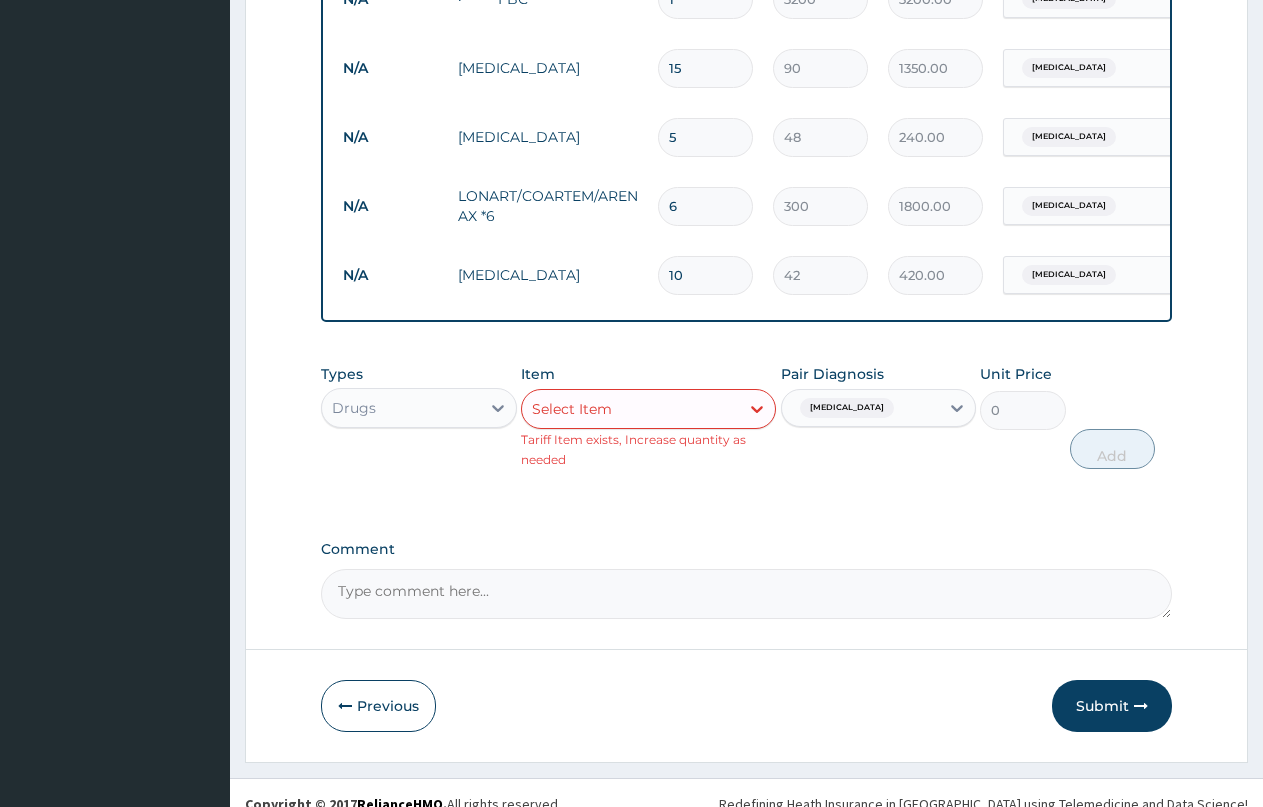 click on "Drugs" at bounding box center [401, 408] 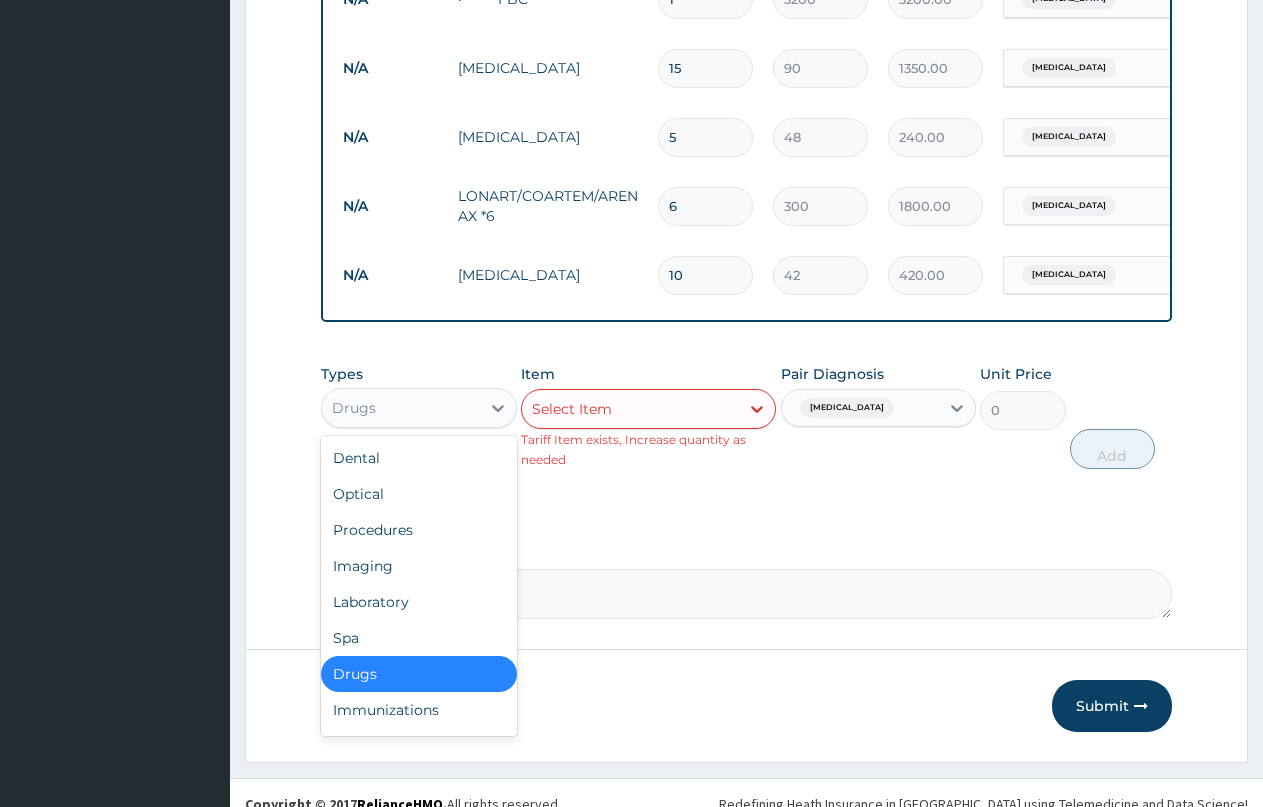 click on "Drugs" at bounding box center [401, 408] 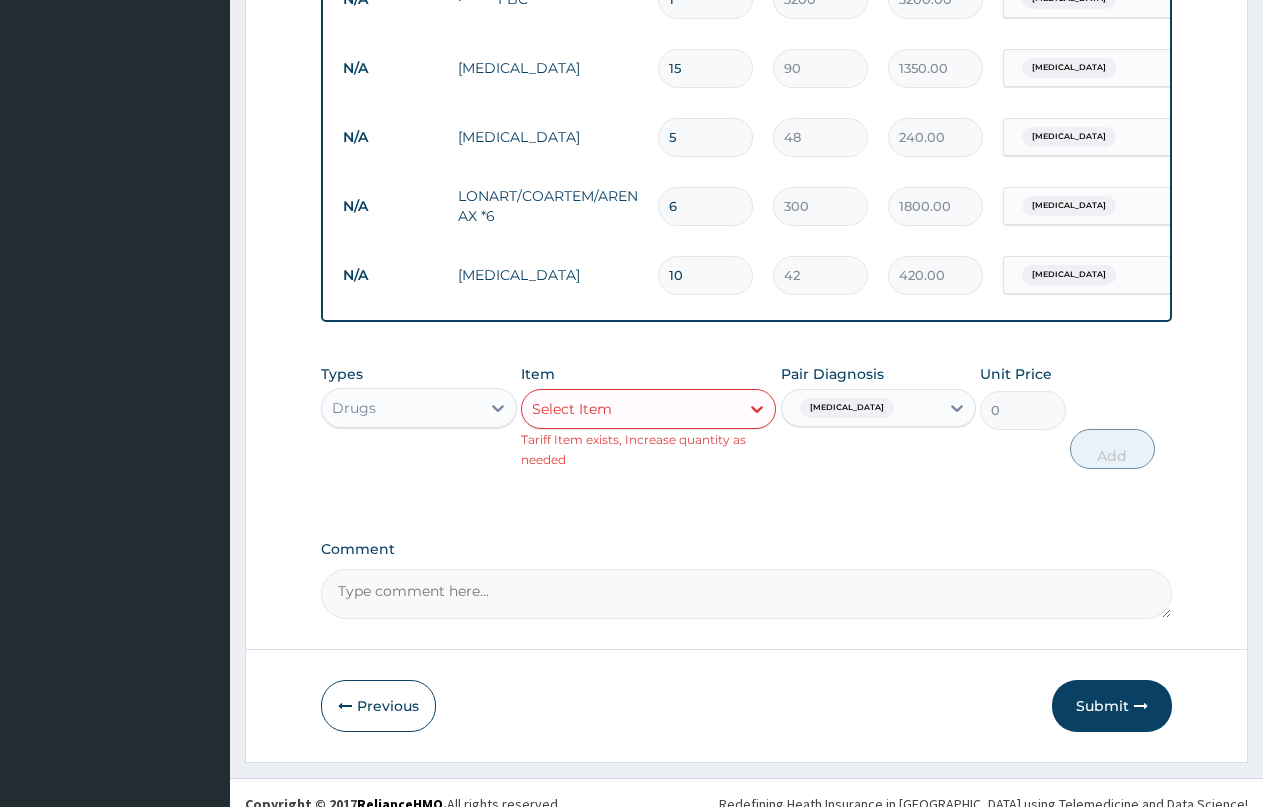 click on "Select Item" at bounding box center (630, 409) 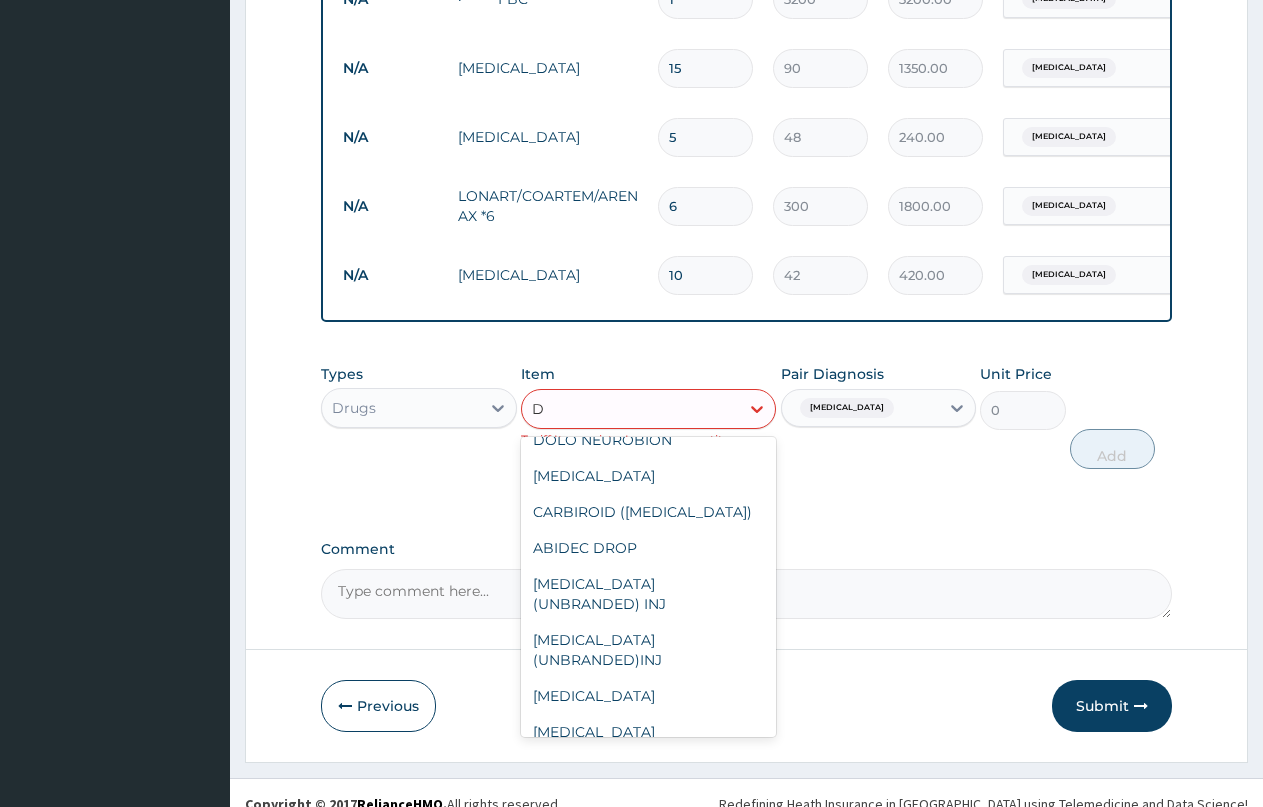 scroll, scrollTop: 1096, scrollLeft: 0, axis: vertical 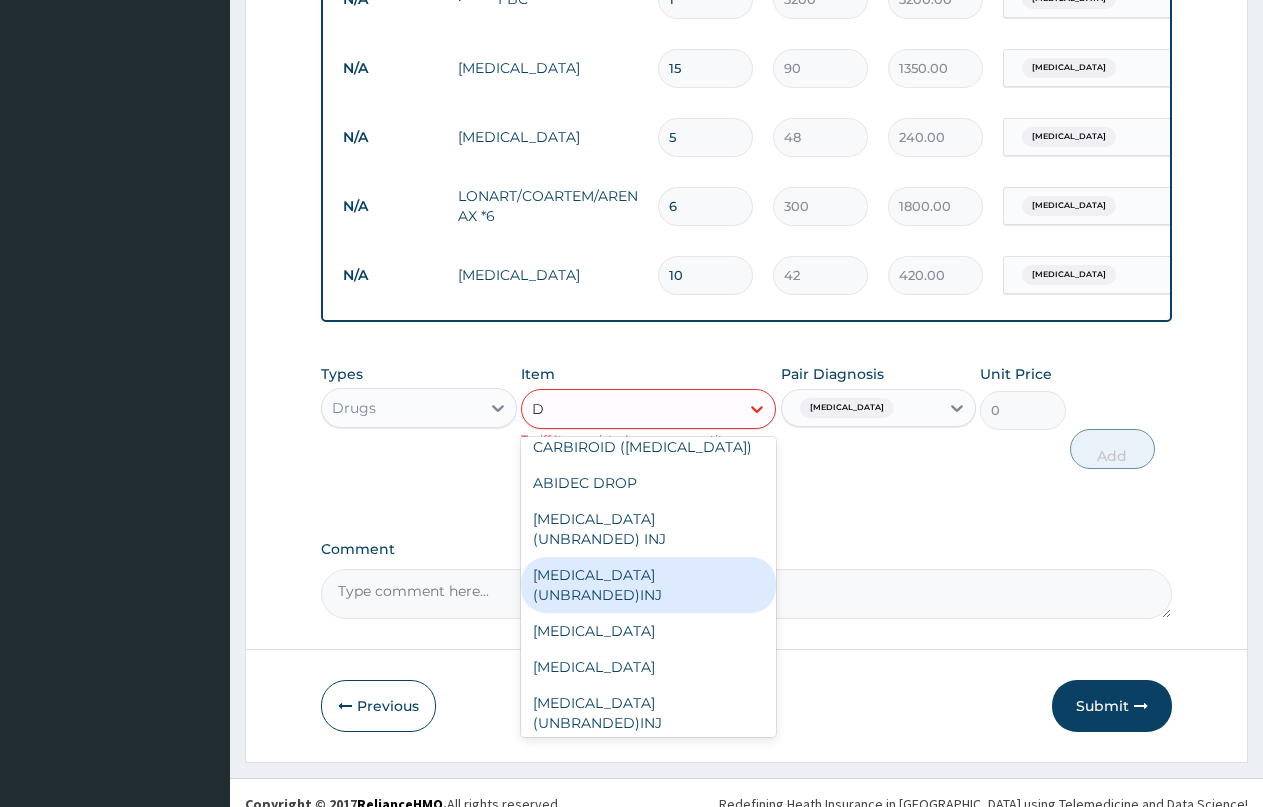 type on "DI" 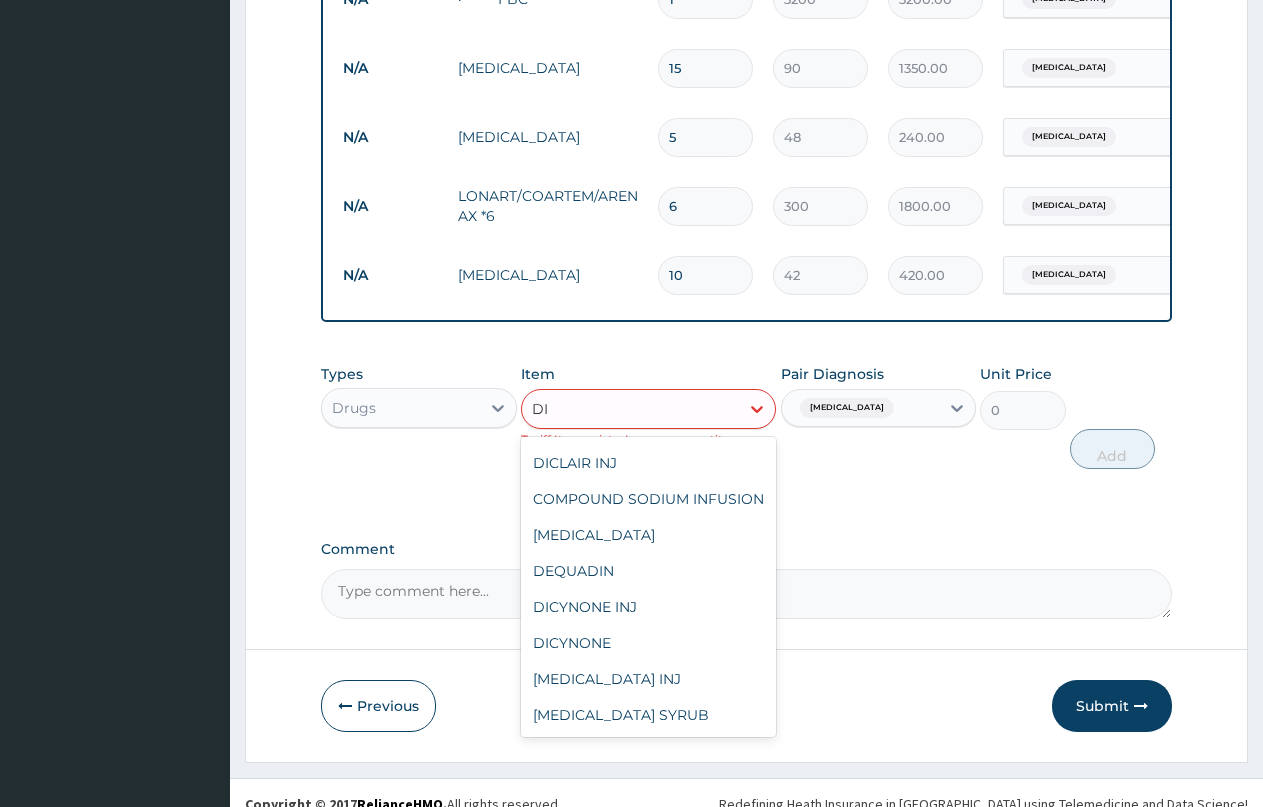scroll, scrollTop: 0, scrollLeft: 0, axis: both 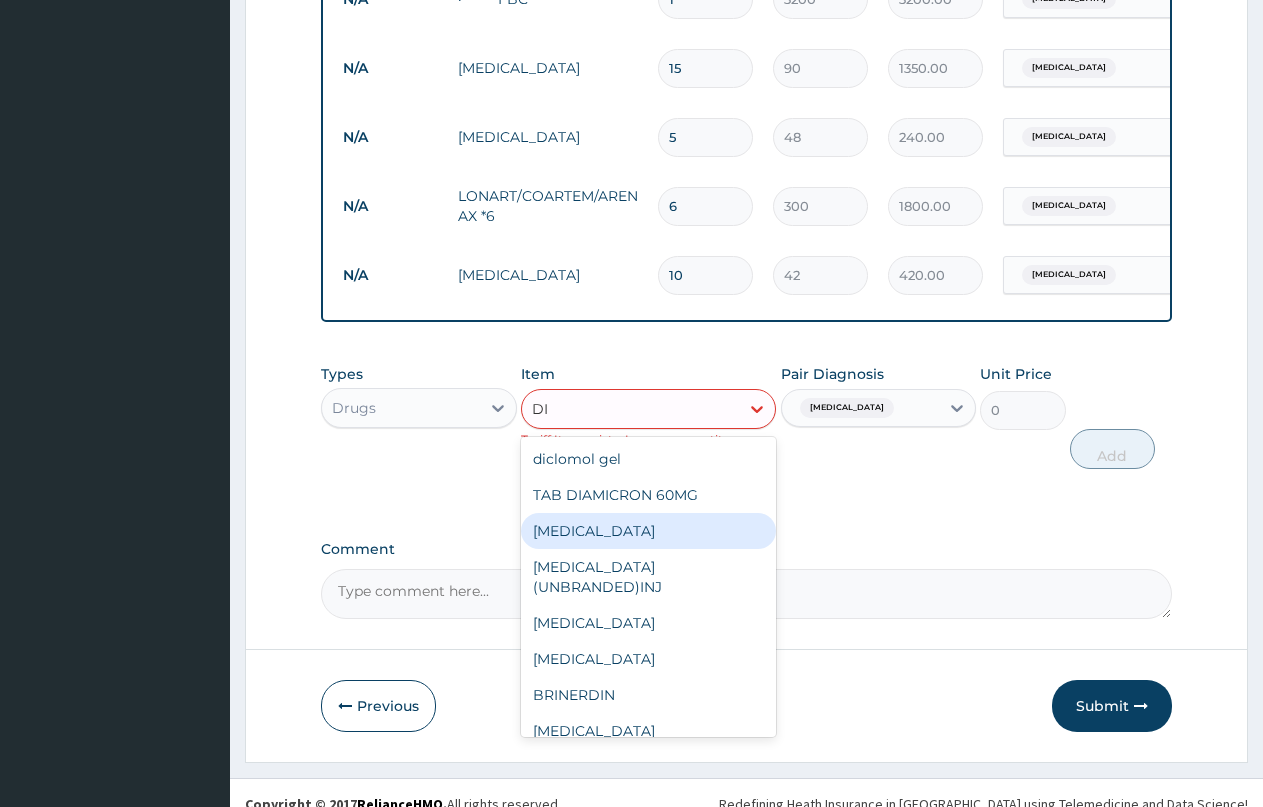 click on "[MEDICAL_DATA]" at bounding box center [648, 531] 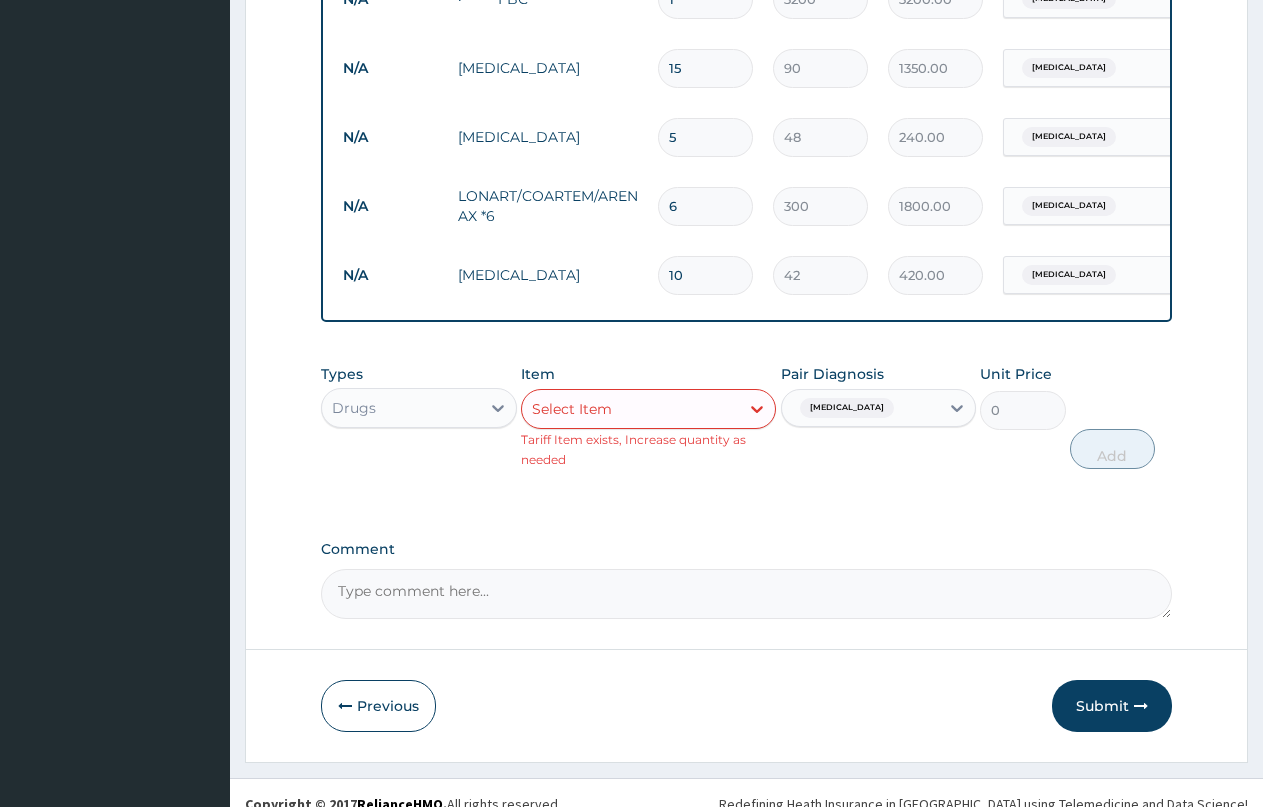 click on "Select Item" at bounding box center (630, 409) 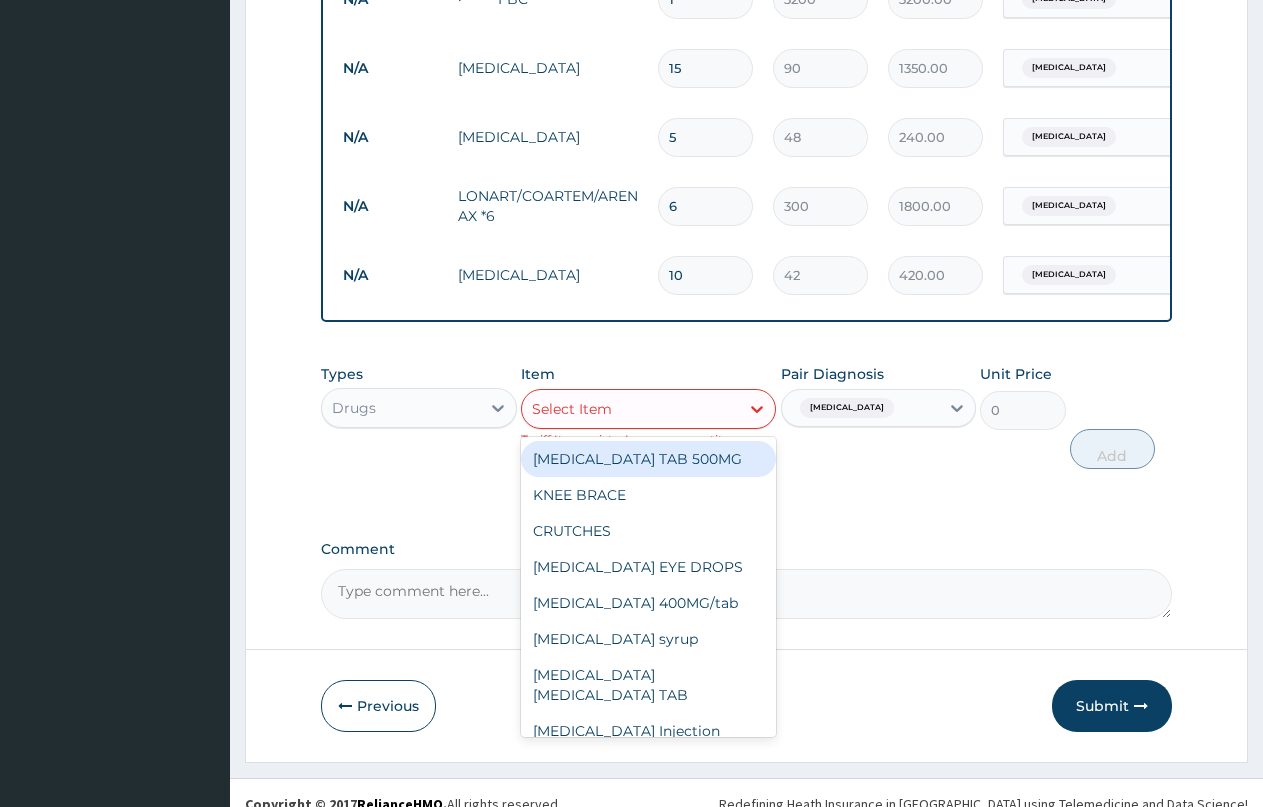 scroll, scrollTop: 941, scrollLeft: 0, axis: vertical 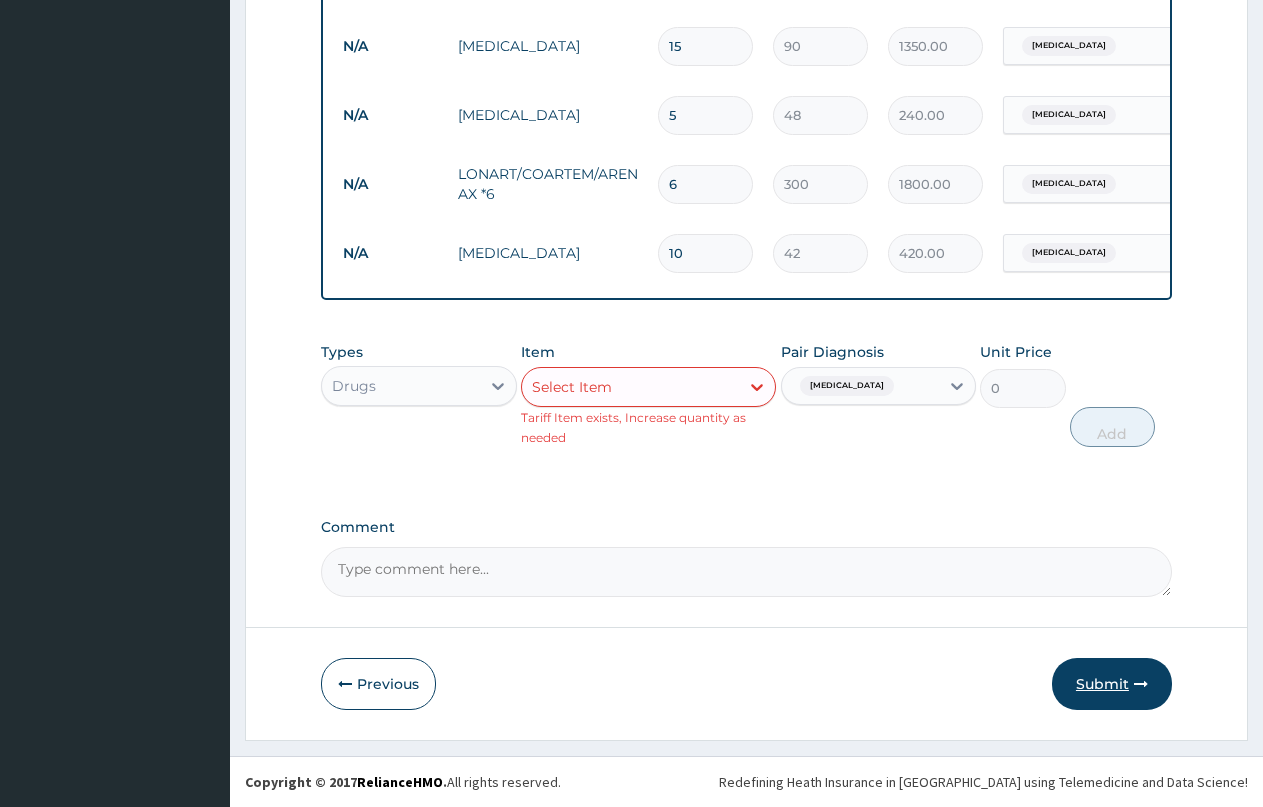 click on "Submit" at bounding box center (1112, 684) 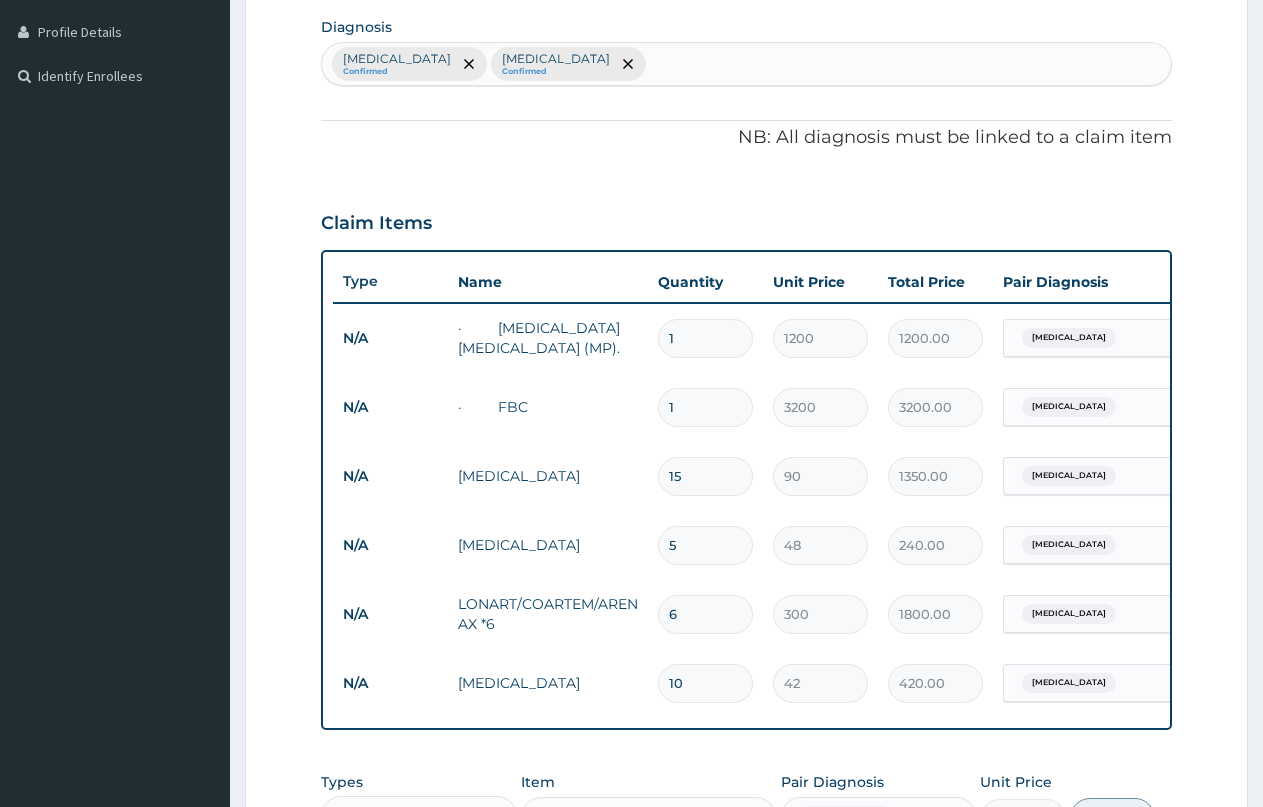 scroll, scrollTop: 902, scrollLeft: 0, axis: vertical 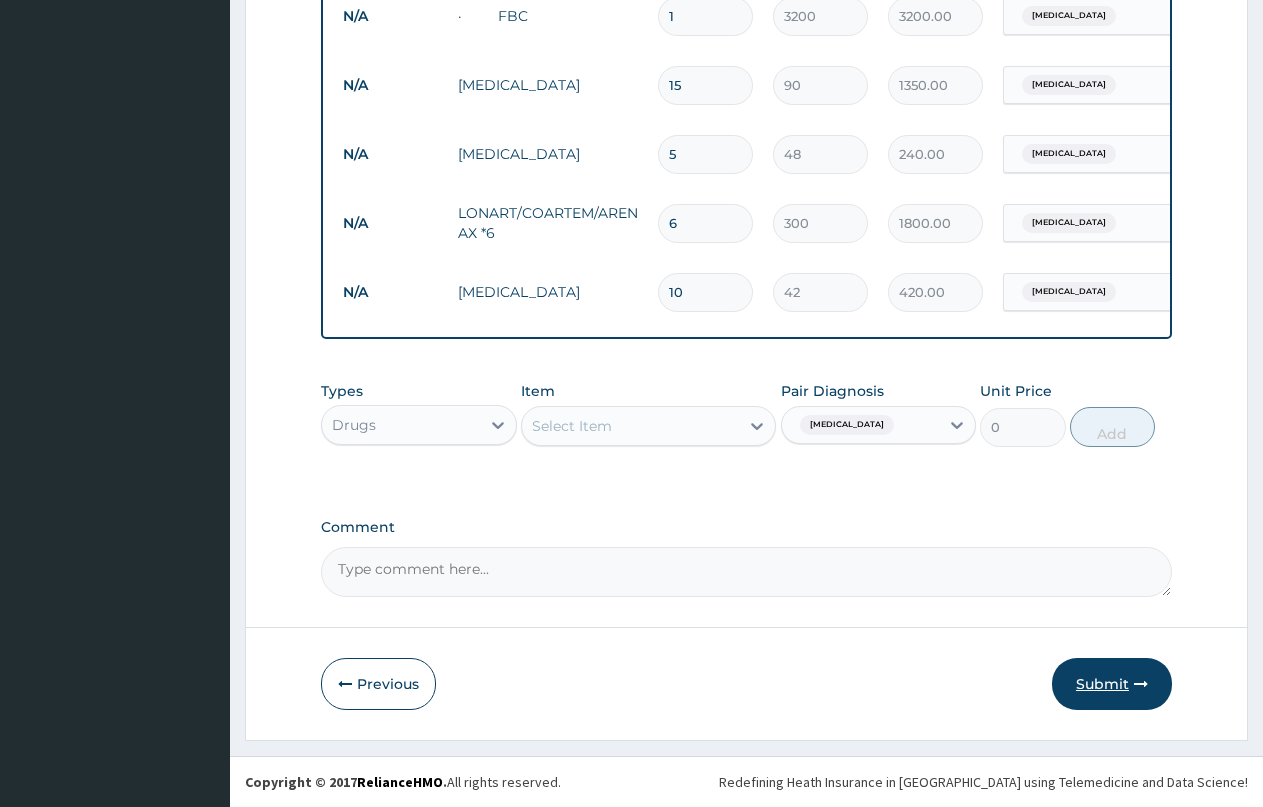 click on "Submit" at bounding box center [1112, 684] 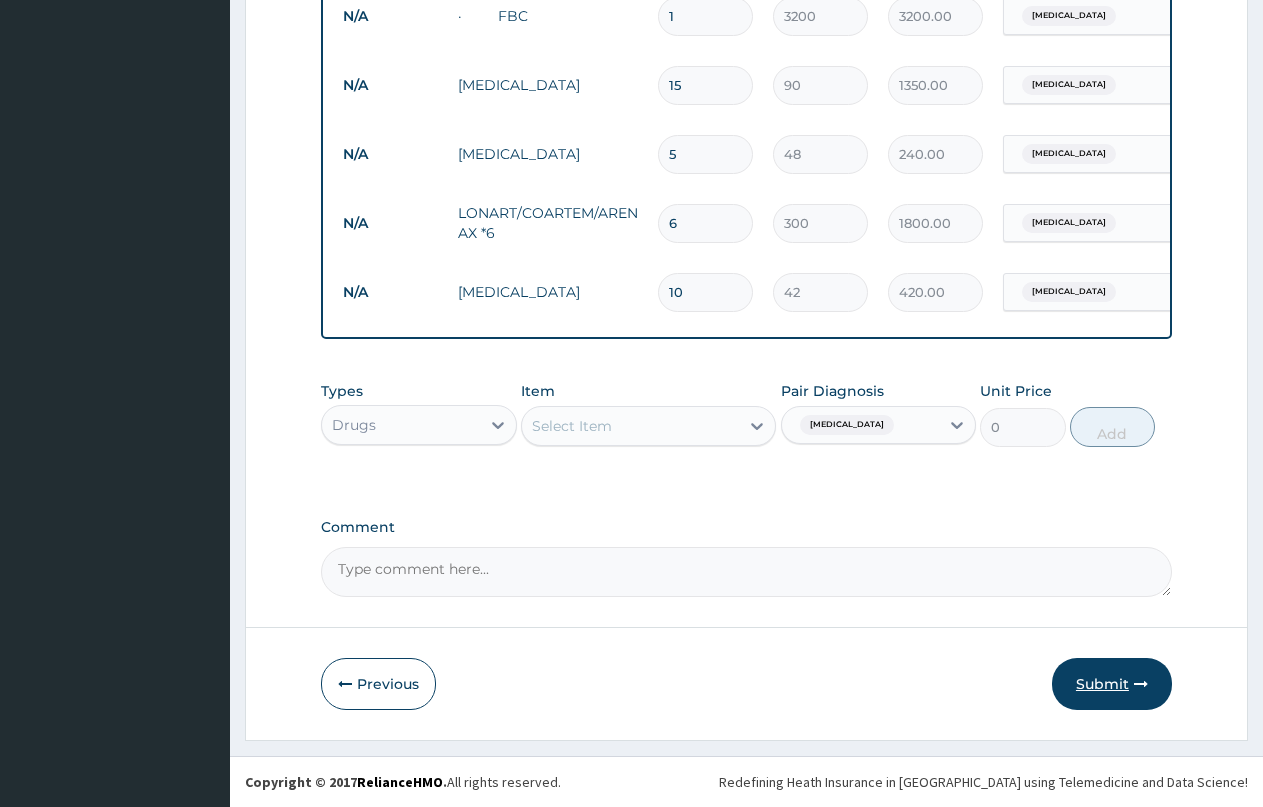 click on "Submit" at bounding box center (1112, 684) 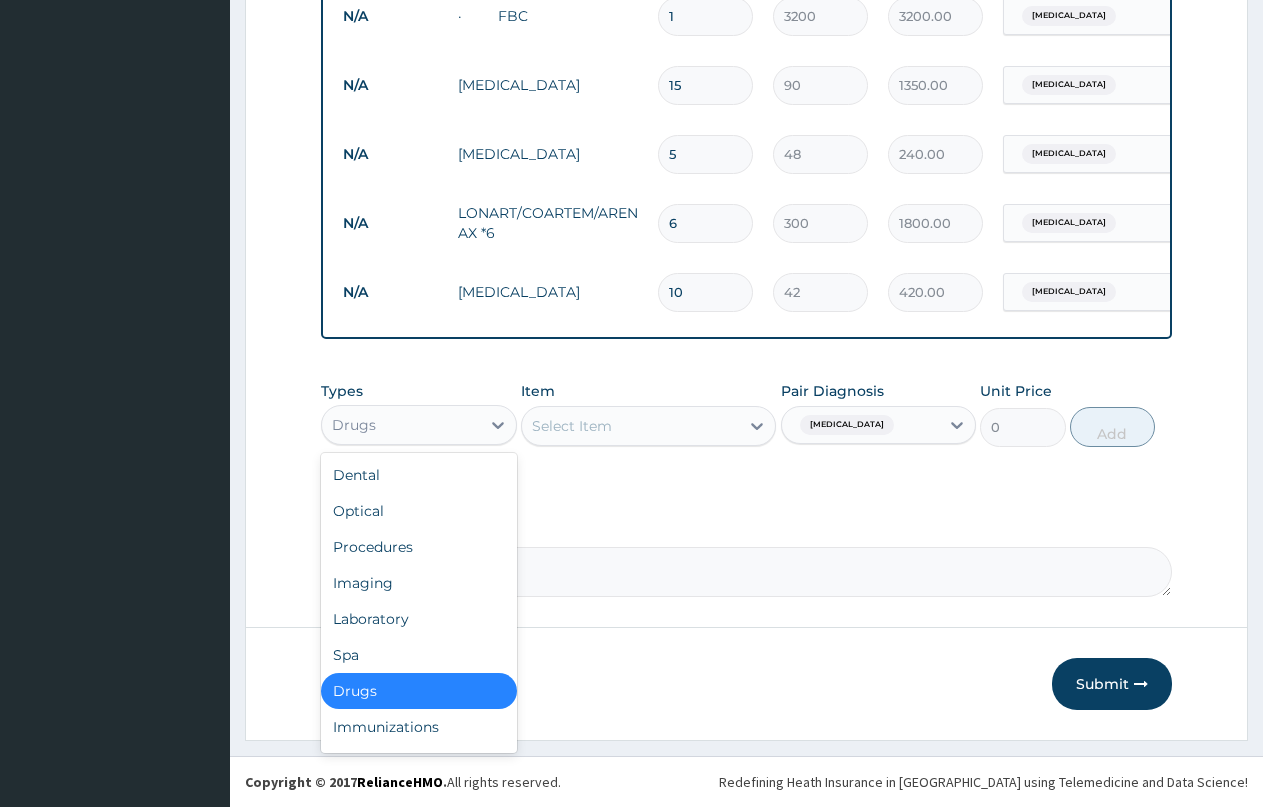 click on "Drugs" at bounding box center [401, 425] 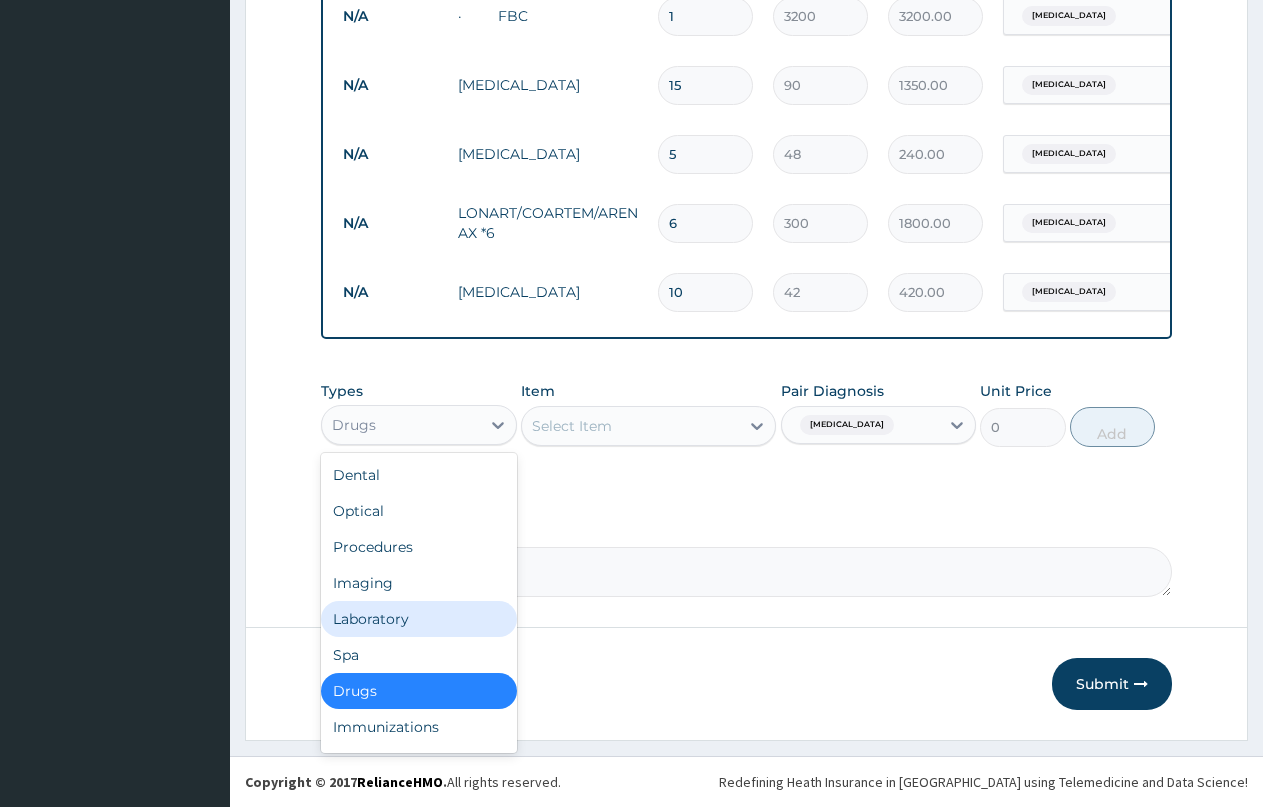 click on "Laboratory" at bounding box center [419, 619] 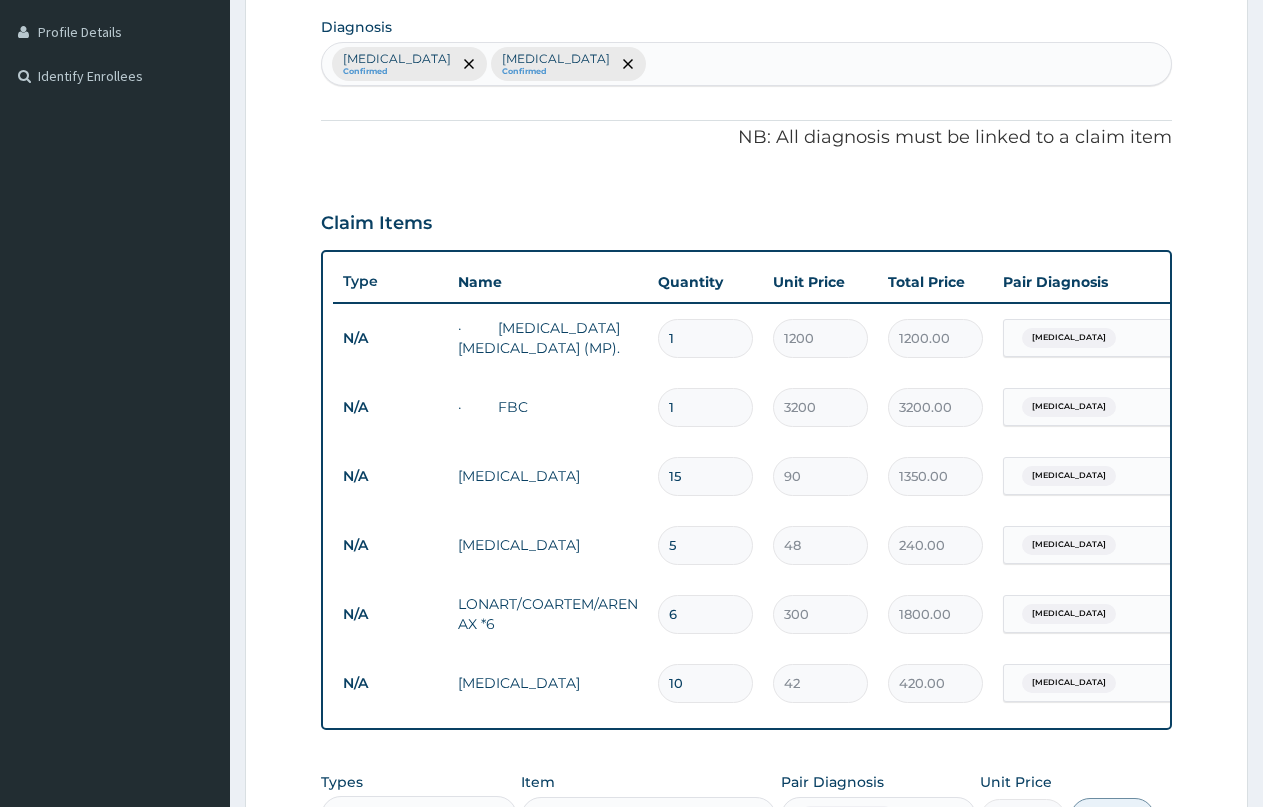 scroll, scrollTop: 902, scrollLeft: 0, axis: vertical 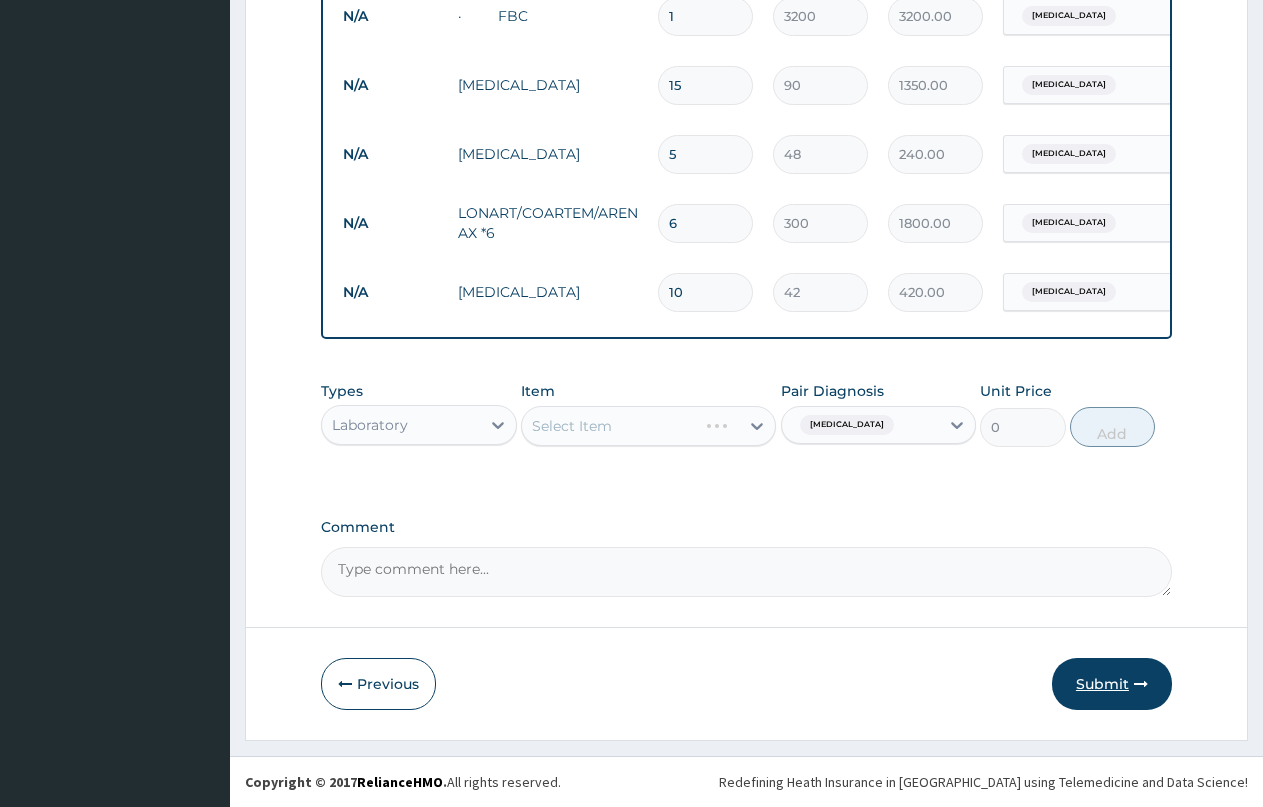 click on "Submit" at bounding box center (1112, 684) 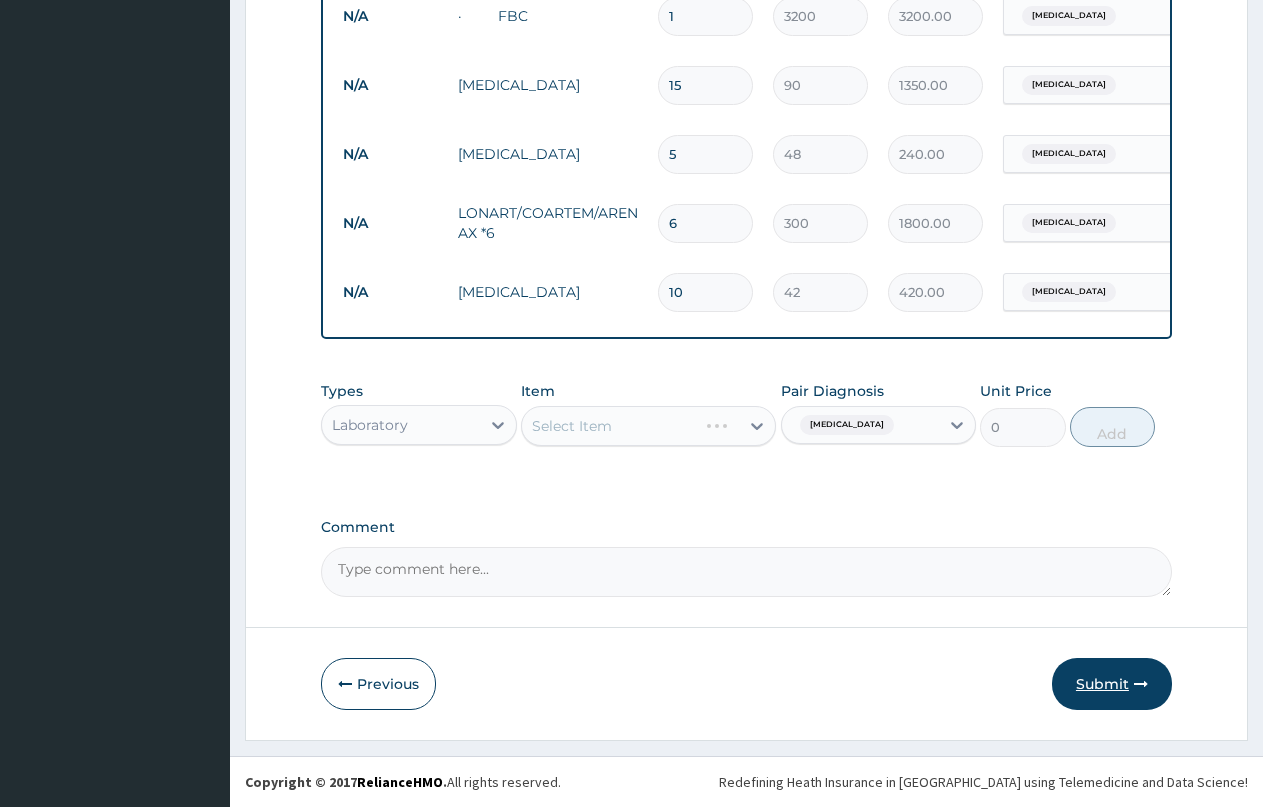 click on "Submit" at bounding box center [1112, 684] 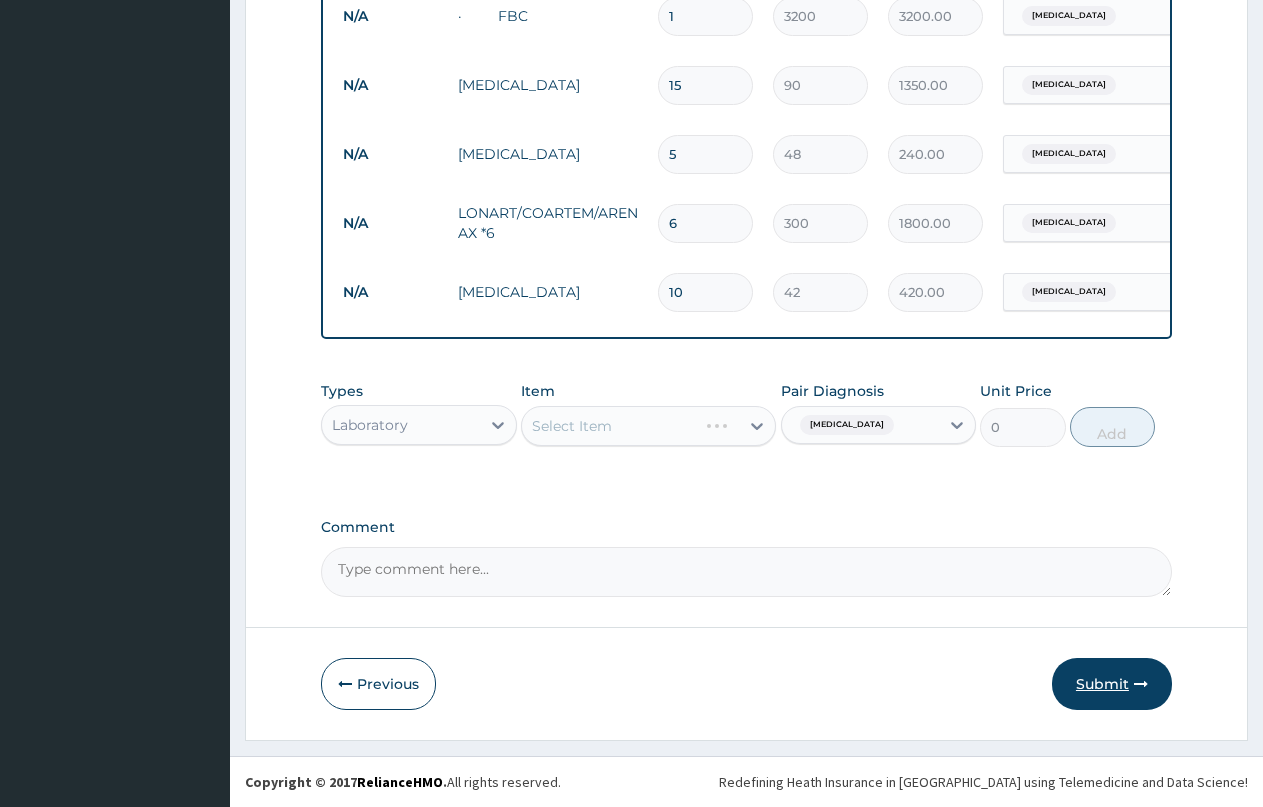 click on "Submit" at bounding box center (1112, 684) 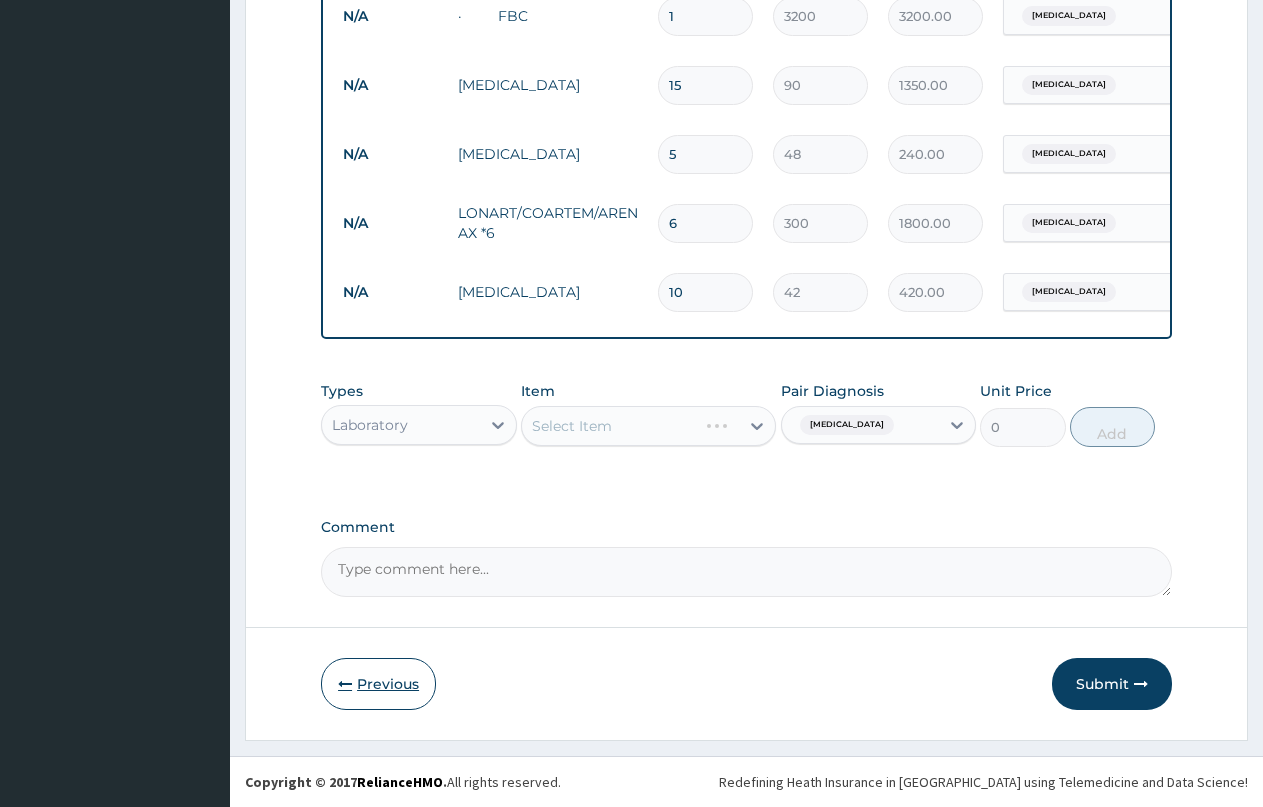 click on "Previous" at bounding box center (378, 684) 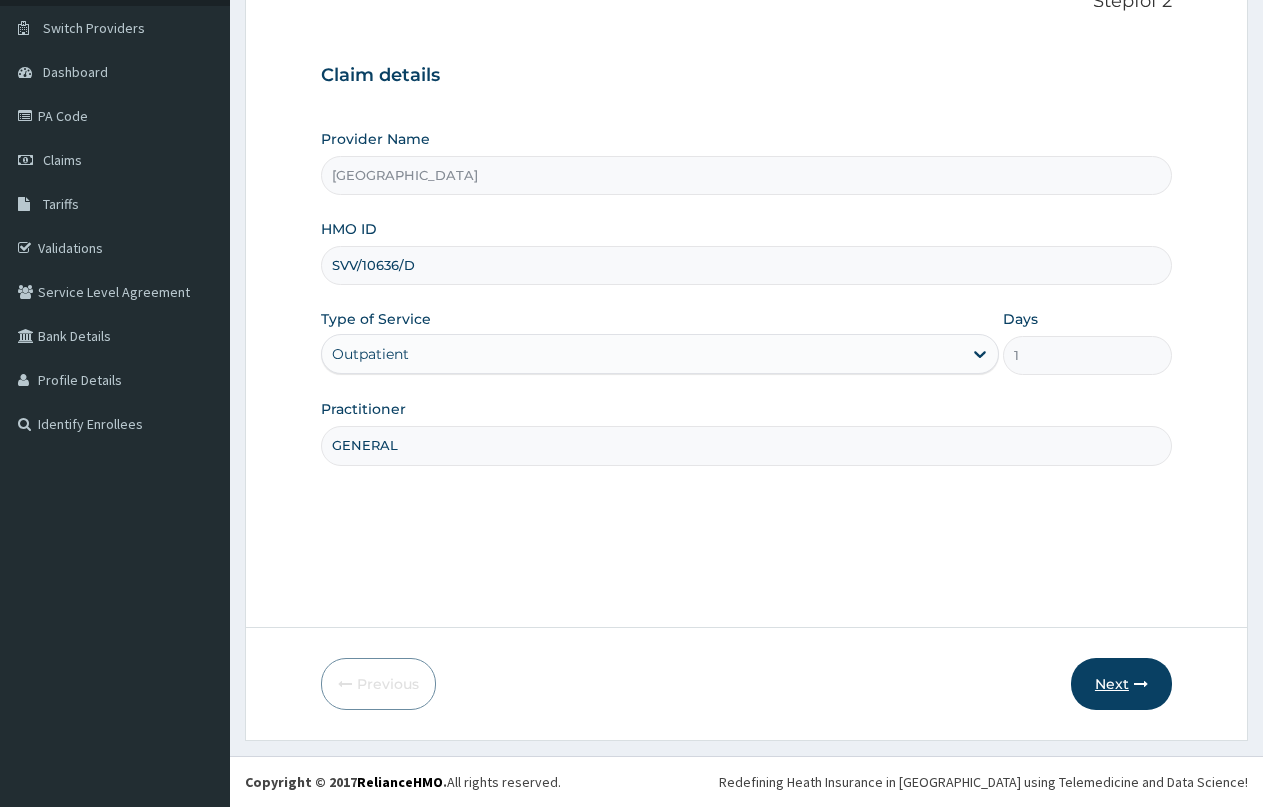click on "Next" at bounding box center (1121, 684) 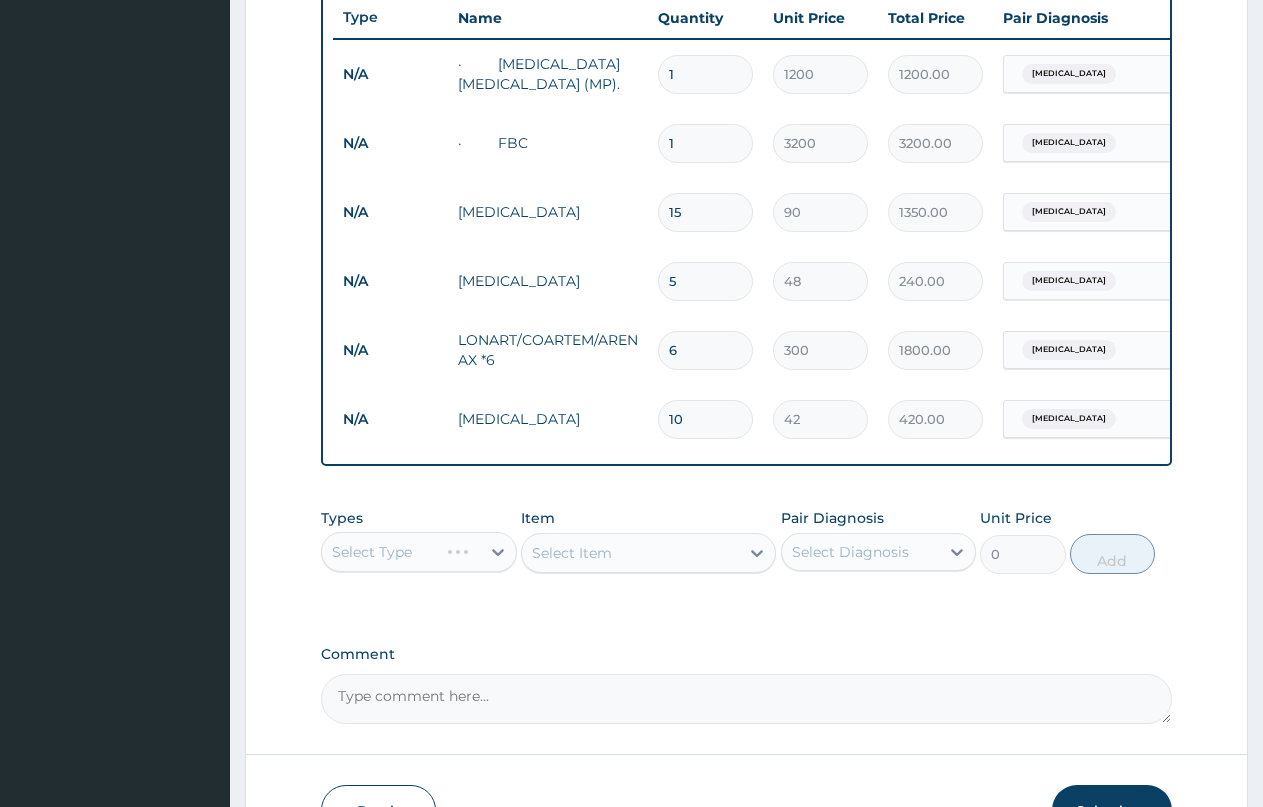 scroll, scrollTop: 902, scrollLeft: 0, axis: vertical 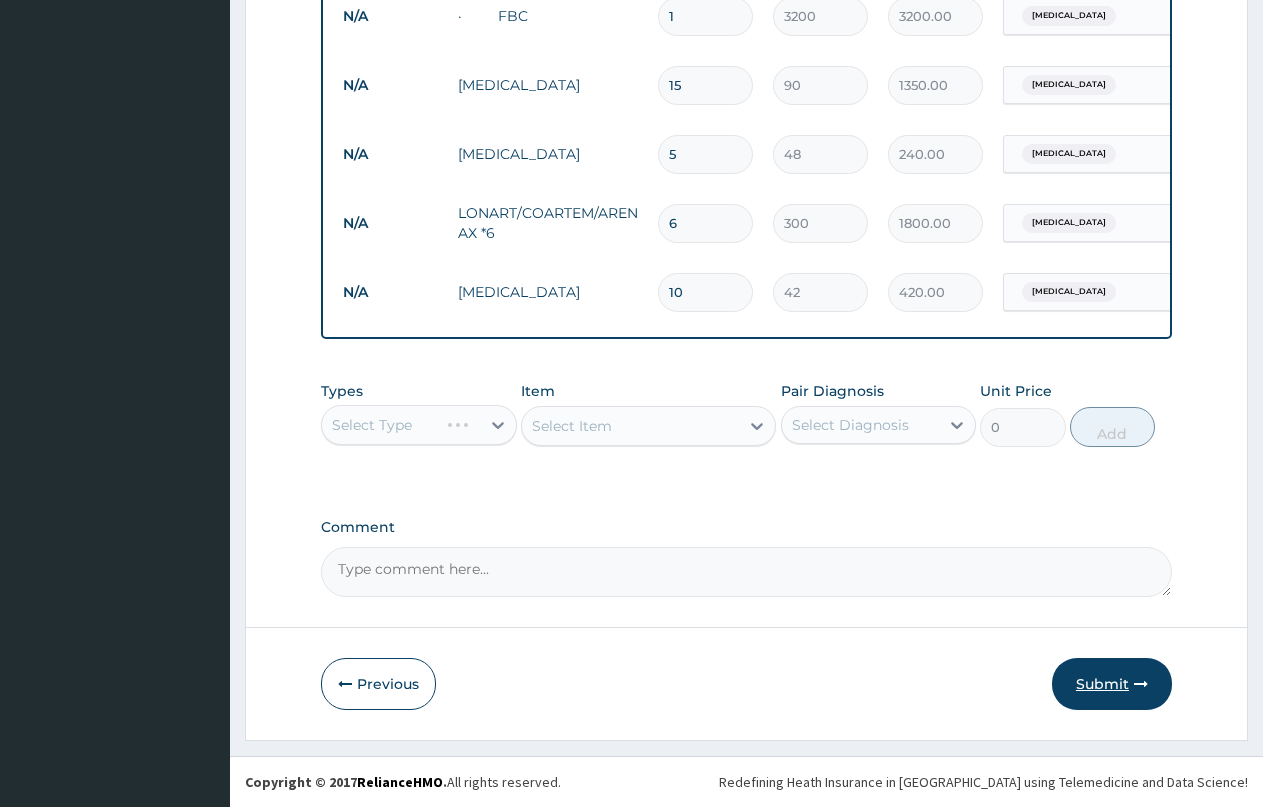 click on "Submit" at bounding box center (1112, 684) 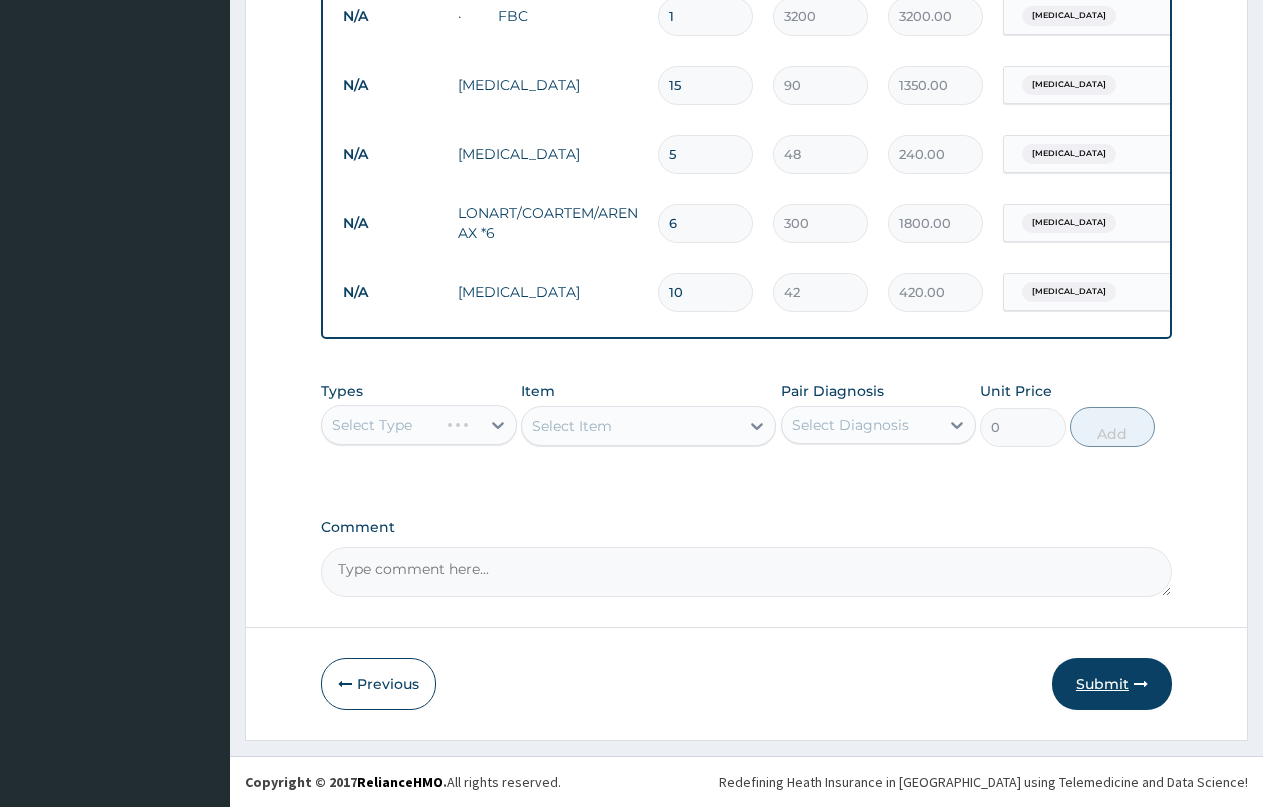 click at bounding box center (1141, 684) 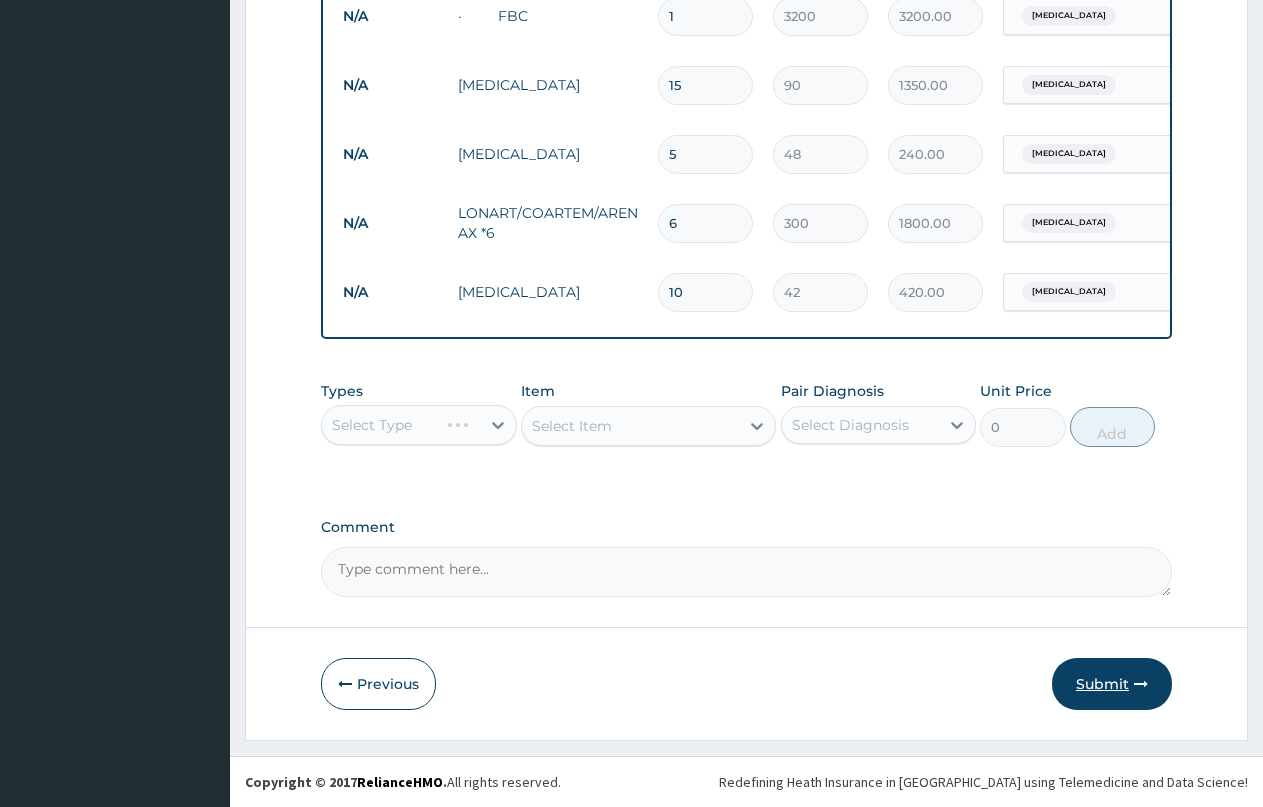 click on "Submit" at bounding box center [1112, 684] 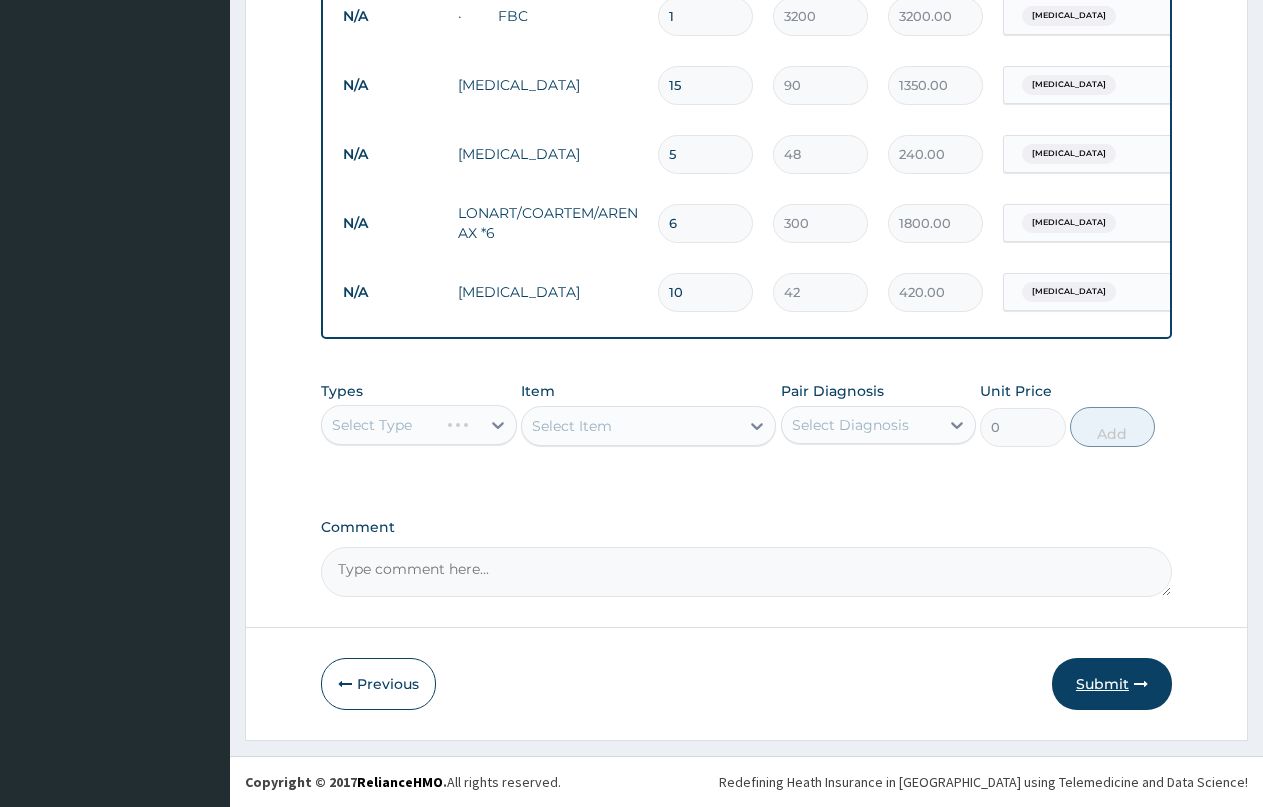 click on "Submit" at bounding box center (1112, 684) 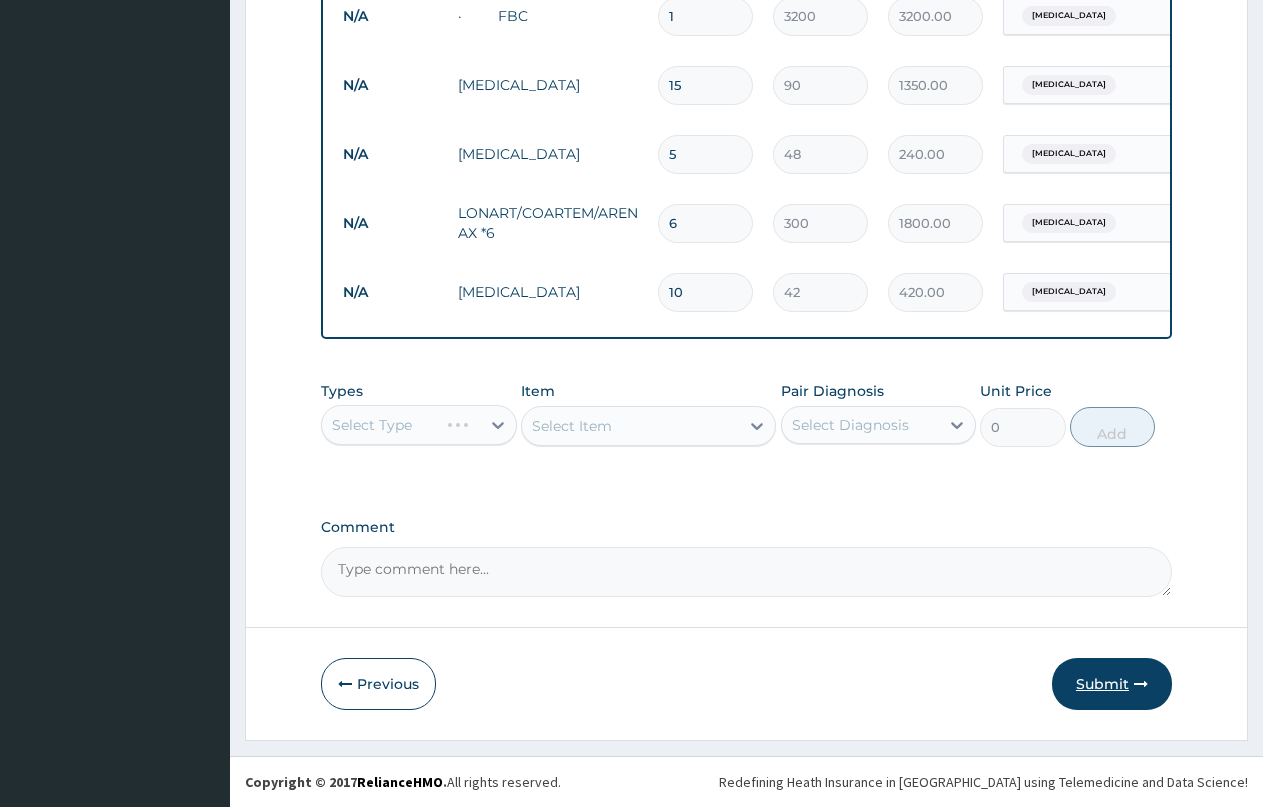 click on "Submit" at bounding box center (1112, 684) 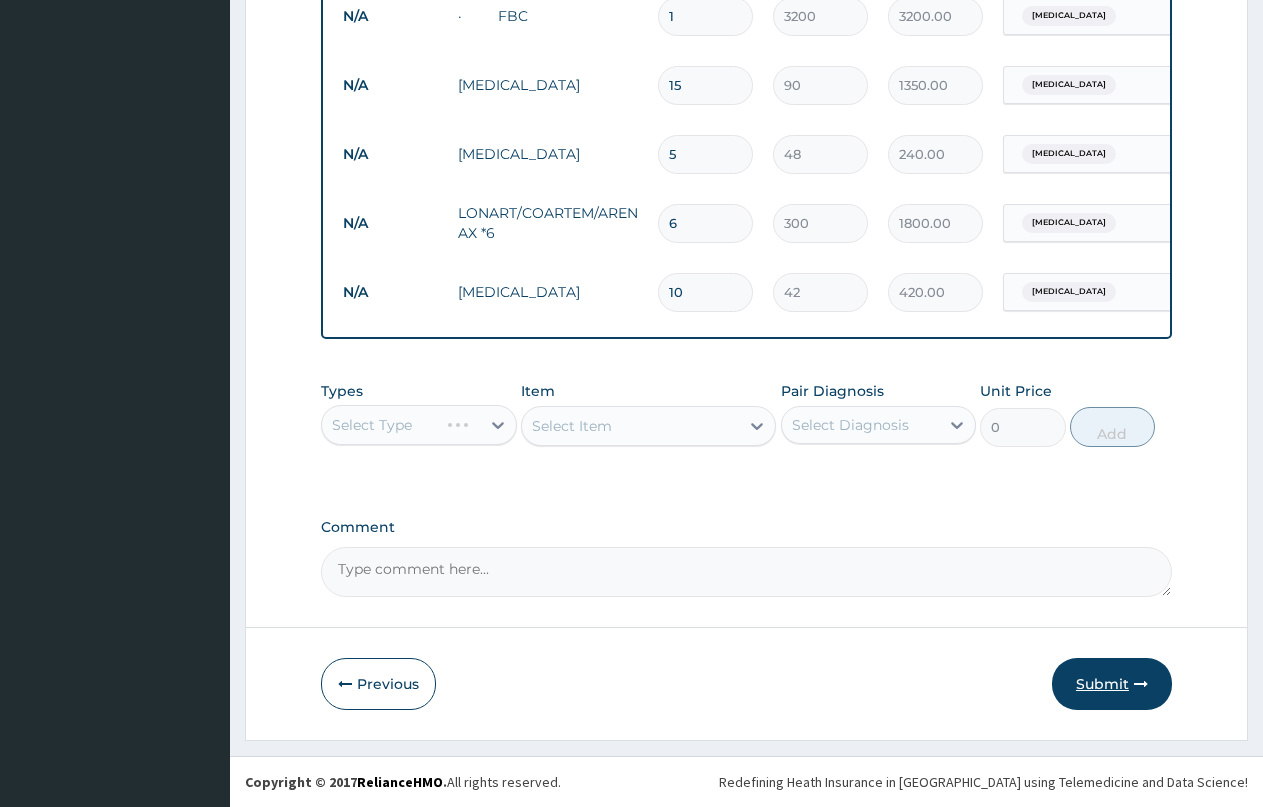 click on "Submit" at bounding box center [1112, 684] 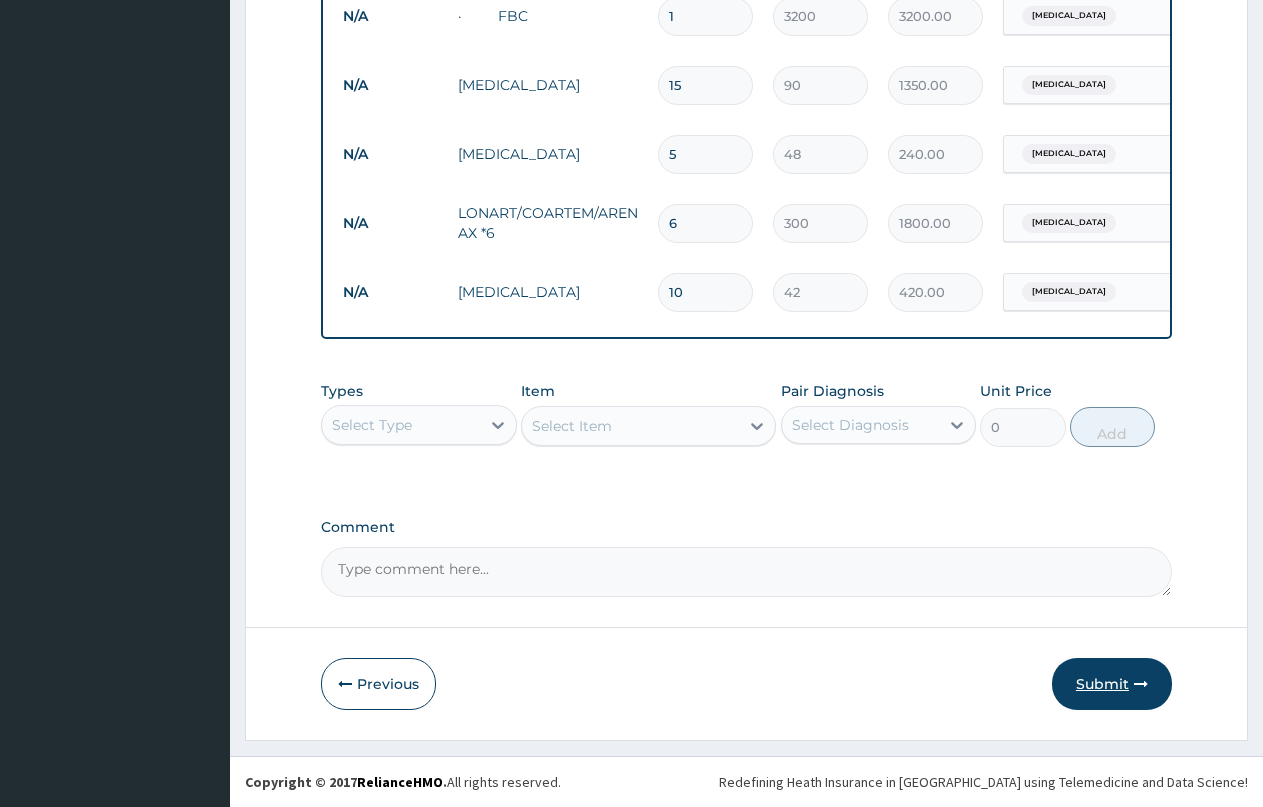click on "Submit" at bounding box center [1112, 684] 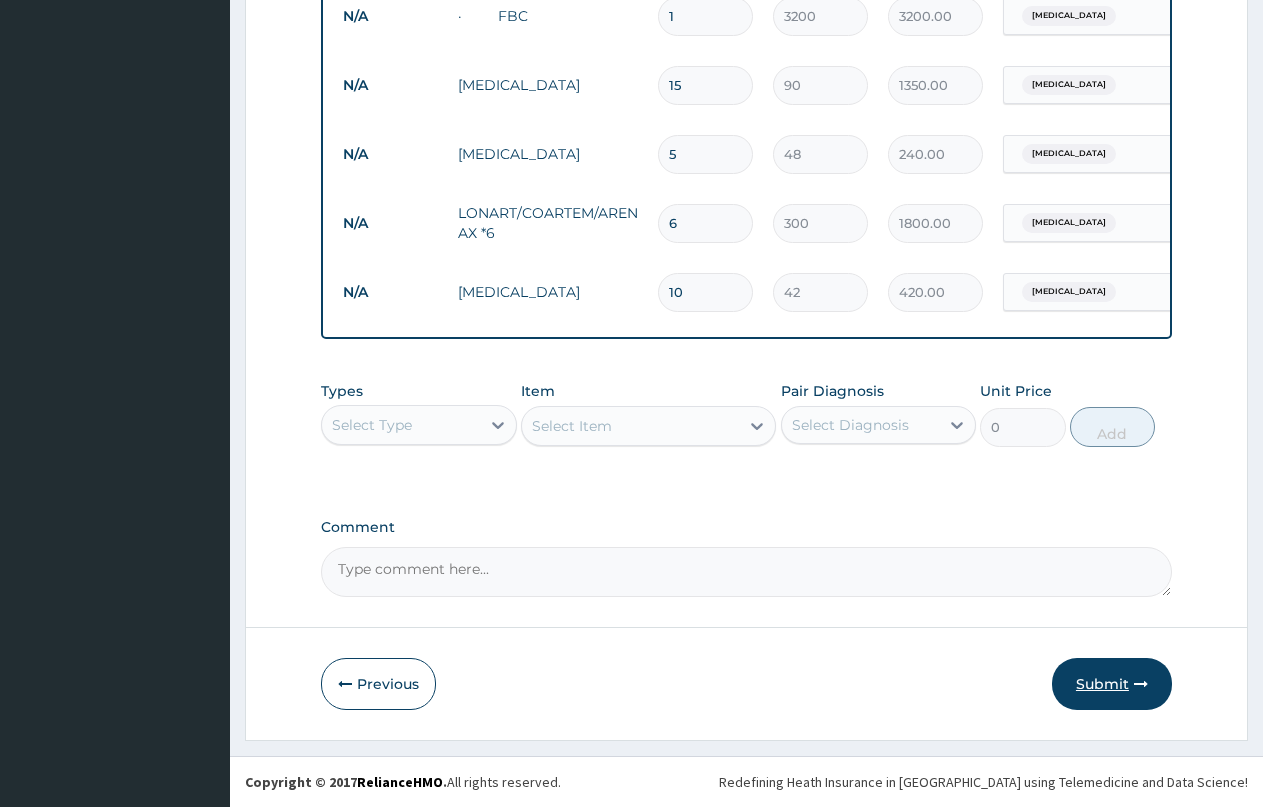 click on "Submit" at bounding box center (1112, 684) 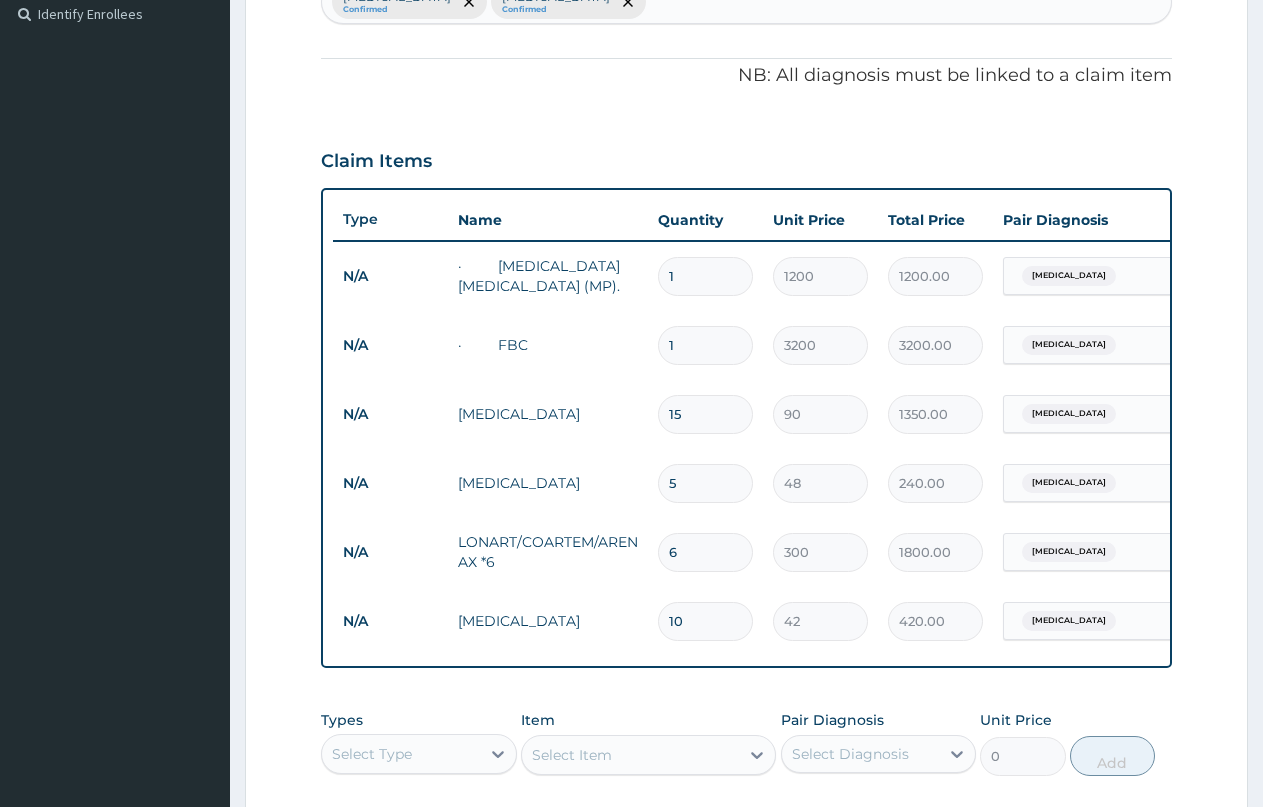 scroll, scrollTop: 188, scrollLeft: 0, axis: vertical 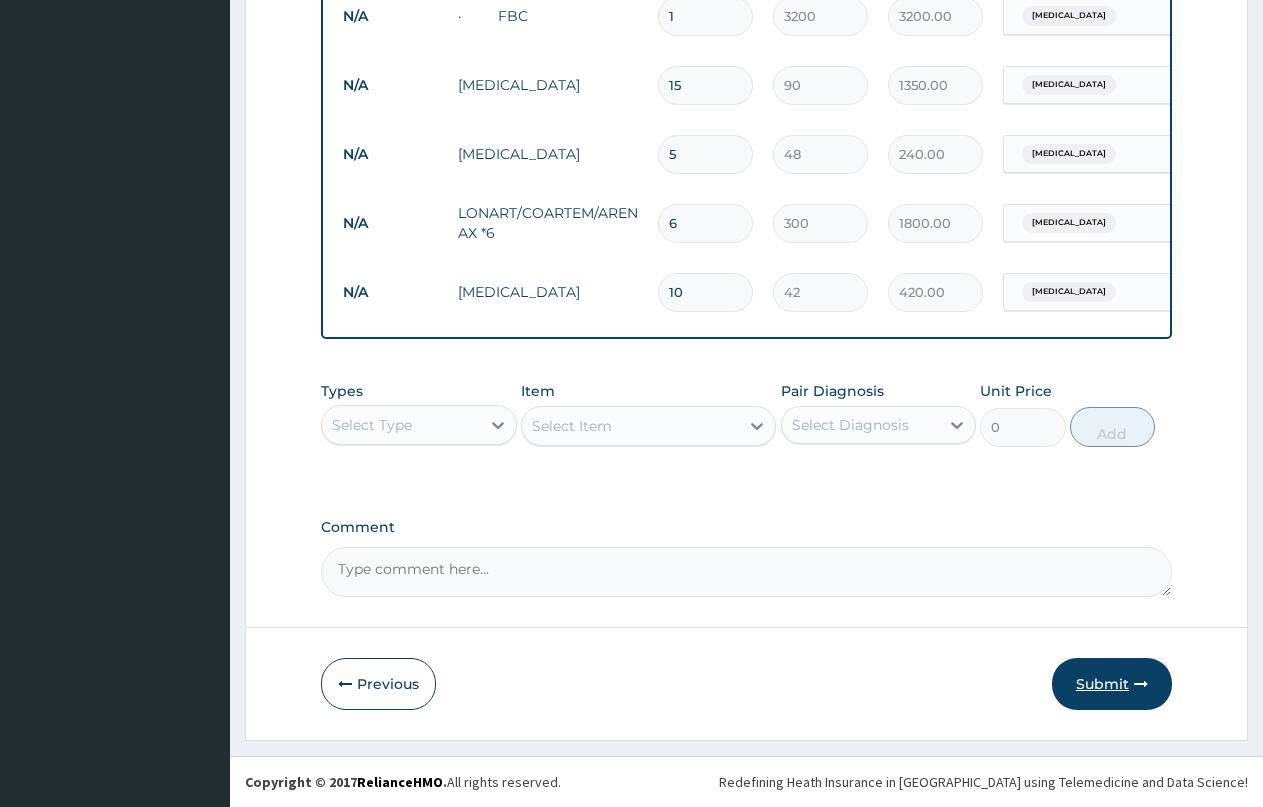click on "Submit" at bounding box center [1112, 684] 